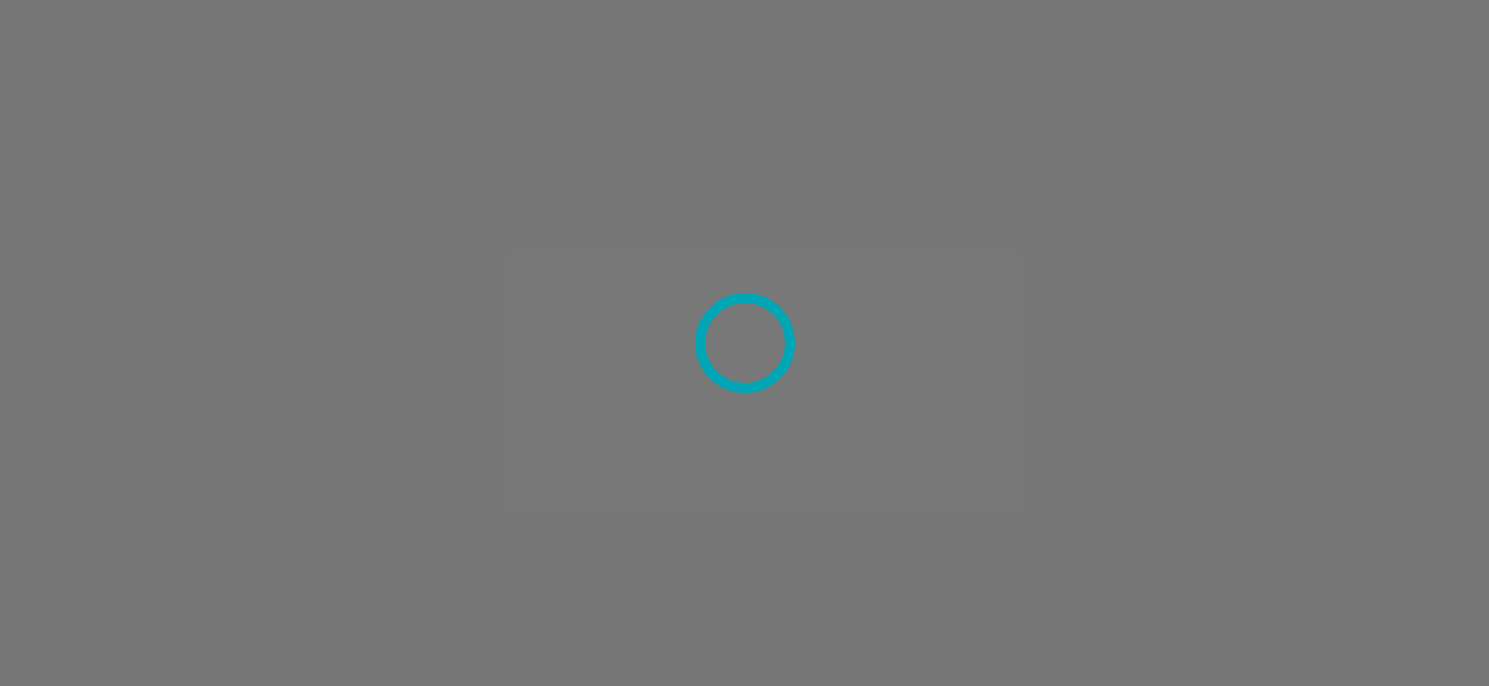 scroll, scrollTop: 0, scrollLeft: 0, axis: both 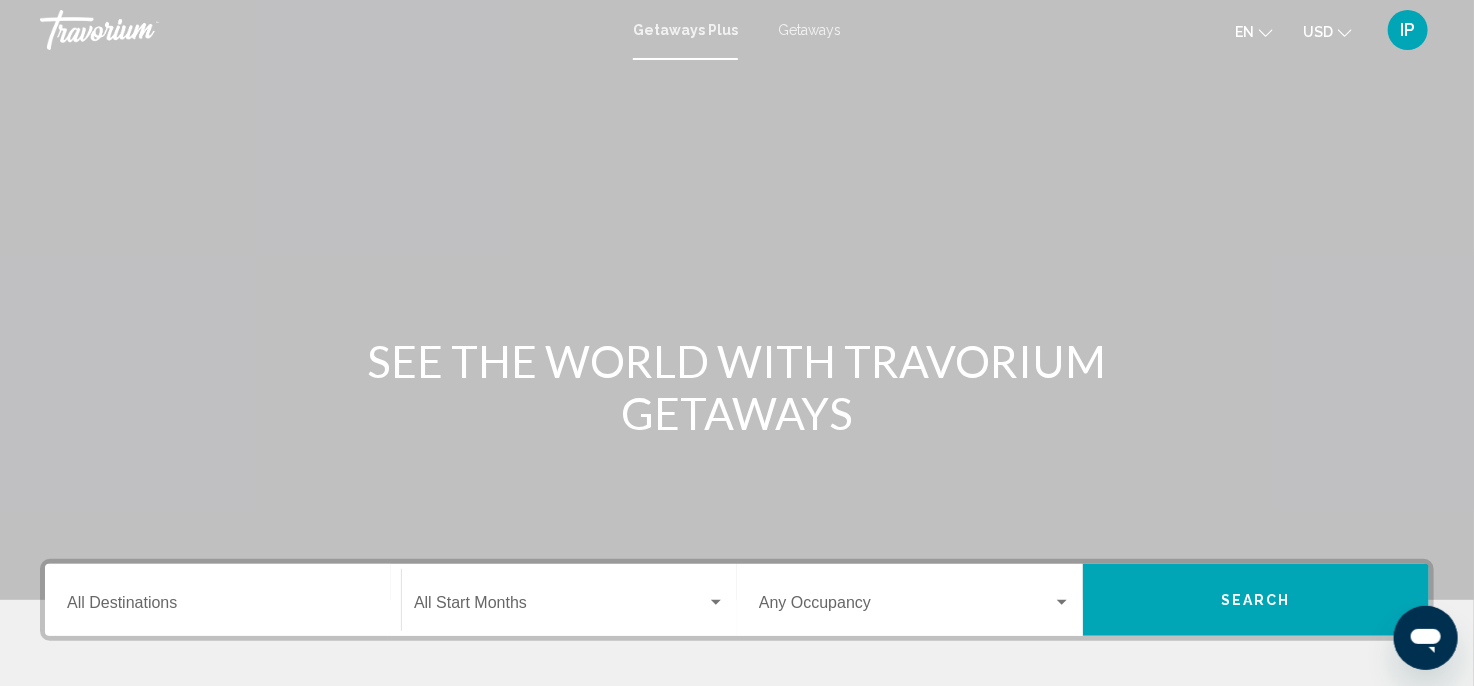 click on "Getaways" at bounding box center (809, 30) 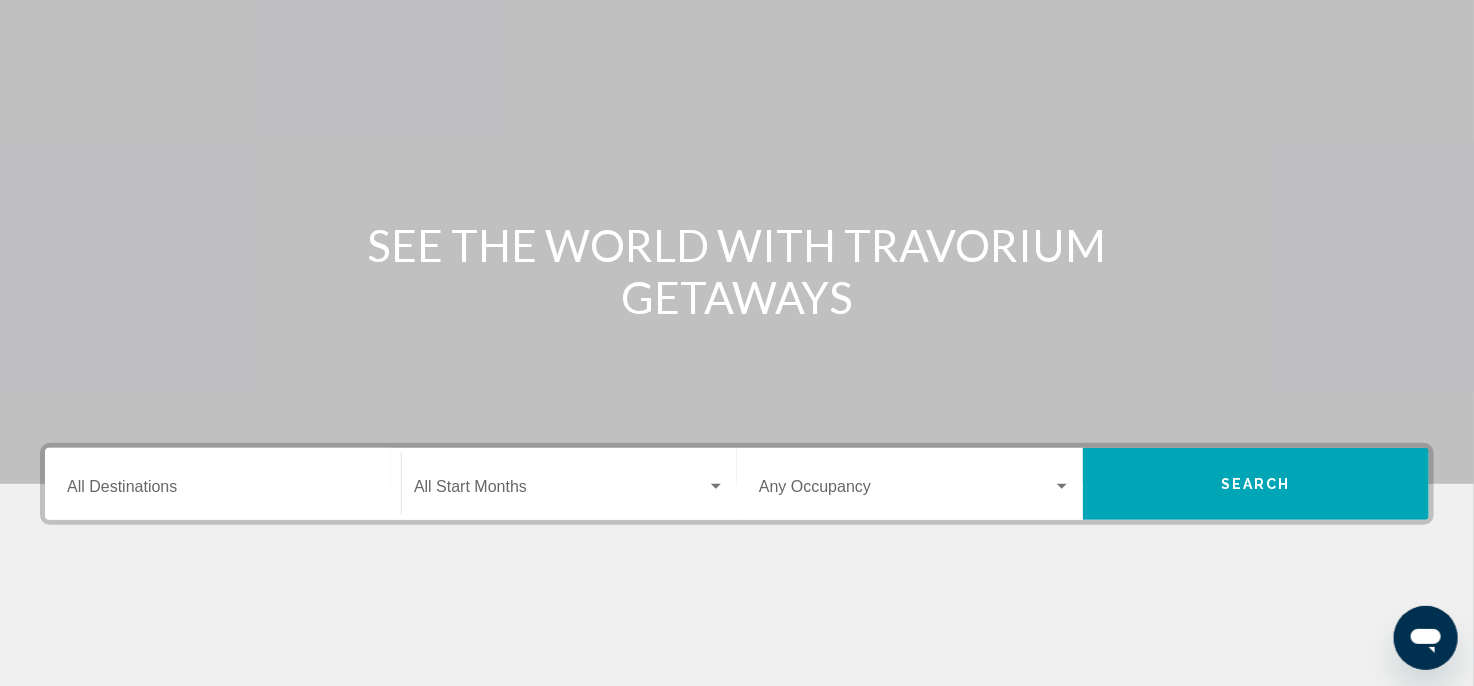 scroll, scrollTop: 200, scrollLeft: 0, axis: vertical 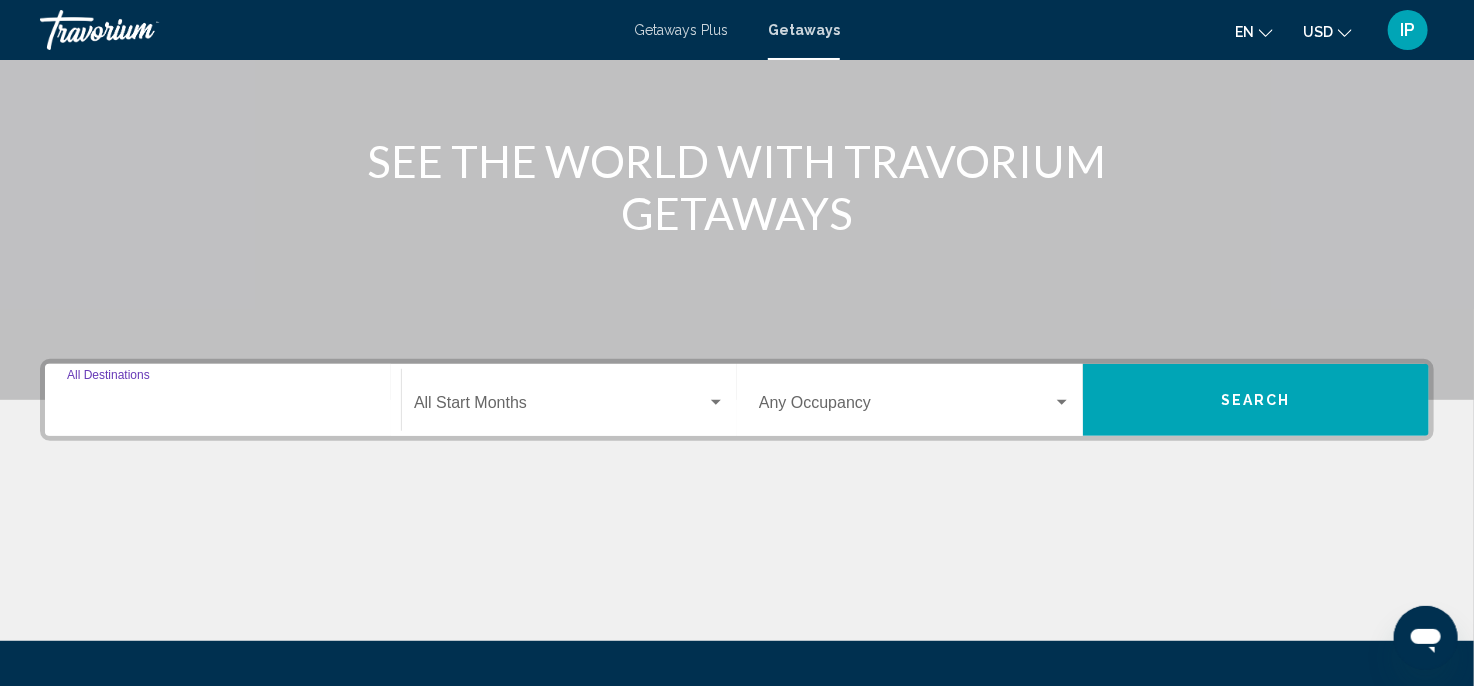 click on "Destination All Destinations" at bounding box center (223, 407) 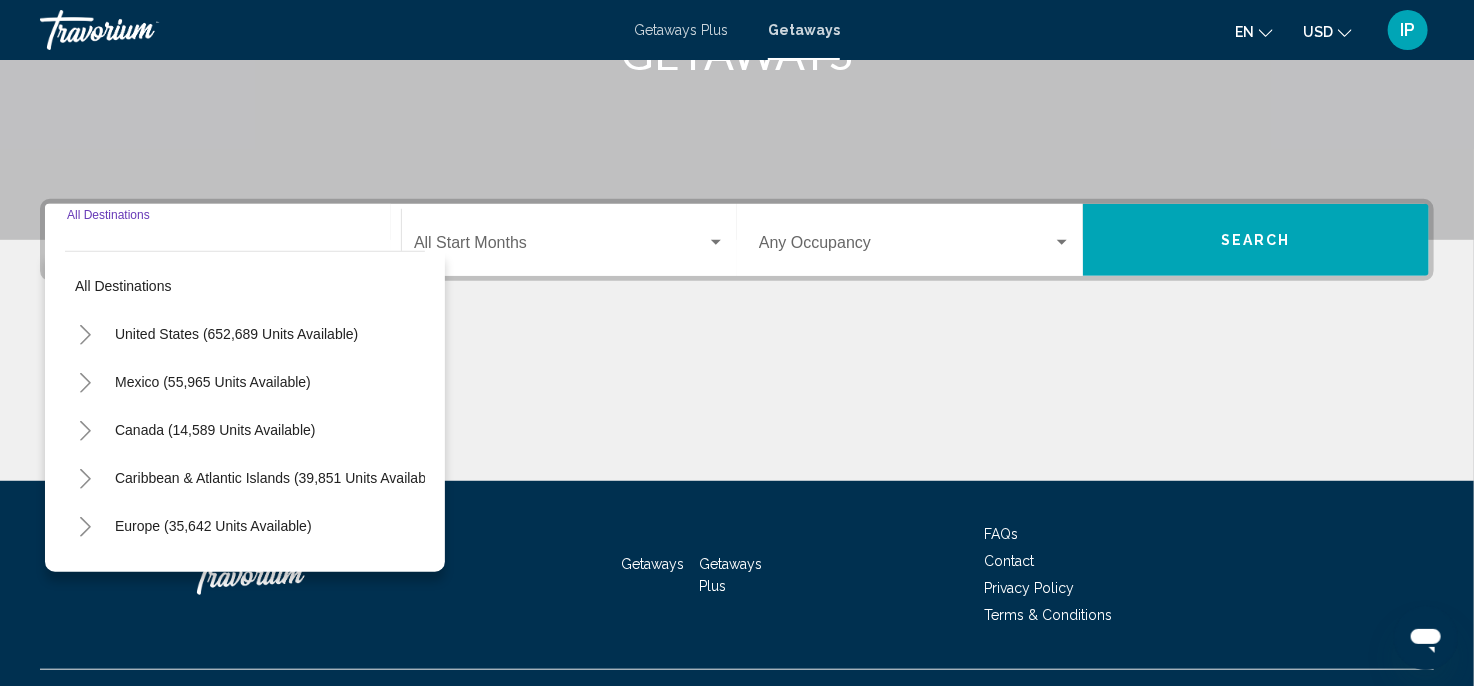 scroll, scrollTop: 399, scrollLeft: 0, axis: vertical 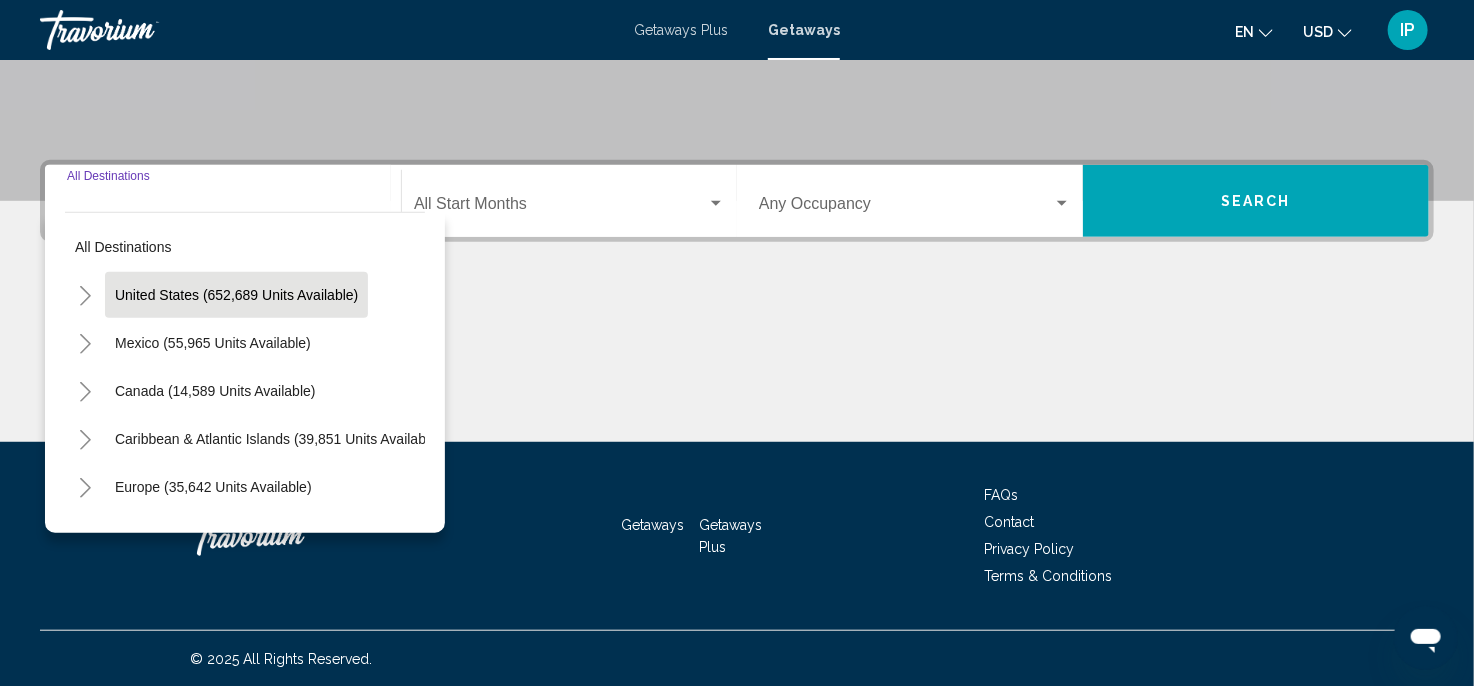 click on "United States (652,689 units available)" at bounding box center (213, 343) 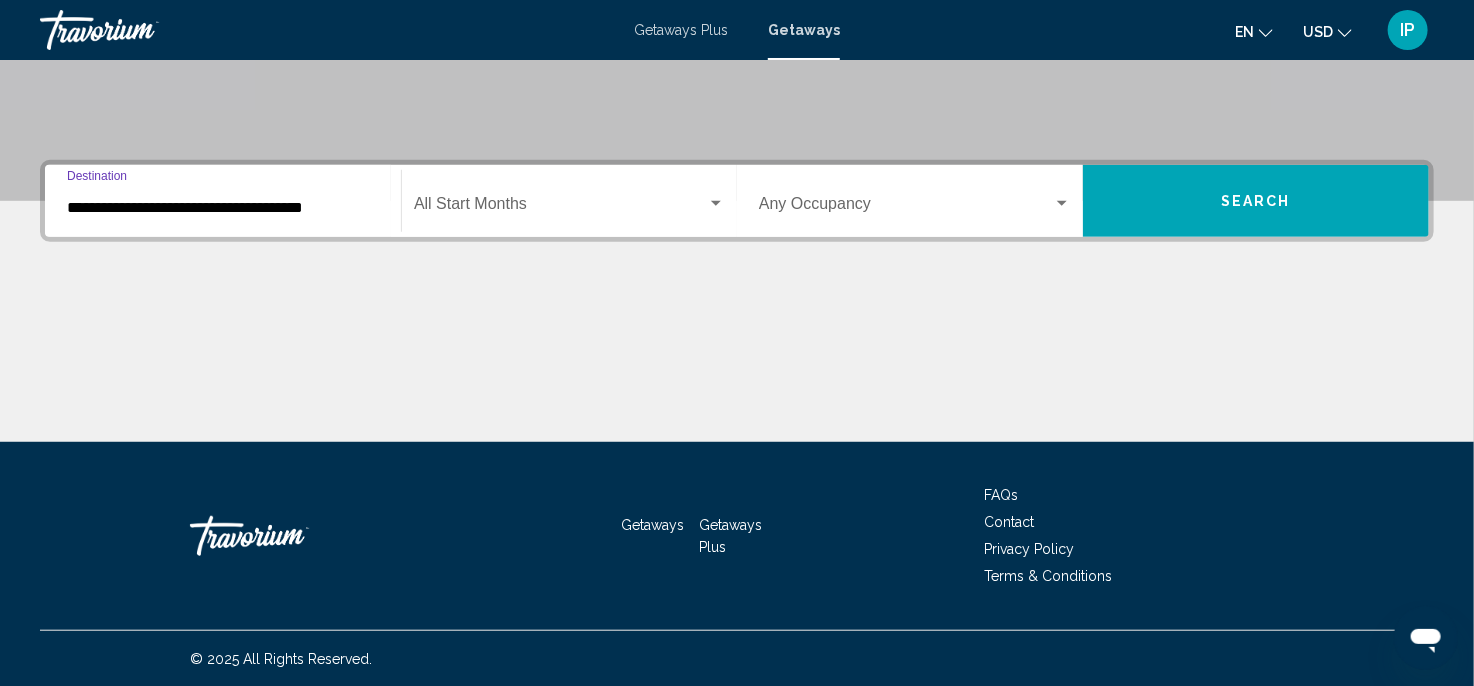 click at bounding box center (716, 204) 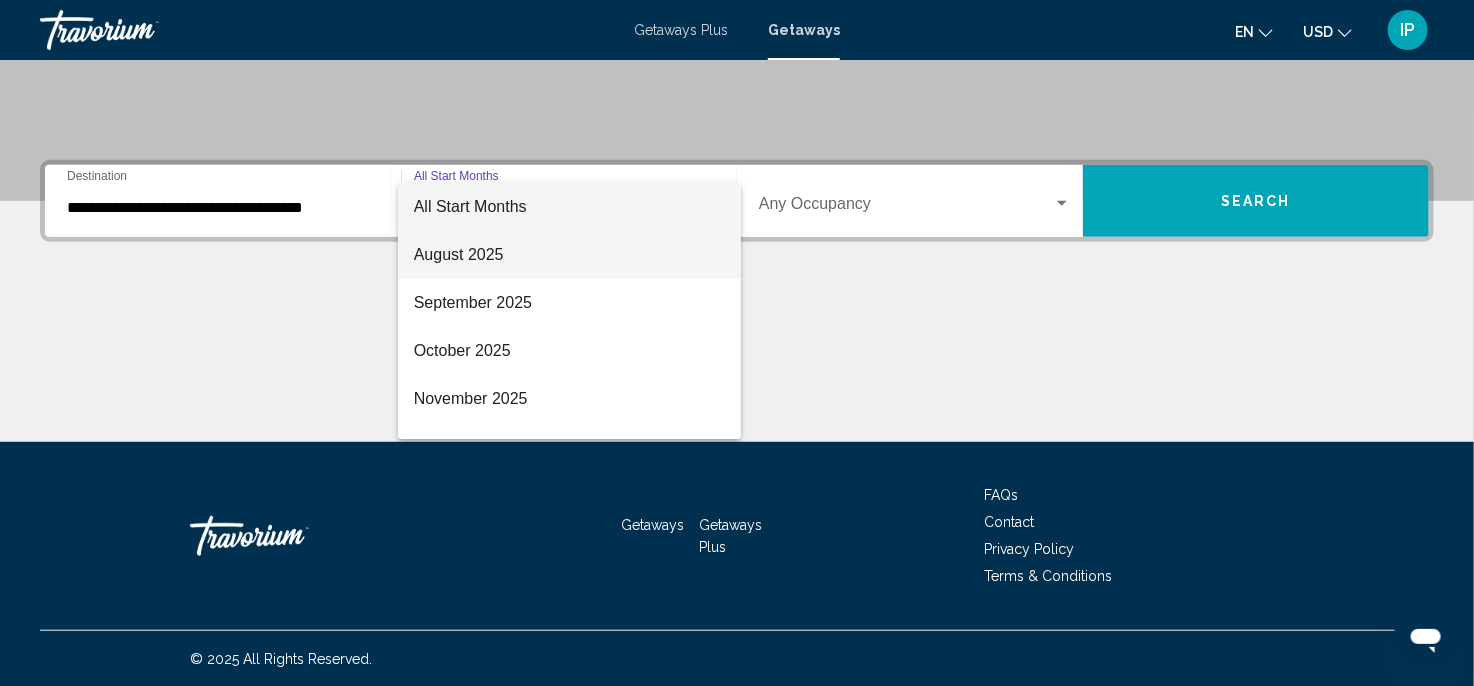 click on "August 2025" at bounding box center [570, 255] 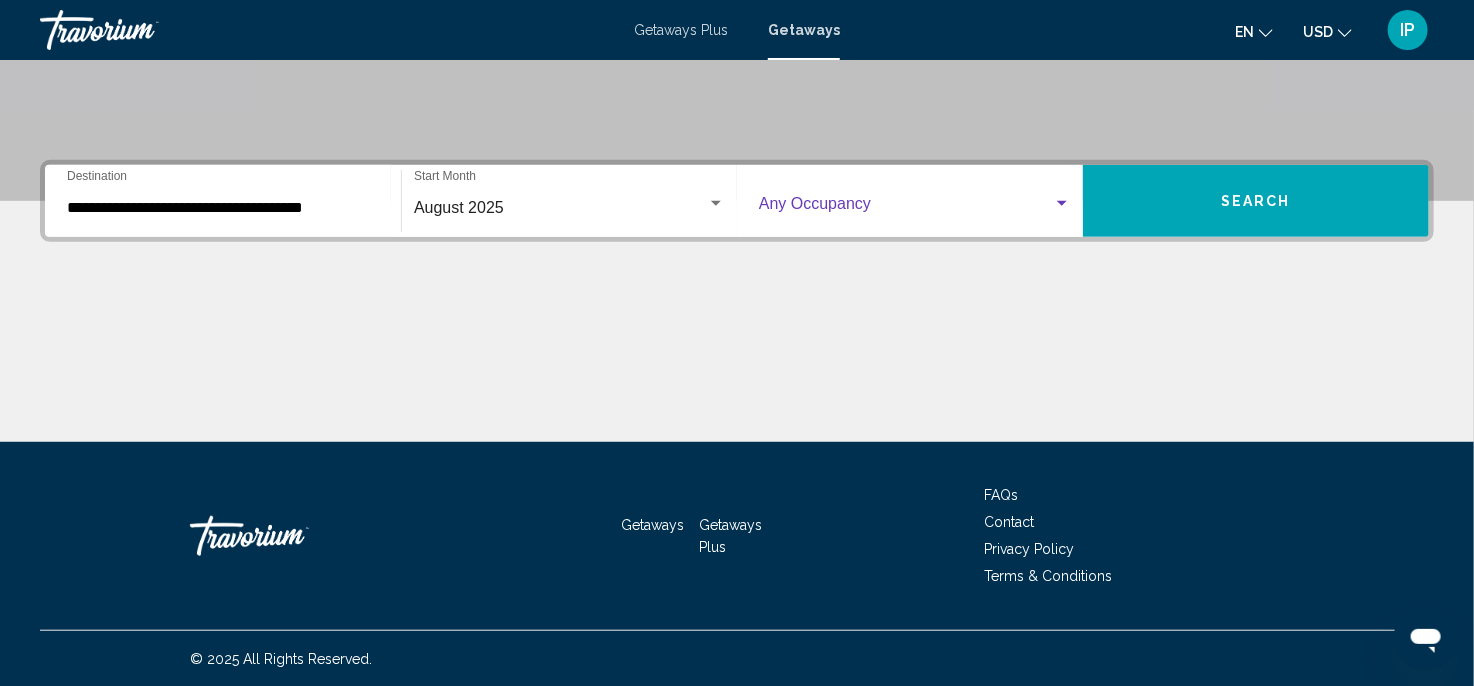 click at bounding box center (1062, 204) 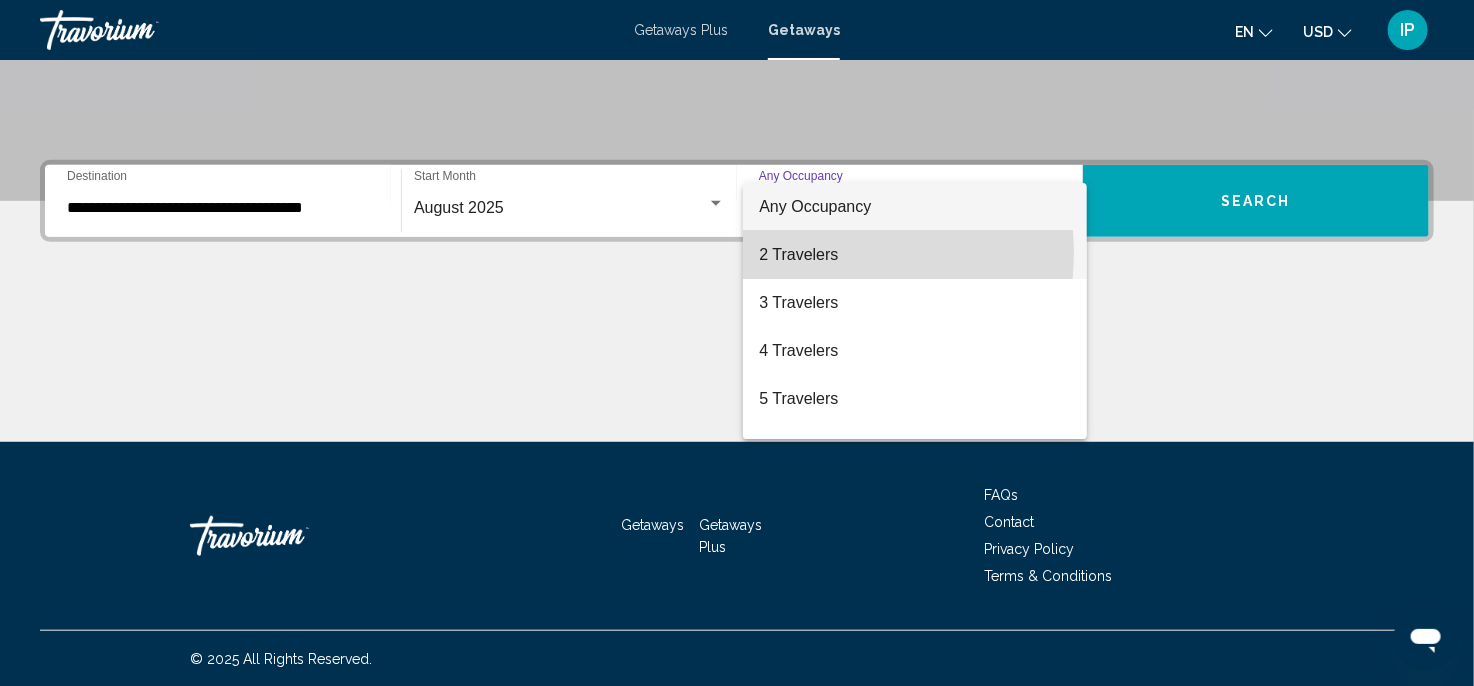 click on "2 Travelers" at bounding box center (915, 255) 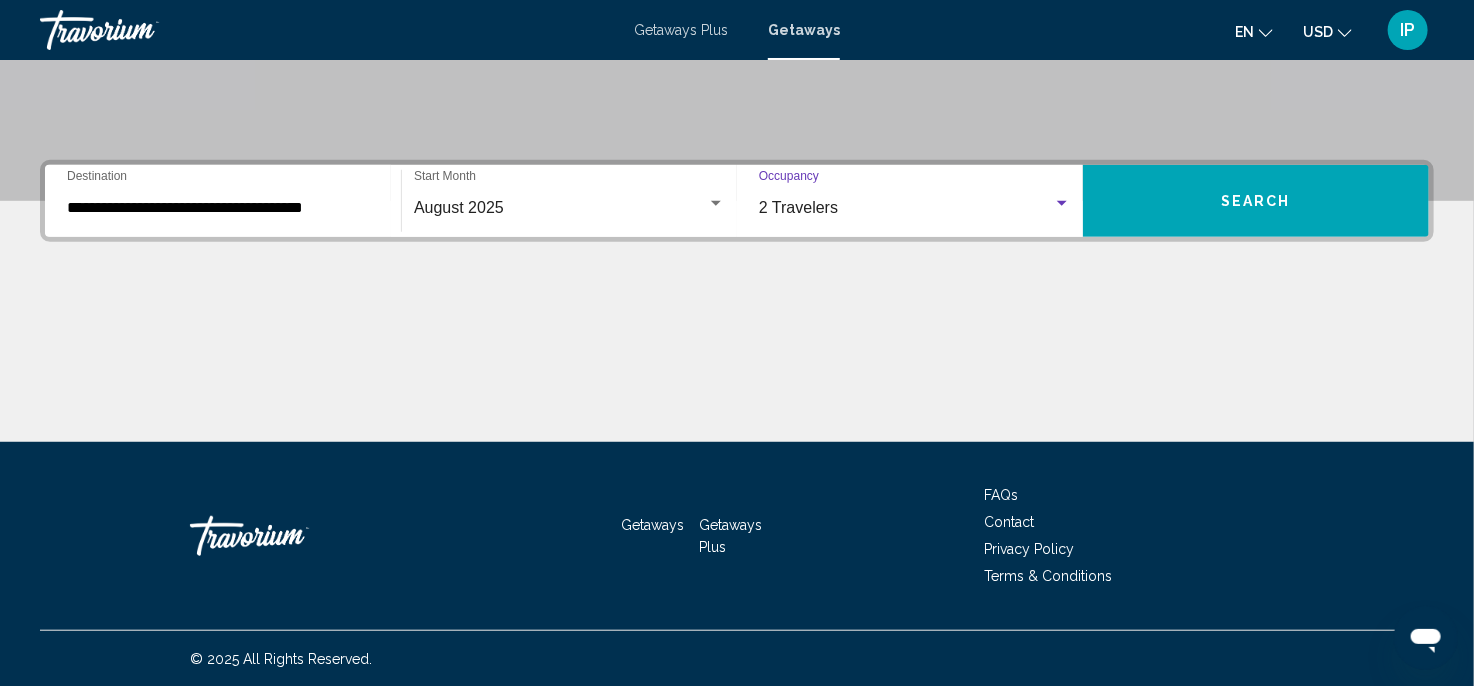 click on "Search" at bounding box center (1256, 202) 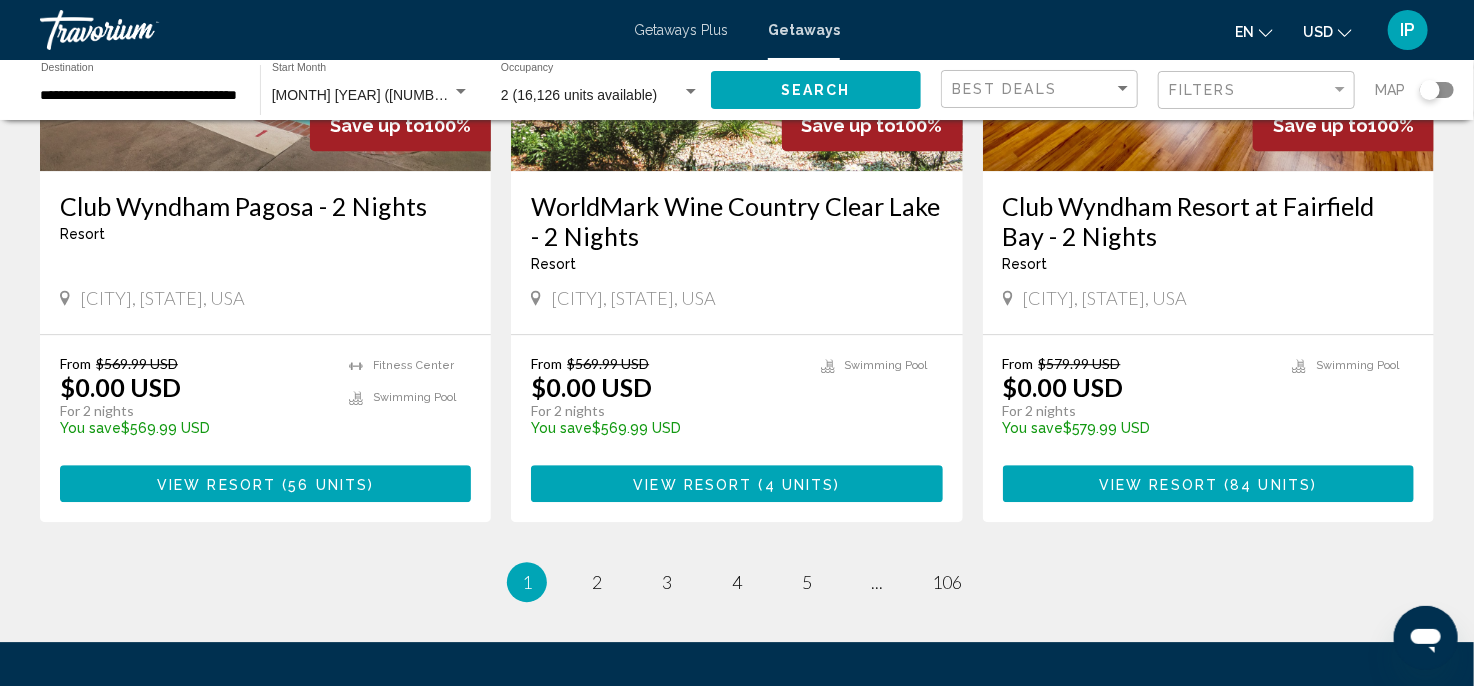 scroll, scrollTop: 2500, scrollLeft: 0, axis: vertical 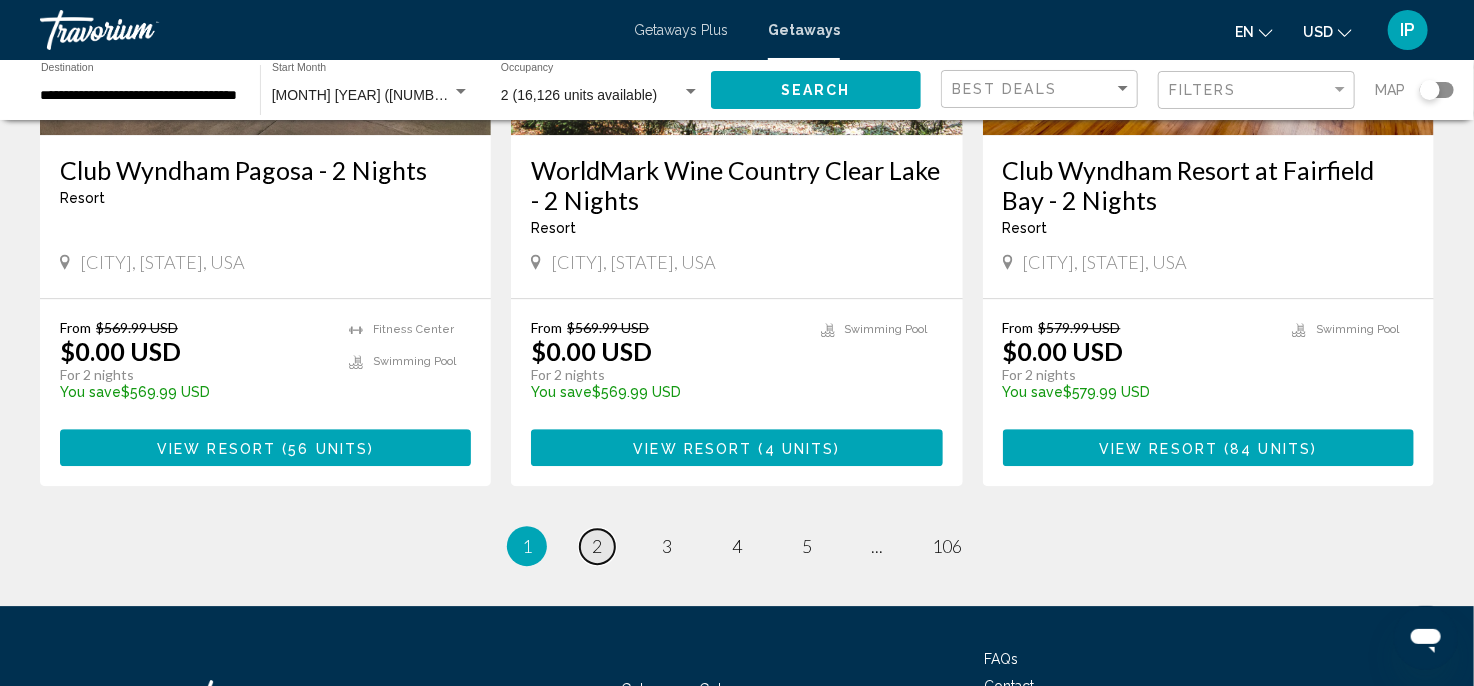 click on "2" at bounding box center [597, 546] 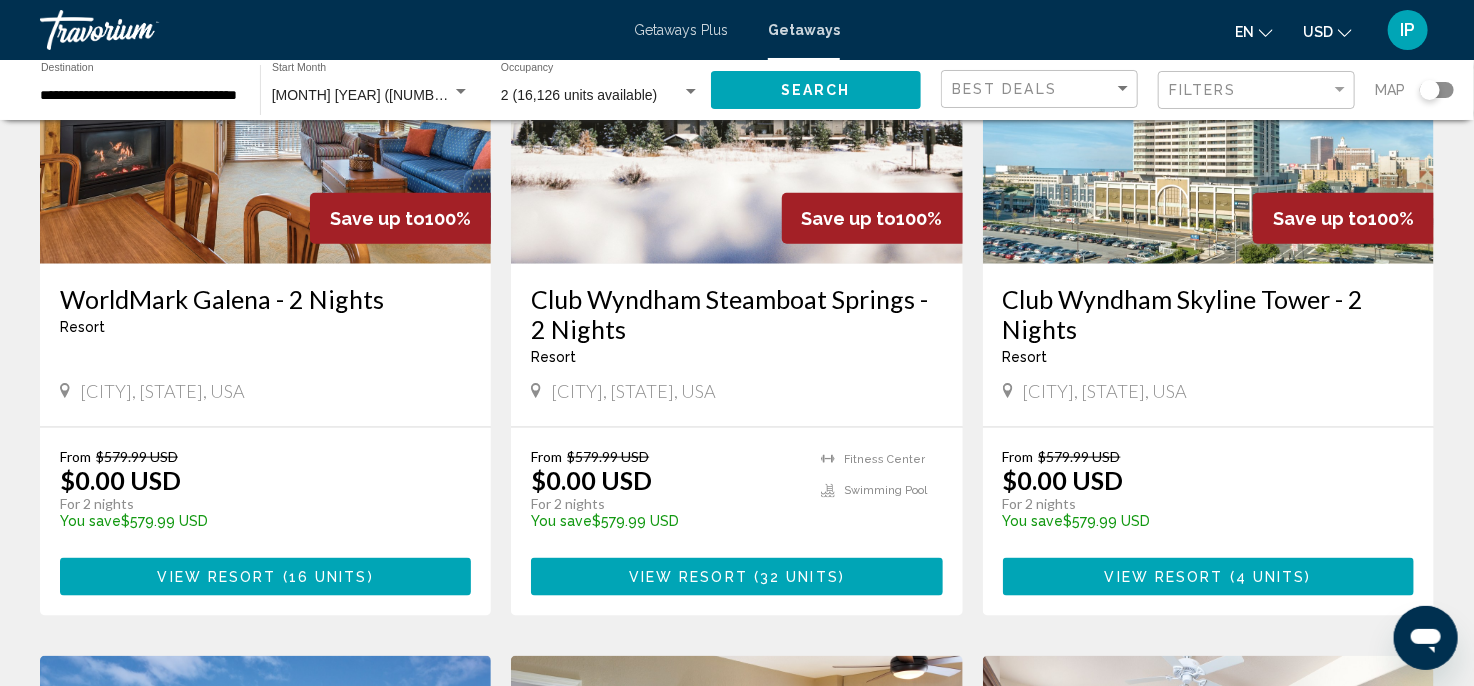 scroll, scrollTop: 1000, scrollLeft: 0, axis: vertical 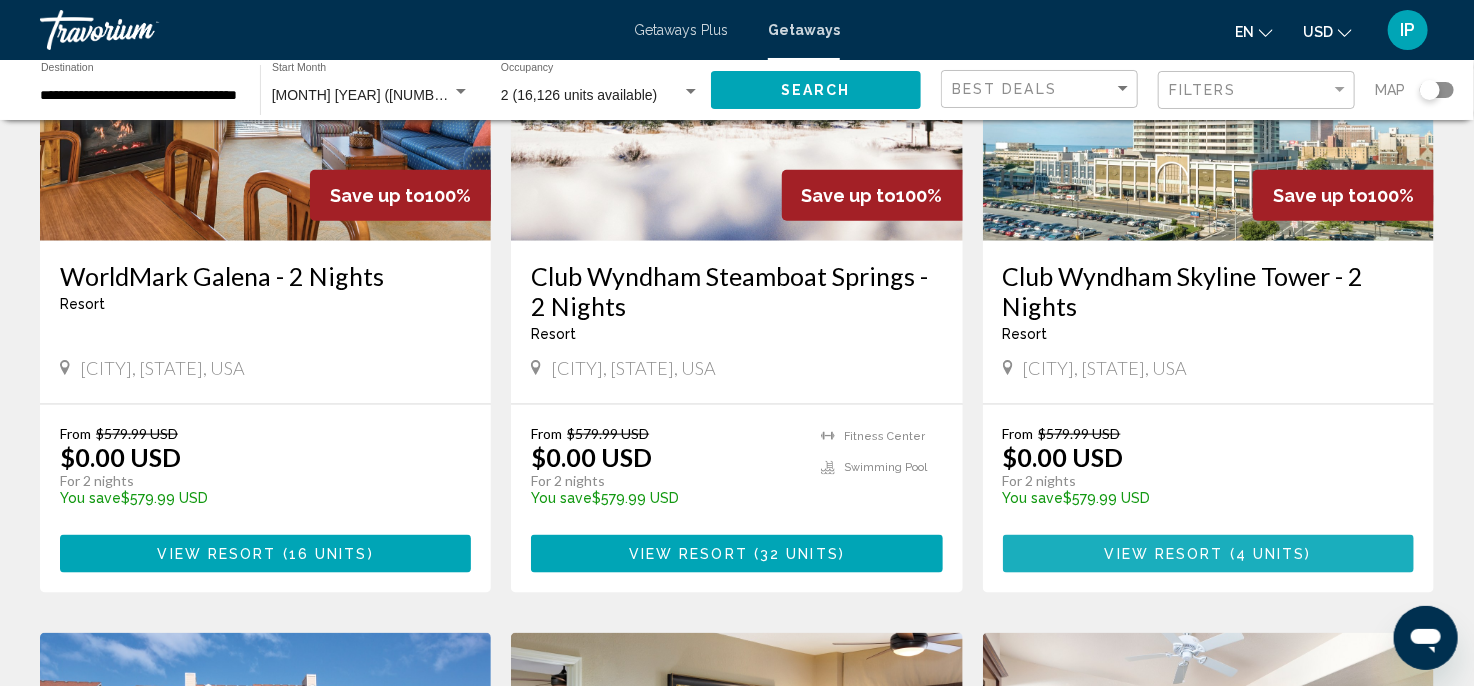 click at bounding box center (1227, 555) 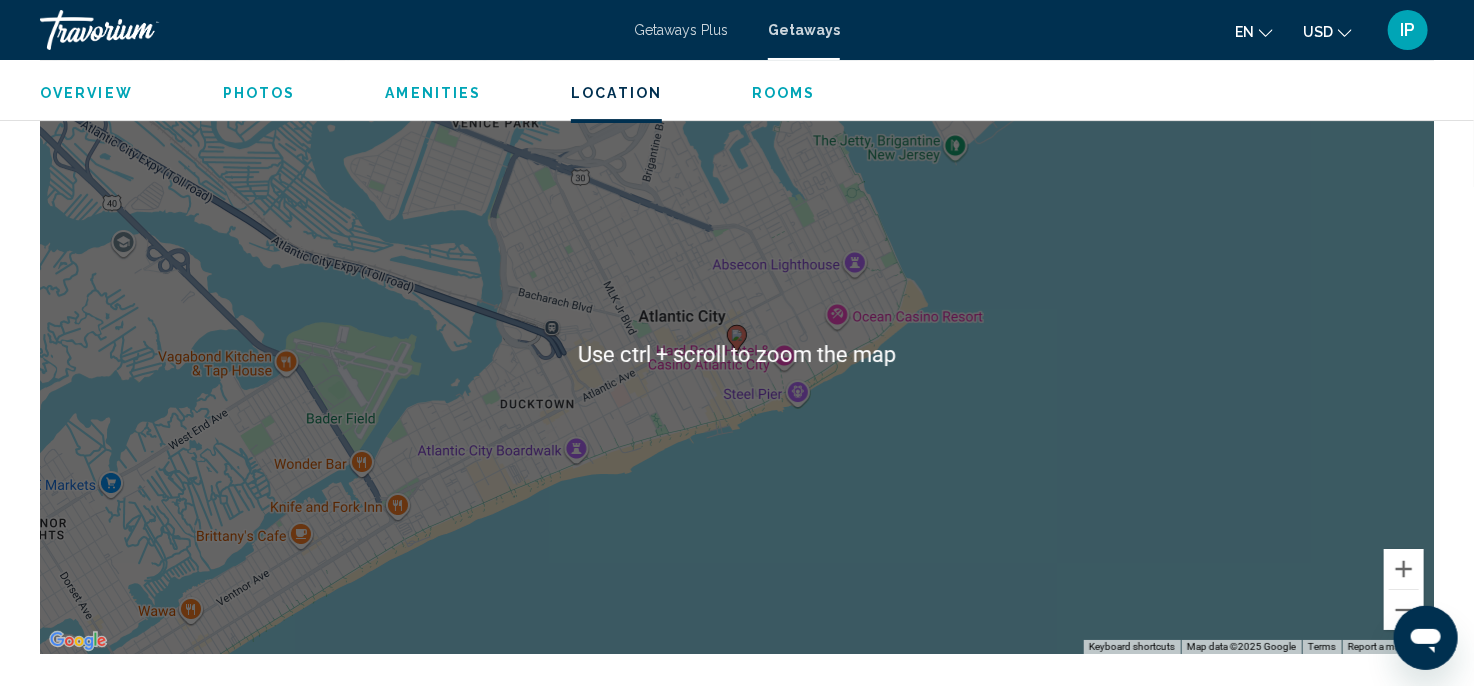 scroll, scrollTop: 3017, scrollLeft: 0, axis: vertical 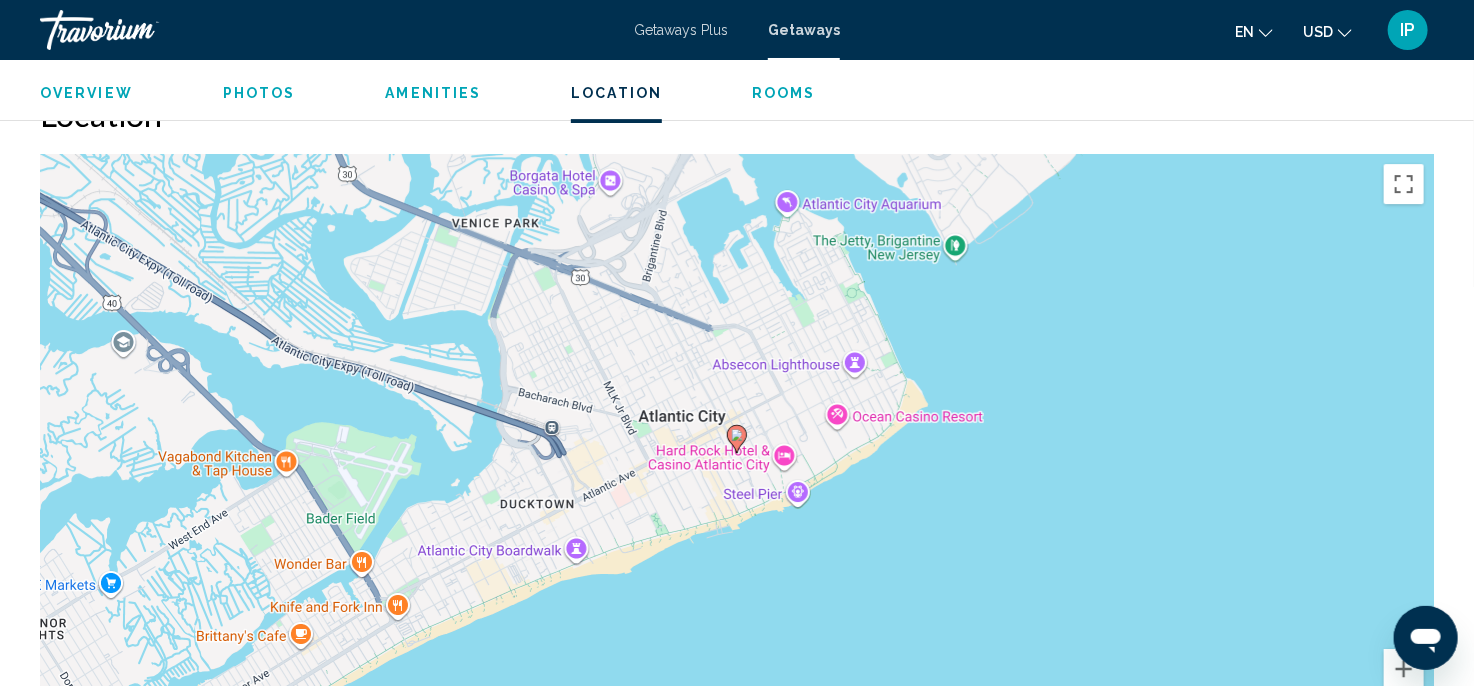 drag, startPoint x: 959, startPoint y: 429, endPoint x: 975, endPoint y: 417, distance: 20 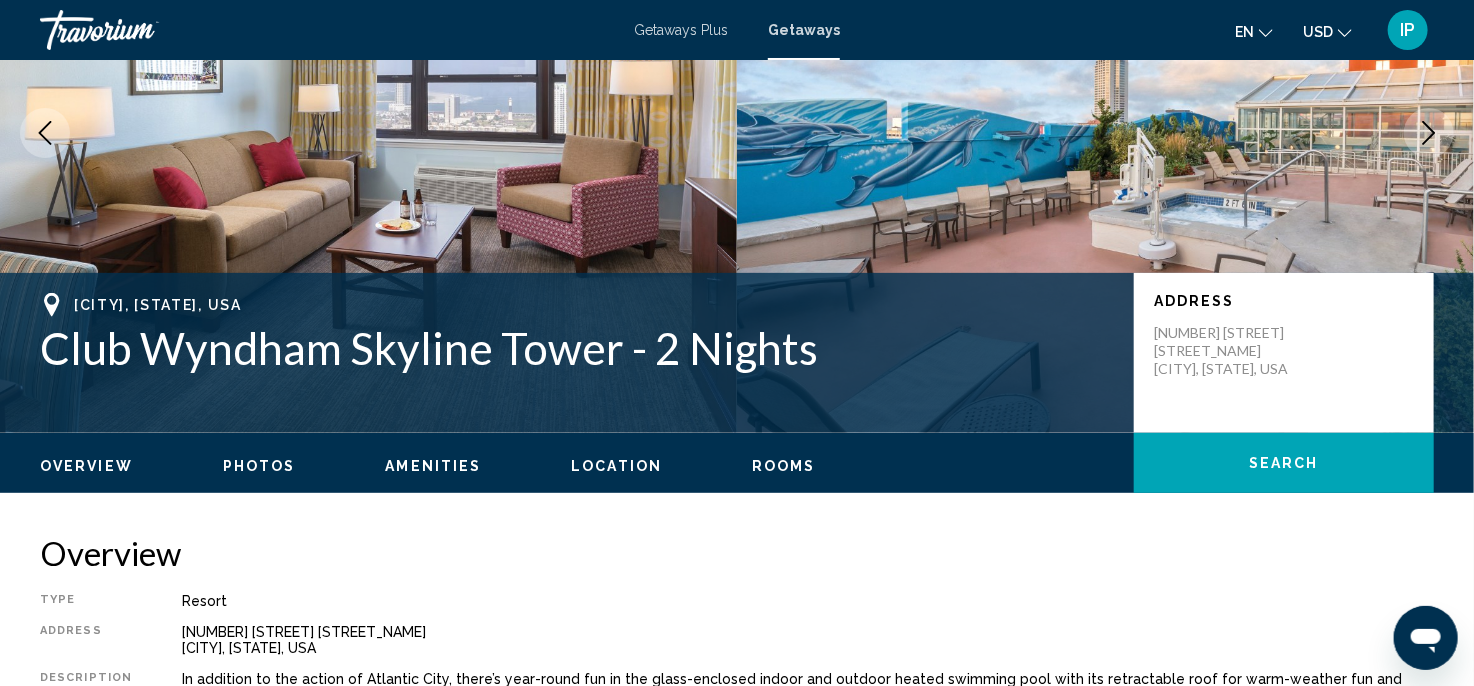 scroll, scrollTop: 217, scrollLeft: 0, axis: vertical 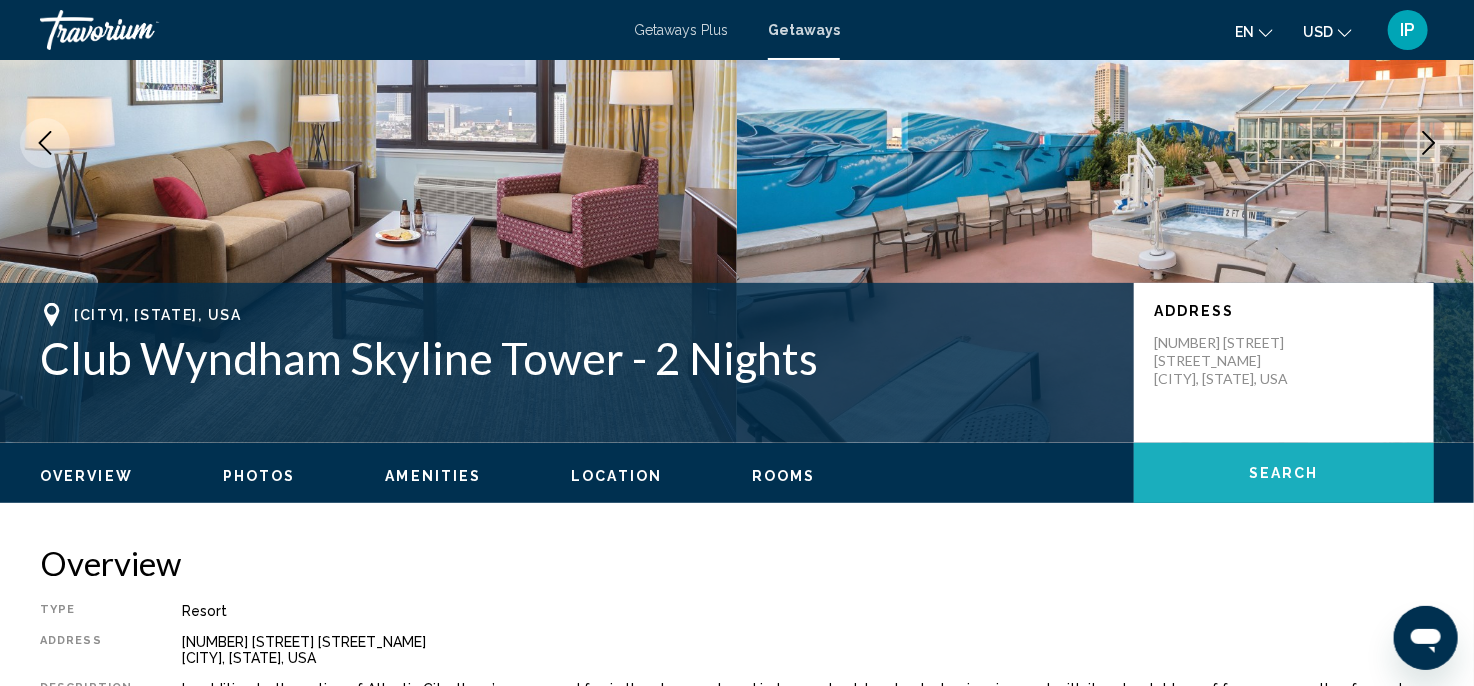 click on "Search" 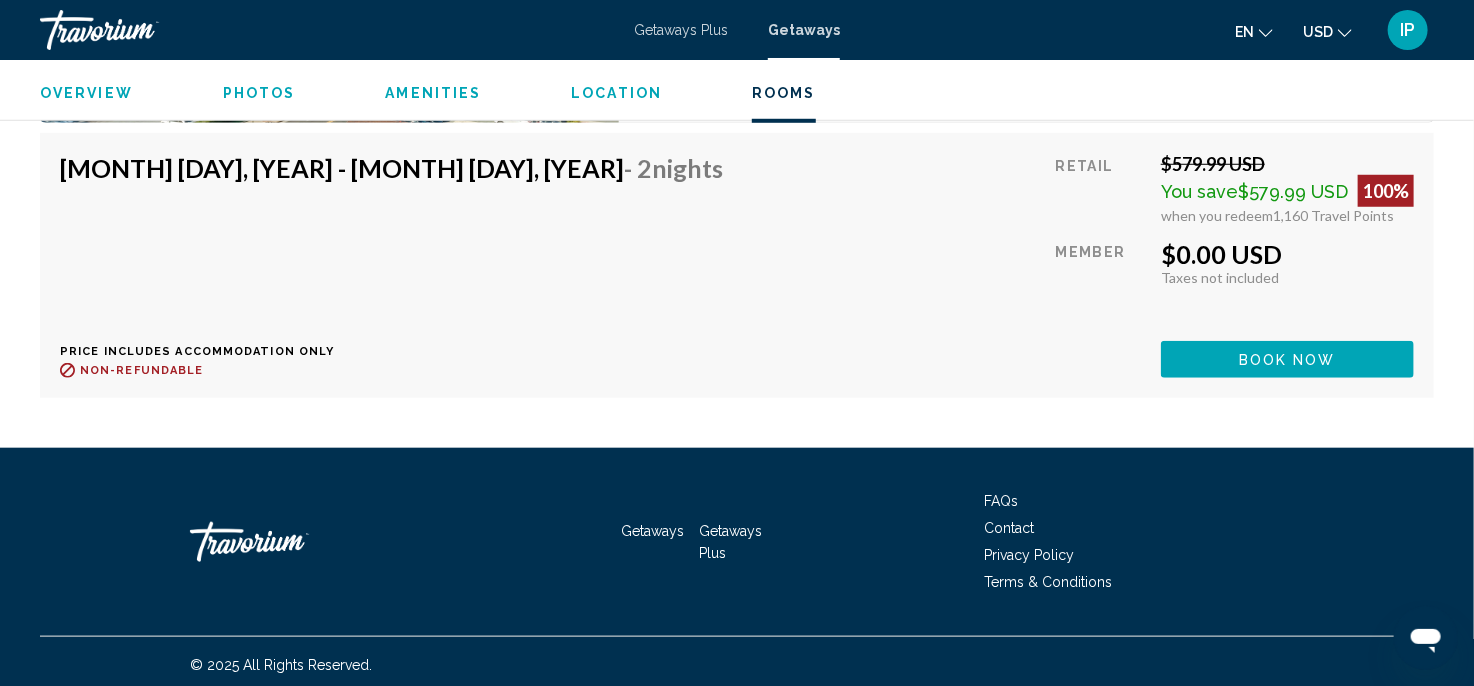 scroll, scrollTop: 3889, scrollLeft: 0, axis: vertical 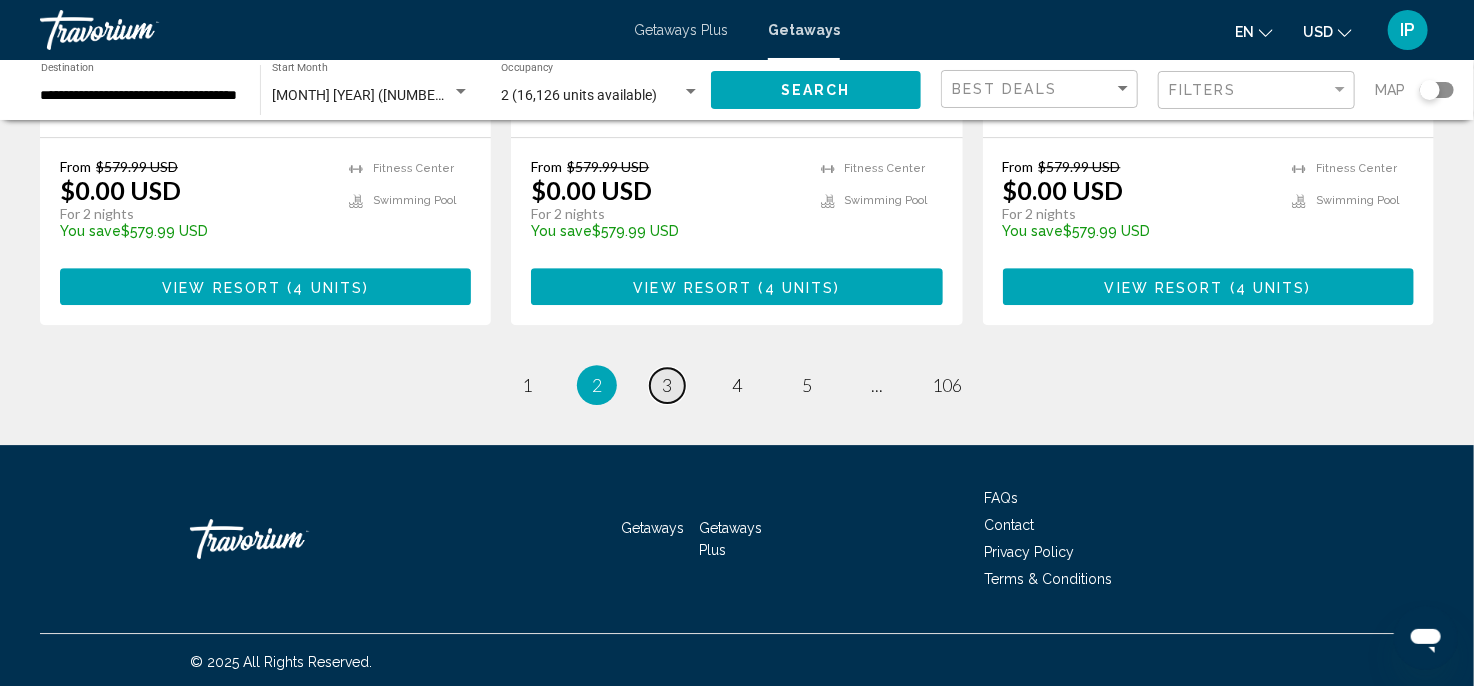click on "3" at bounding box center (667, 385) 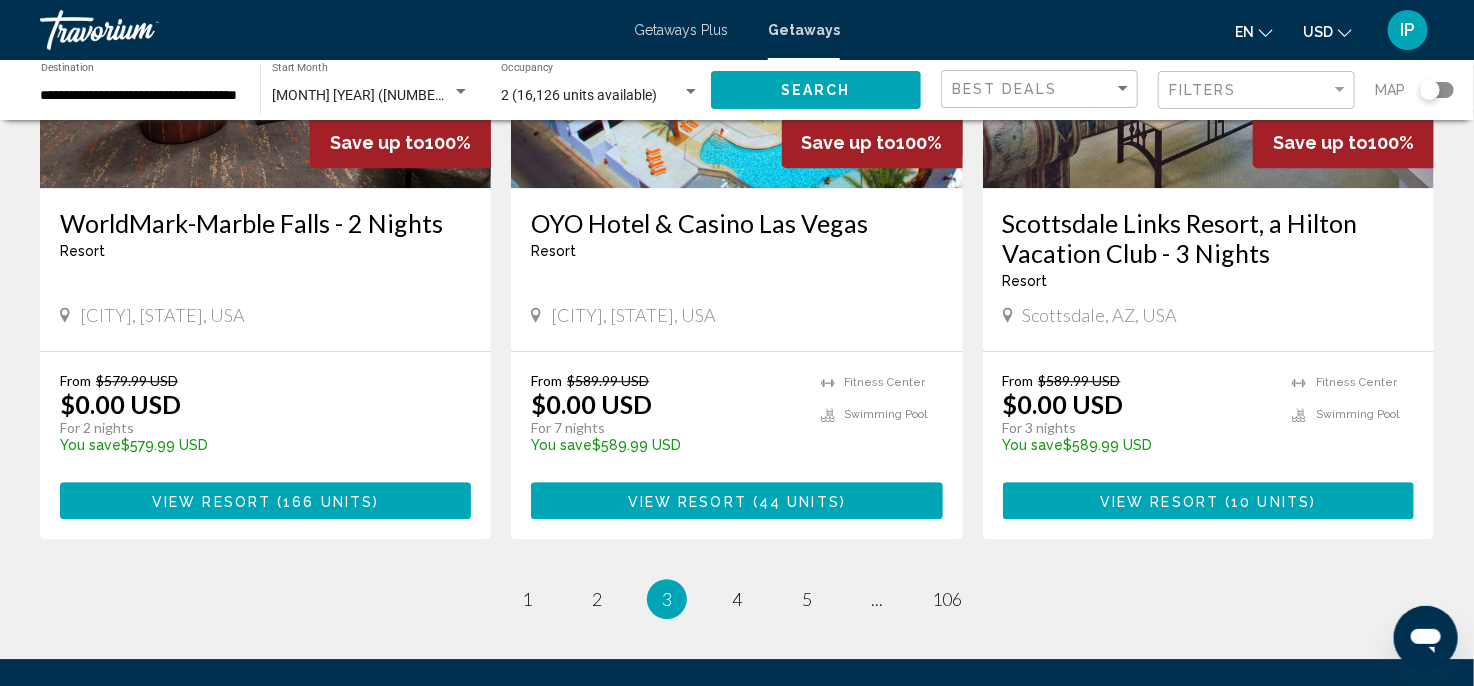 scroll, scrollTop: 2500, scrollLeft: 0, axis: vertical 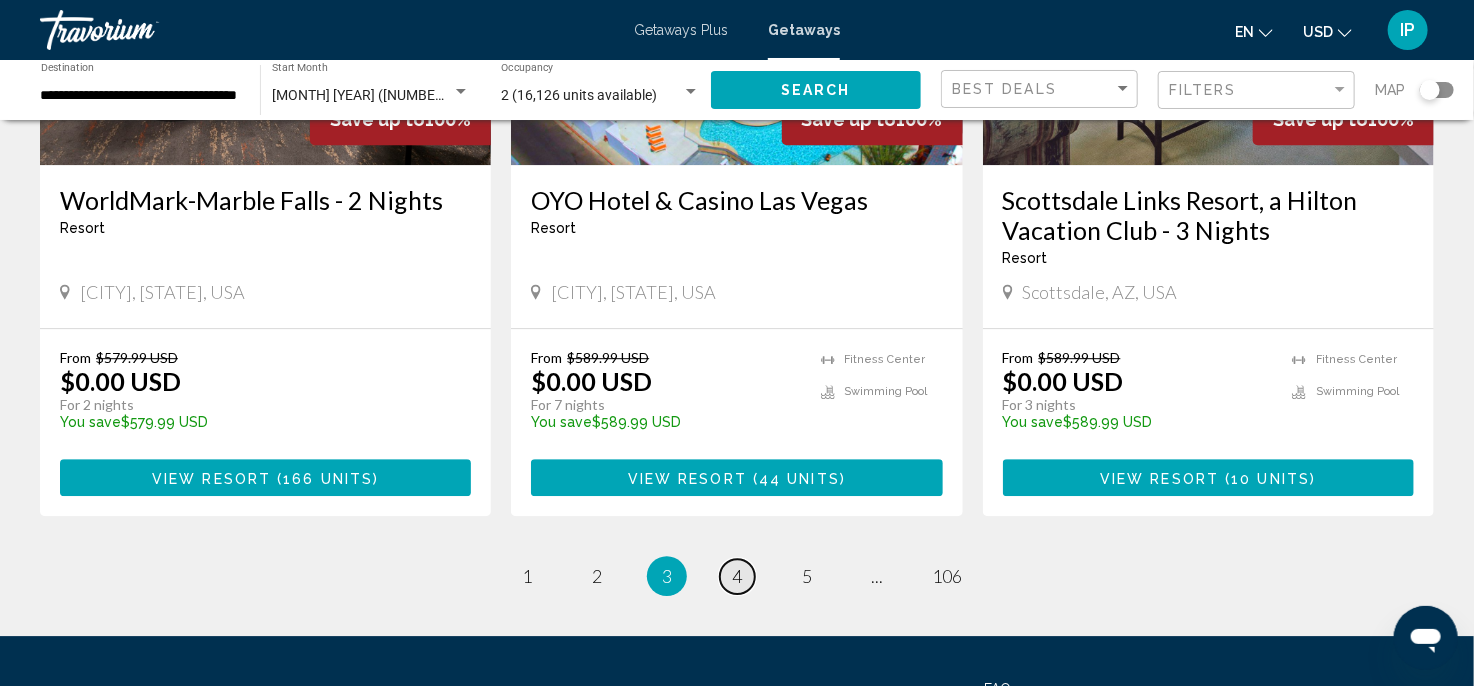 click on "4" at bounding box center [737, 576] 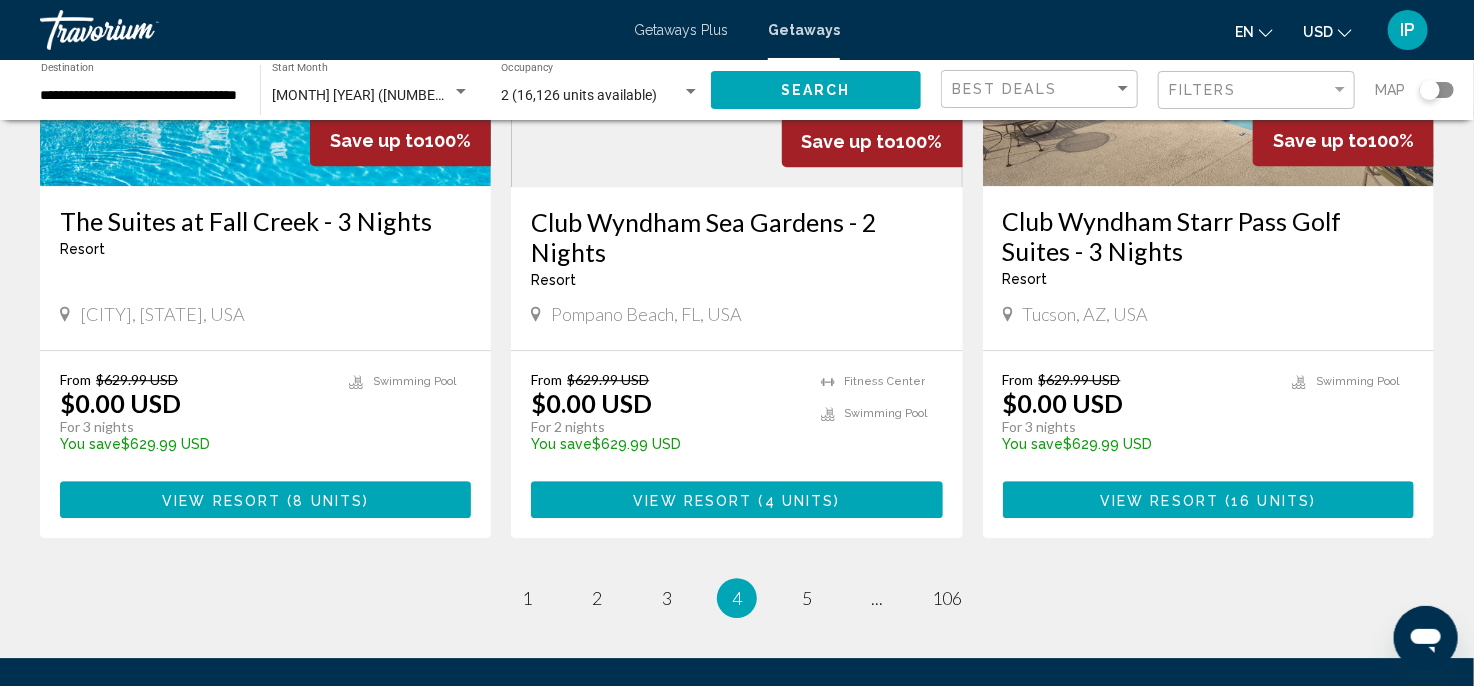 scroll, scrollTop: 2692, scrollLeft: 0, axis: vertical 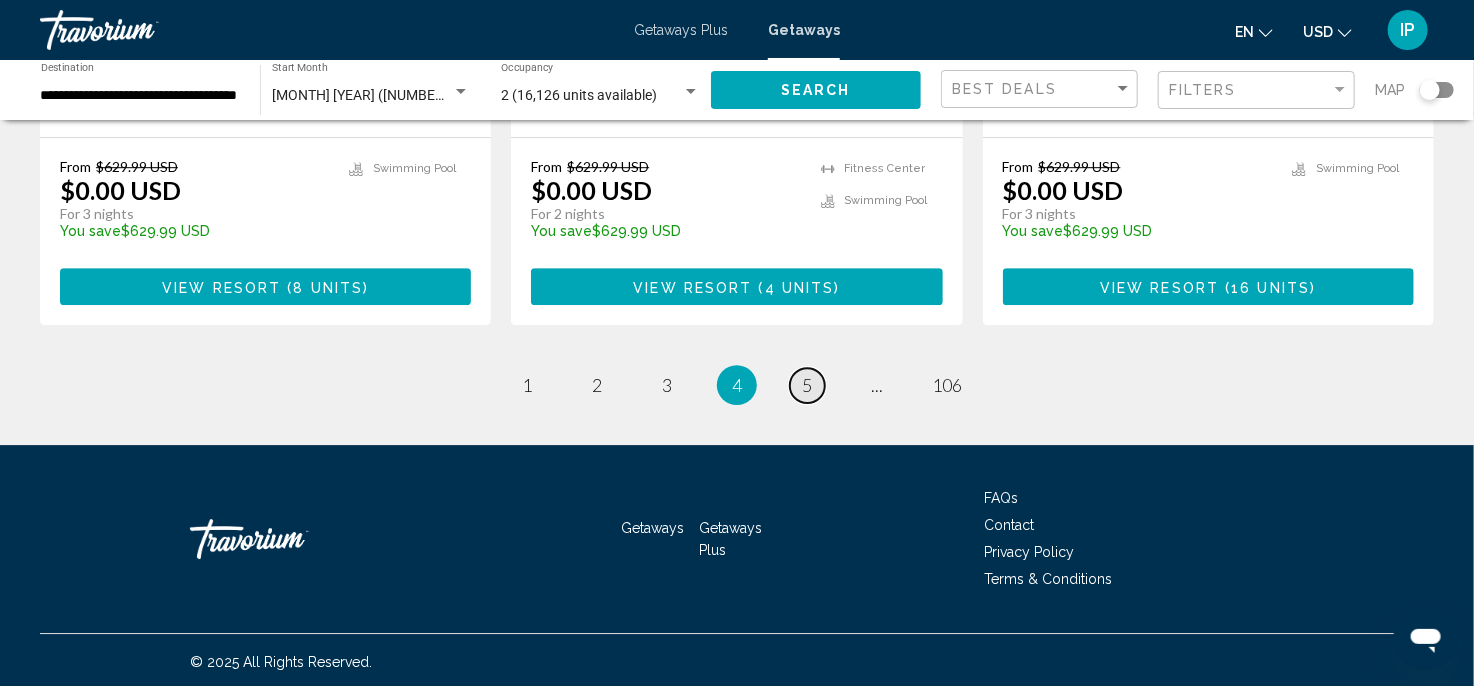 click on "5" at bounding box center (807, 385) 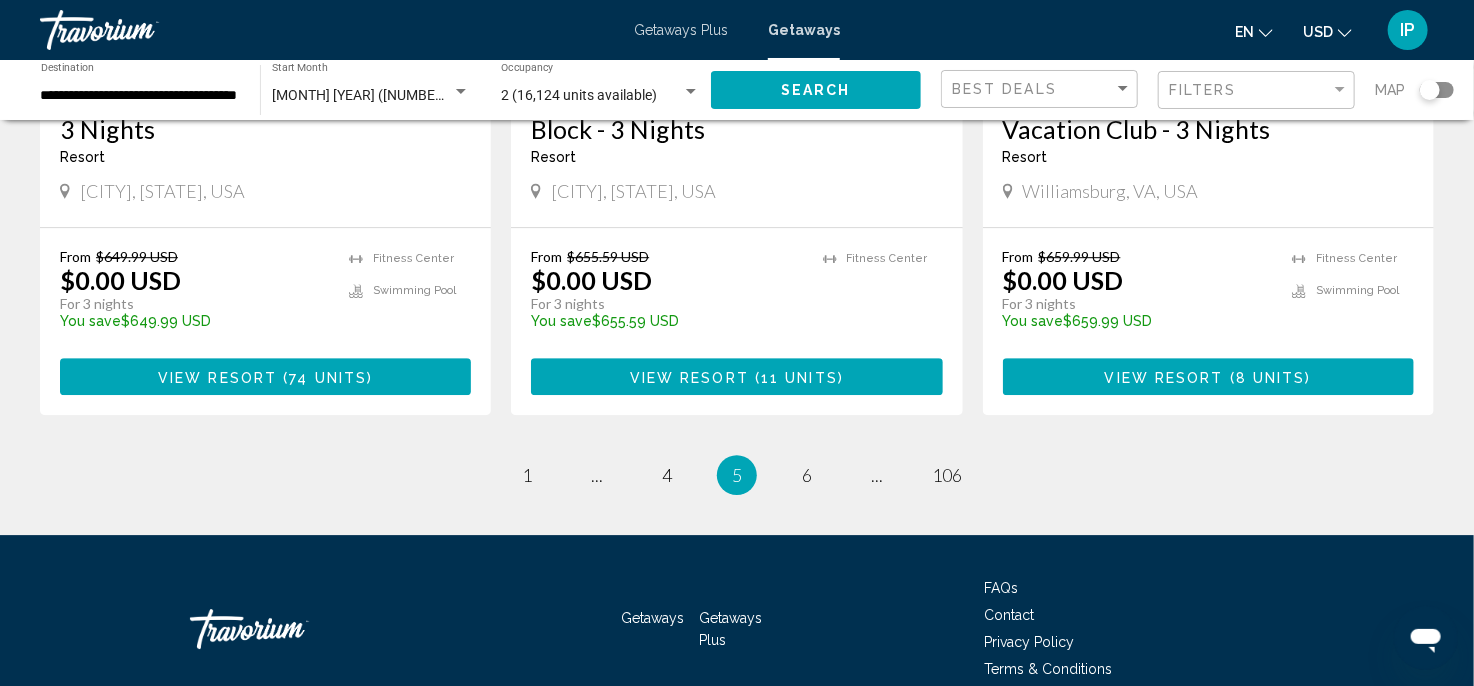 scroll, scrollTop: 2500, scrollLeft: 0, axis: vertical 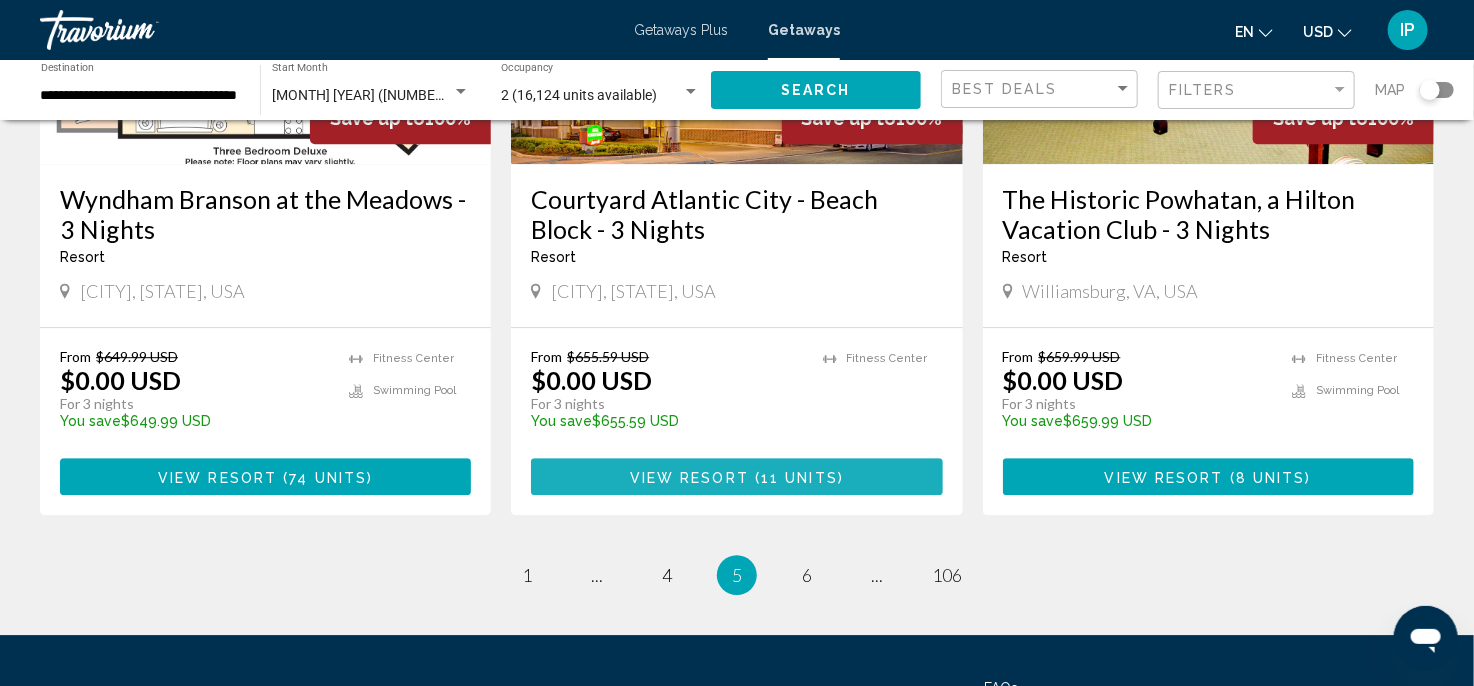 click on "View Resort" at bounding box center (689, 477) 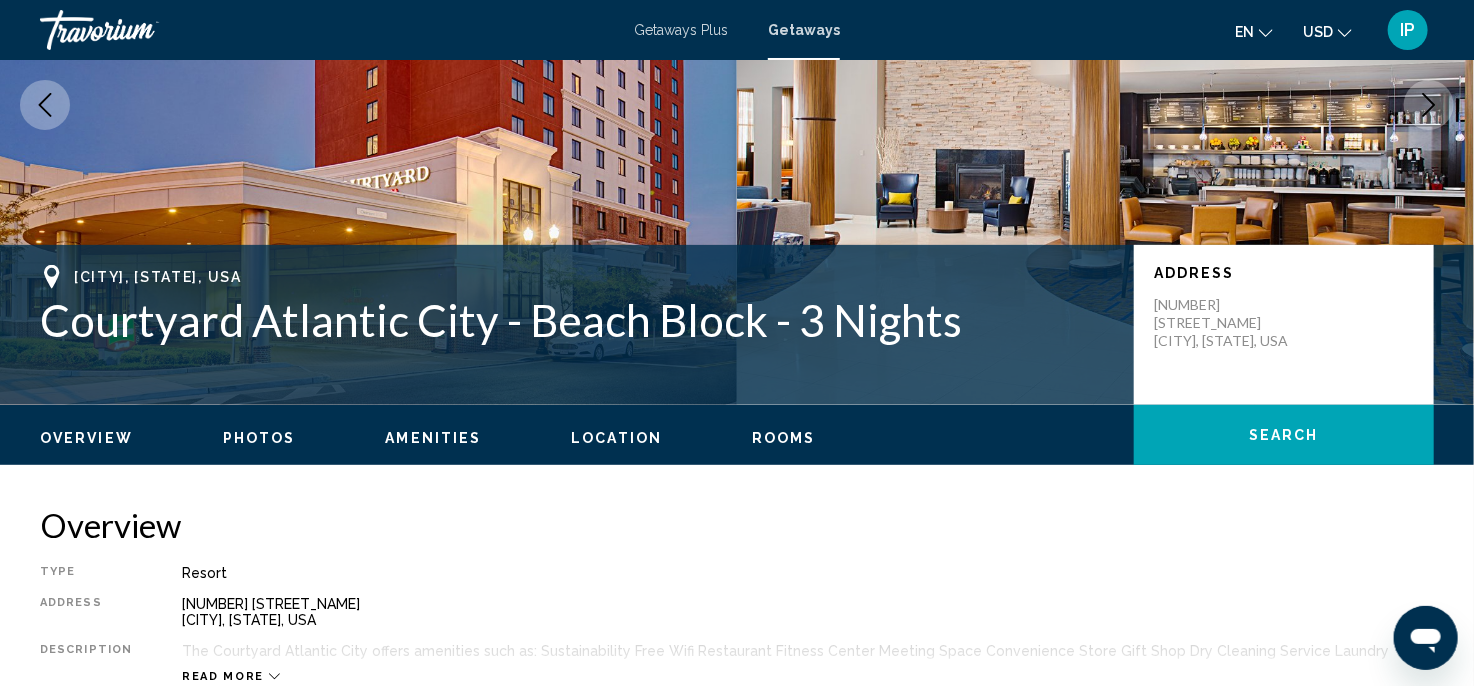 scroll, scrollTop: 216, scrollLeft: 0, axis: vertical 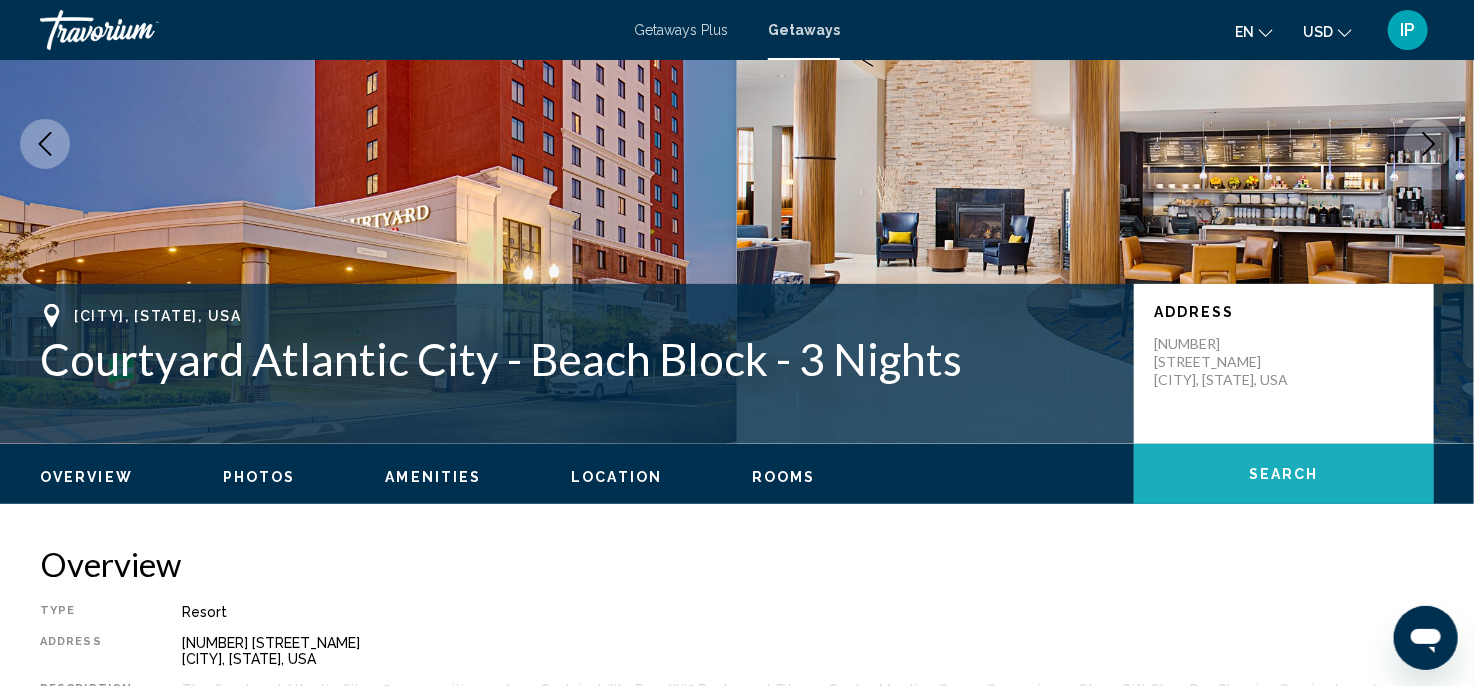 click on "Search" 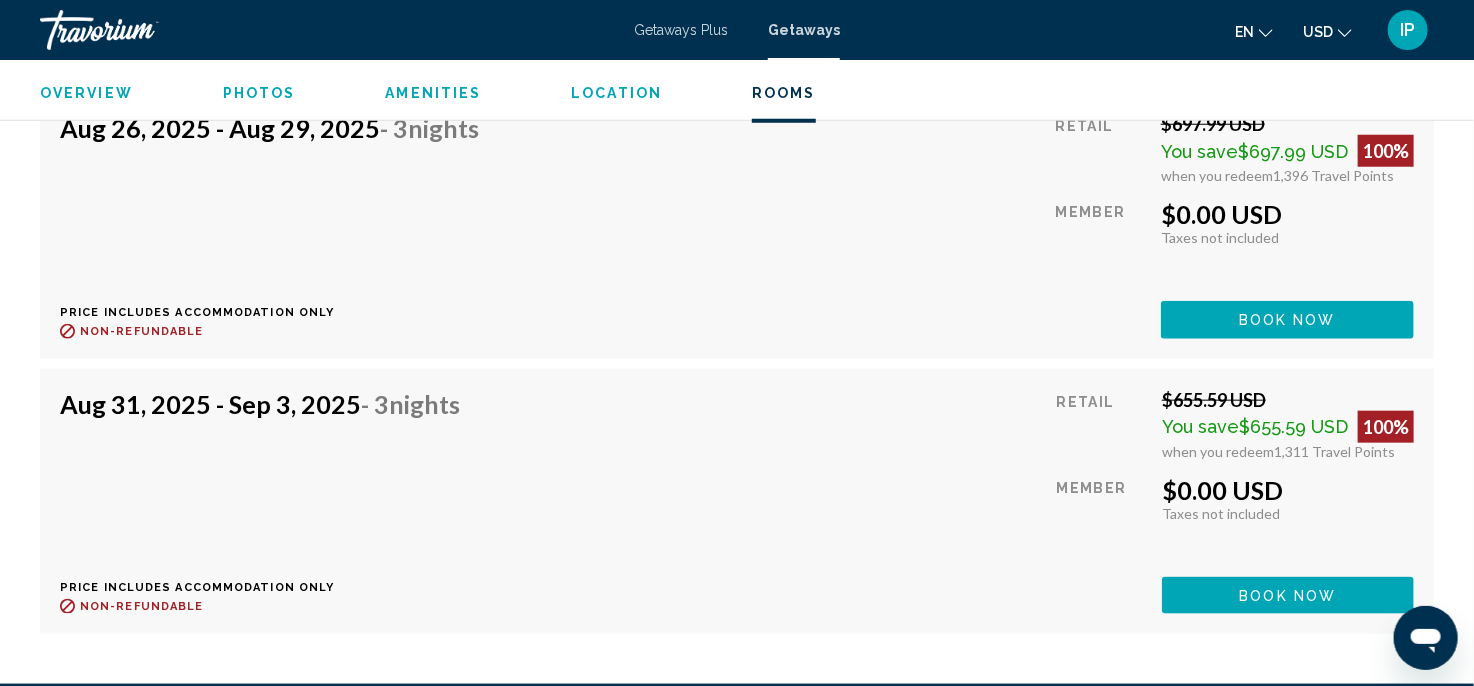 scroll, scrollTop: 4336, scrollLeft: 0, axis: vertical 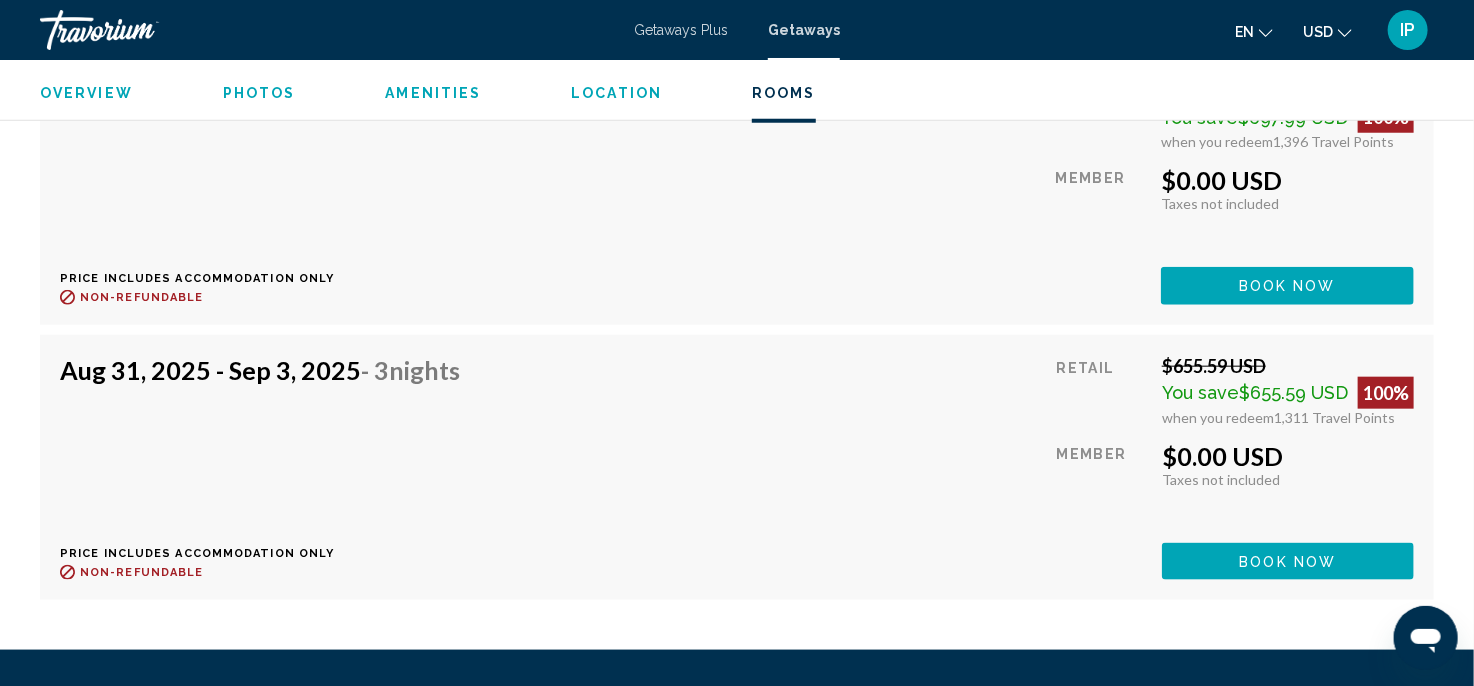 click on "Book now" at bounding box center (1287, -540) 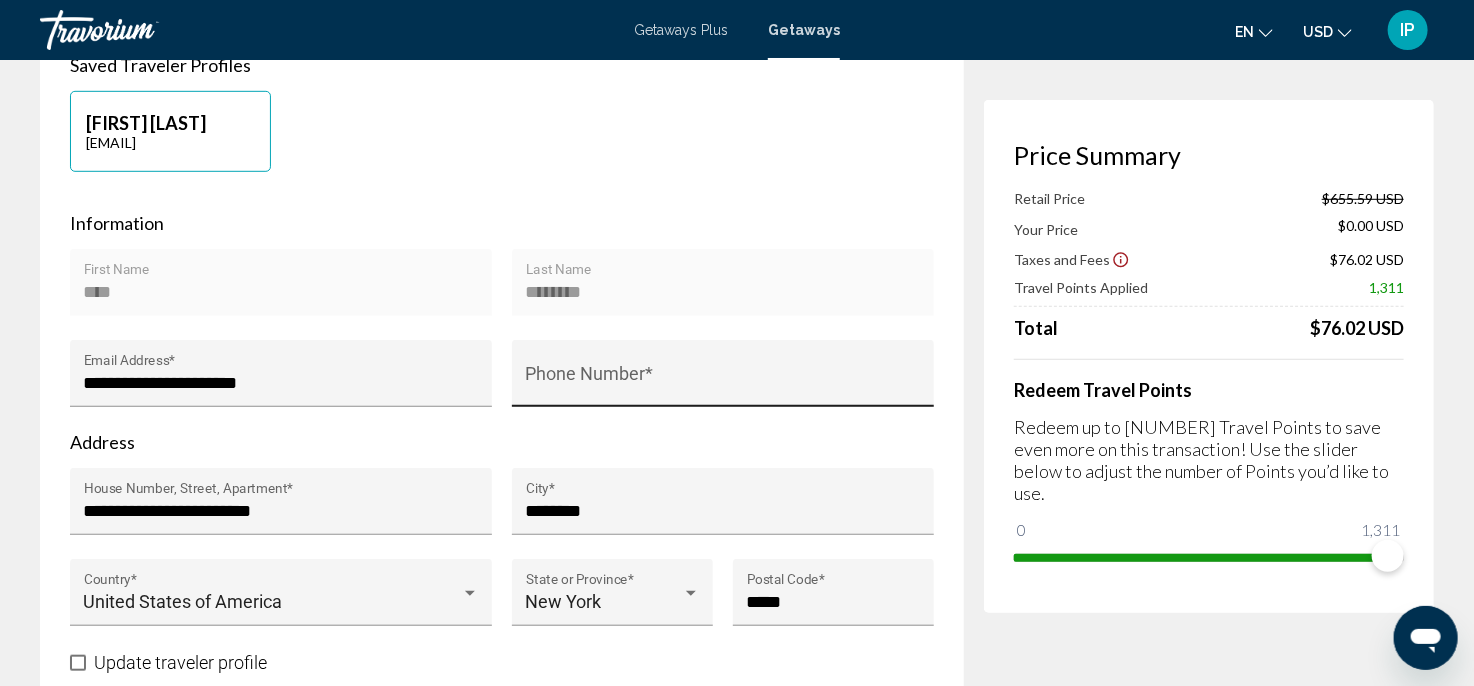 scroll, scrollTop: 300, scrollLeft: 0, axis: vertical 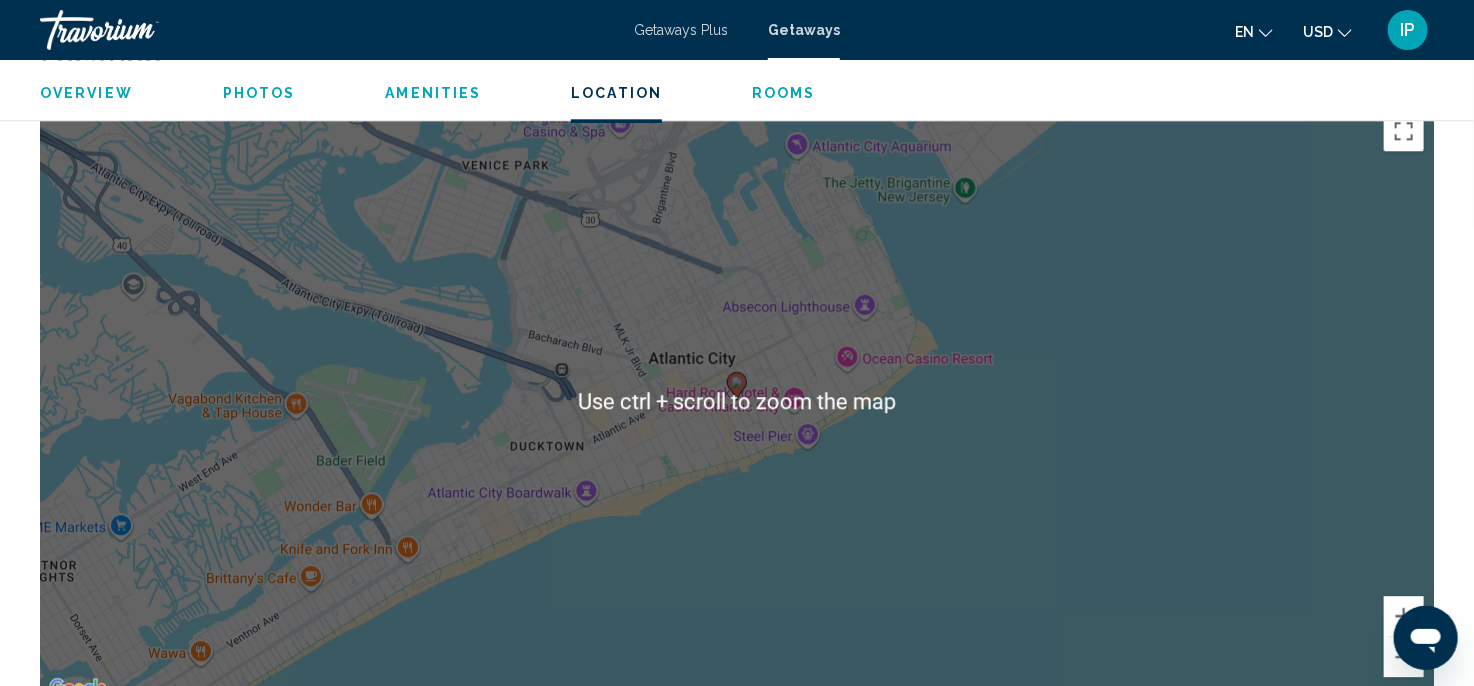 click on "To activate drag with keyboard, press Alt + Enter. Once in keyboard drag state, use the arrow keys to move the marker. To complete the drag, press the Enter key. To cancel, press Escape." at bounding box center [737, 401] 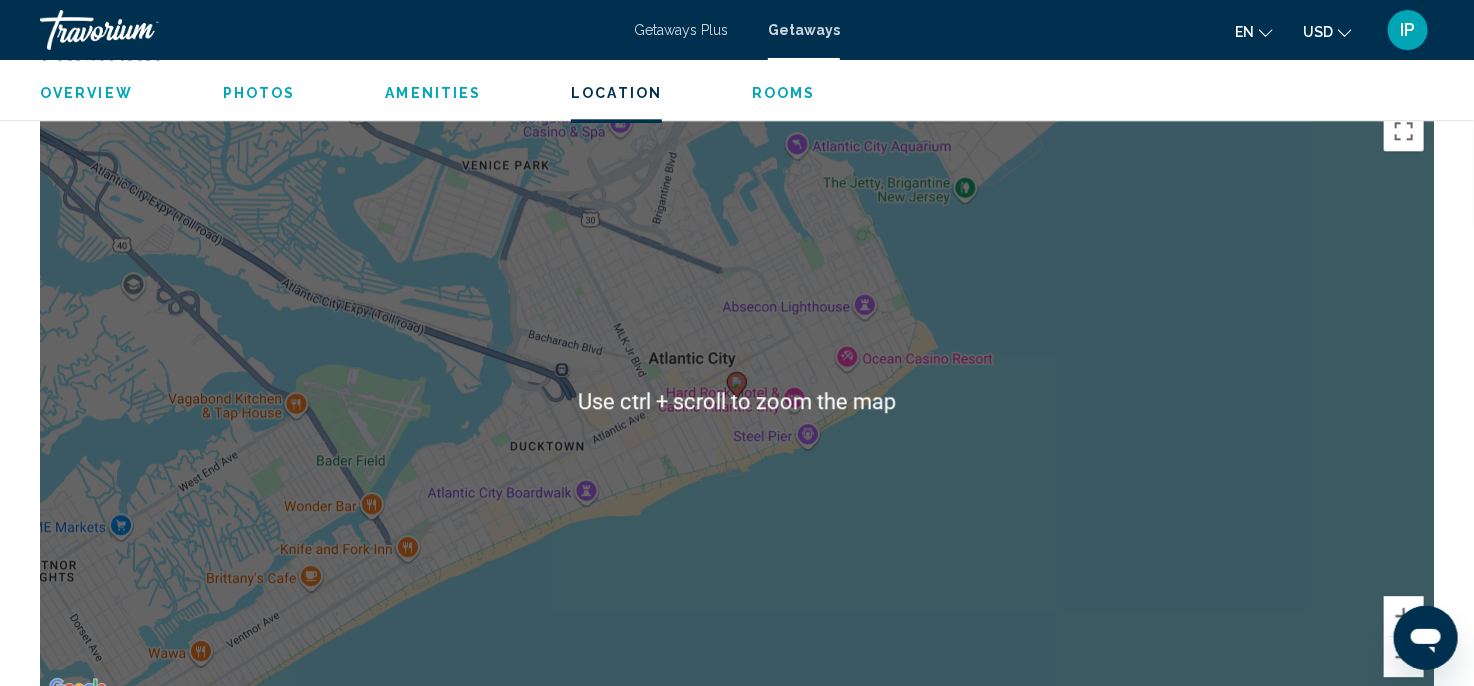 scroll, scrollTop: 1917, scrollLeft: 0, axis: vertical 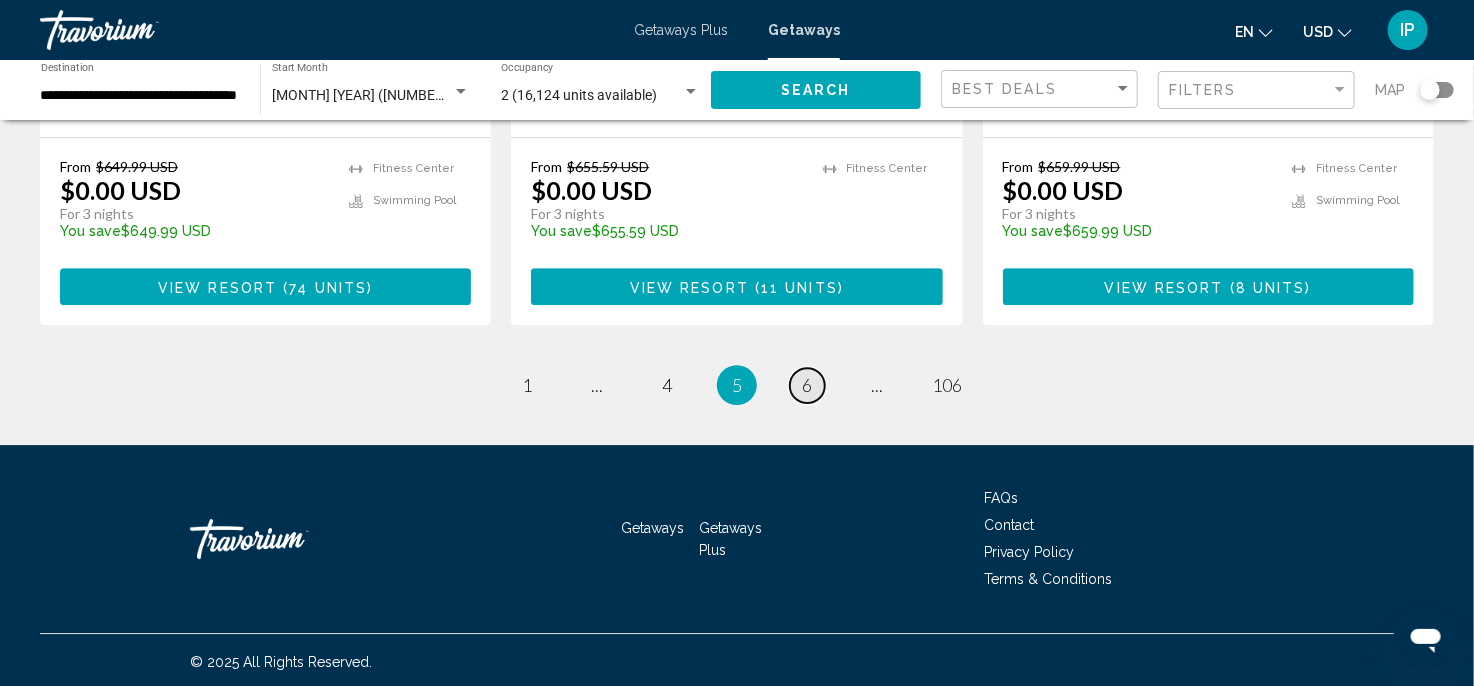 click on "6" at bounding box center (807, 385) 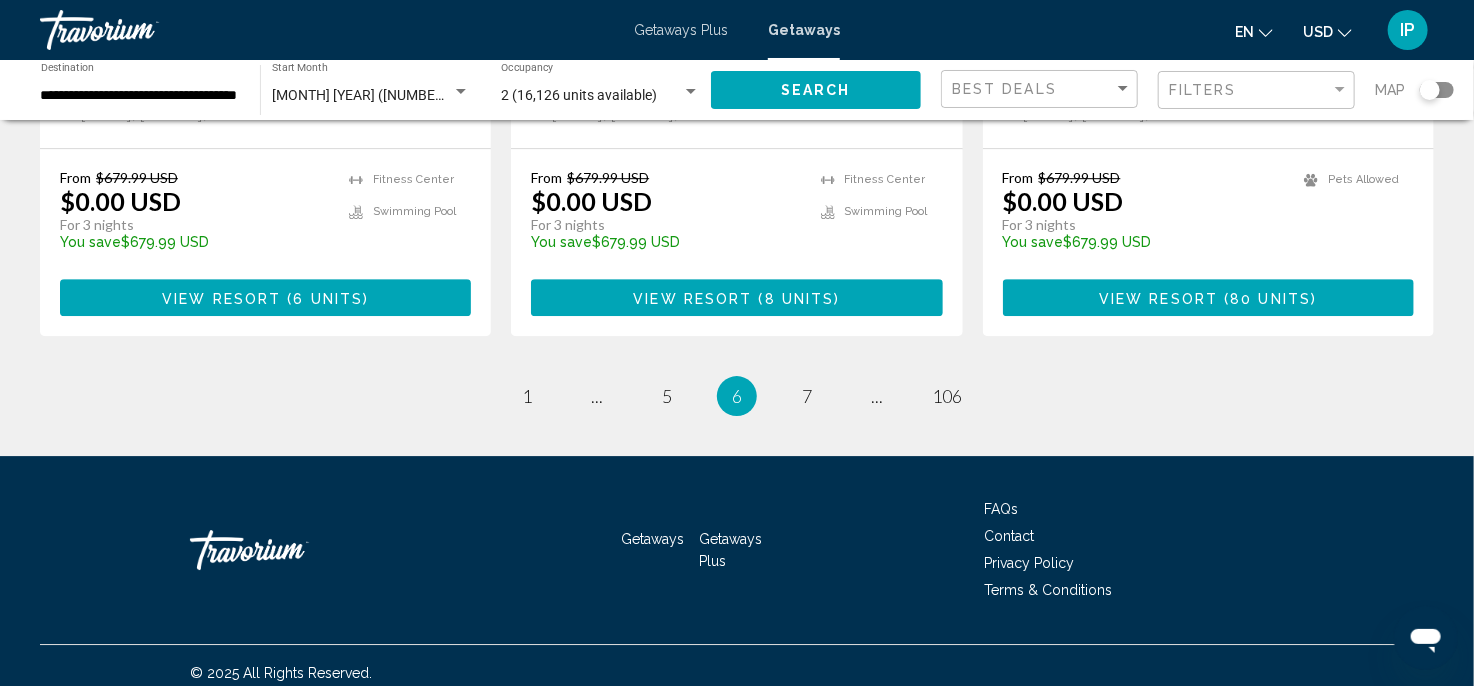 scroll, scrollTop: 2721, scrollLeft: 0, axis: vertical 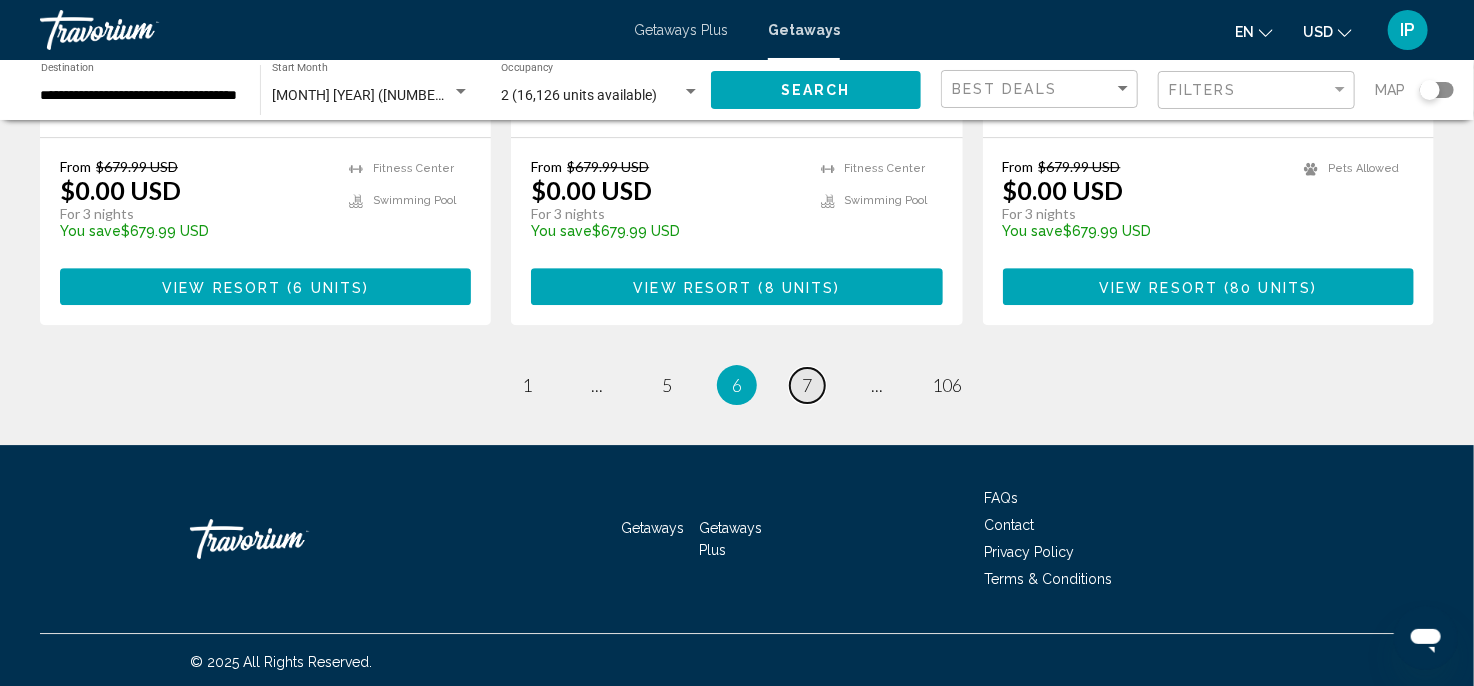click on "7" at bounding box center [807, 385] 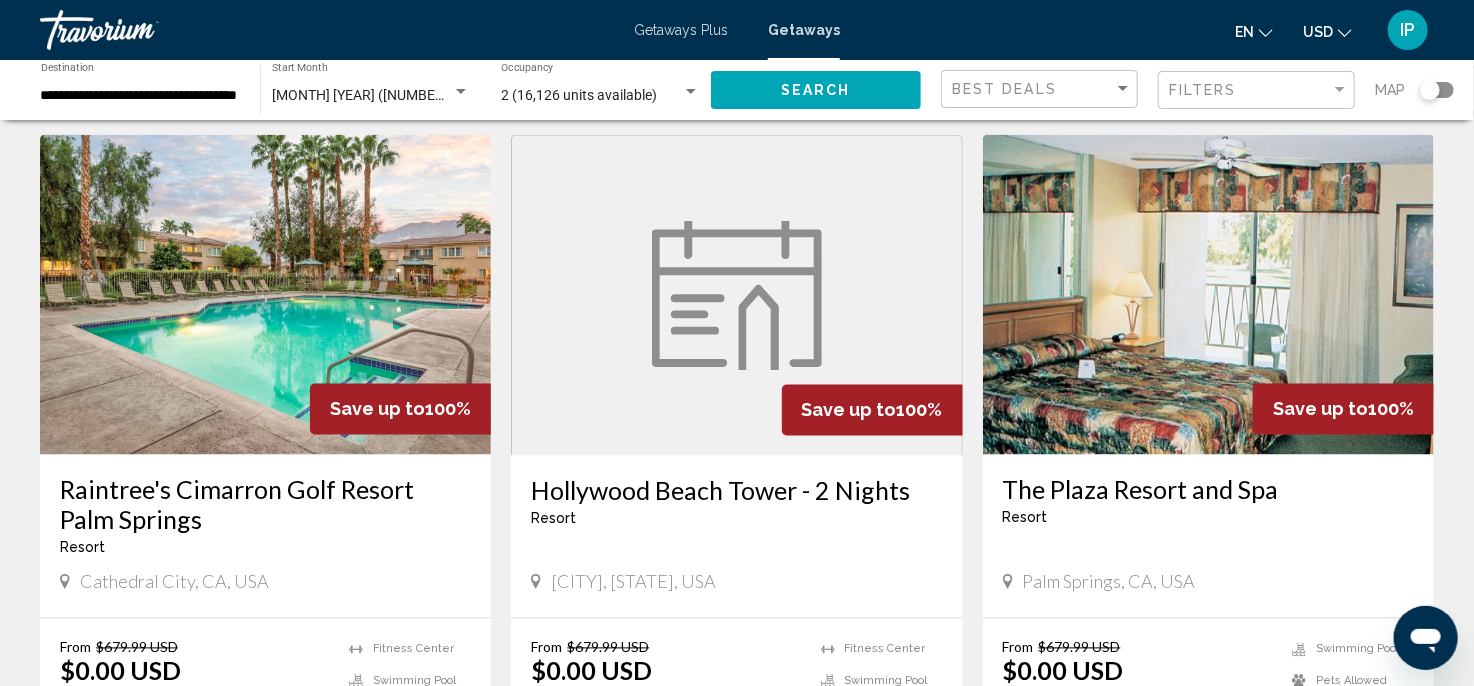 scroll, scrollTop: 1600, scrollLeft: 0, axis: vertical 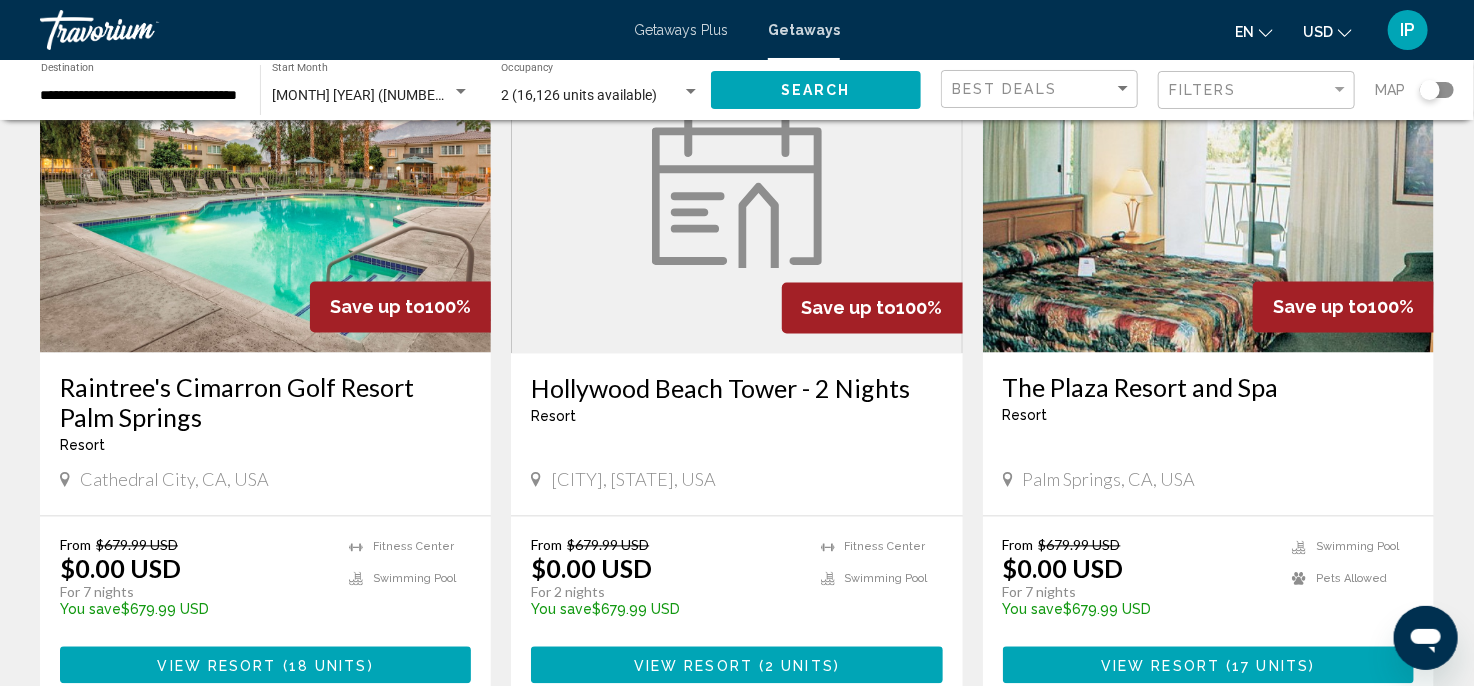 click on "52,386 Getaways units available across 1,268 Resorts Save up to  100%   Worldmark Hunt - Stablewood Springs Resort - 3 Nights  Resort  -  This is an adults only resort
Ingram, TX, USA From $679.99 USD $0.00 USD For 3 nights You save  $679.99 USD   temp
Pets Allowed View Resort    ( 80 units )  Save up to  100%   Clarion Pointe Harrisonburg - 3 Nights  Resort  -  This is an adults only resort
Harrisonburg, VA, USA From $679.99 USD $0.00 USD For 3 nights You save  $679.99 USD   temp
Fitness Center
Swimming Pool View Resort    ( 24 units )  Save up to  100%   WorldMark Grand Lake - 3 Nights  Resort  -  This is an adults only resort
Afton, OK, USA From $679.99 USD $0.00 USD For 3 nights You save  $679.99 USD   temp" at bounding box center [737, 17] 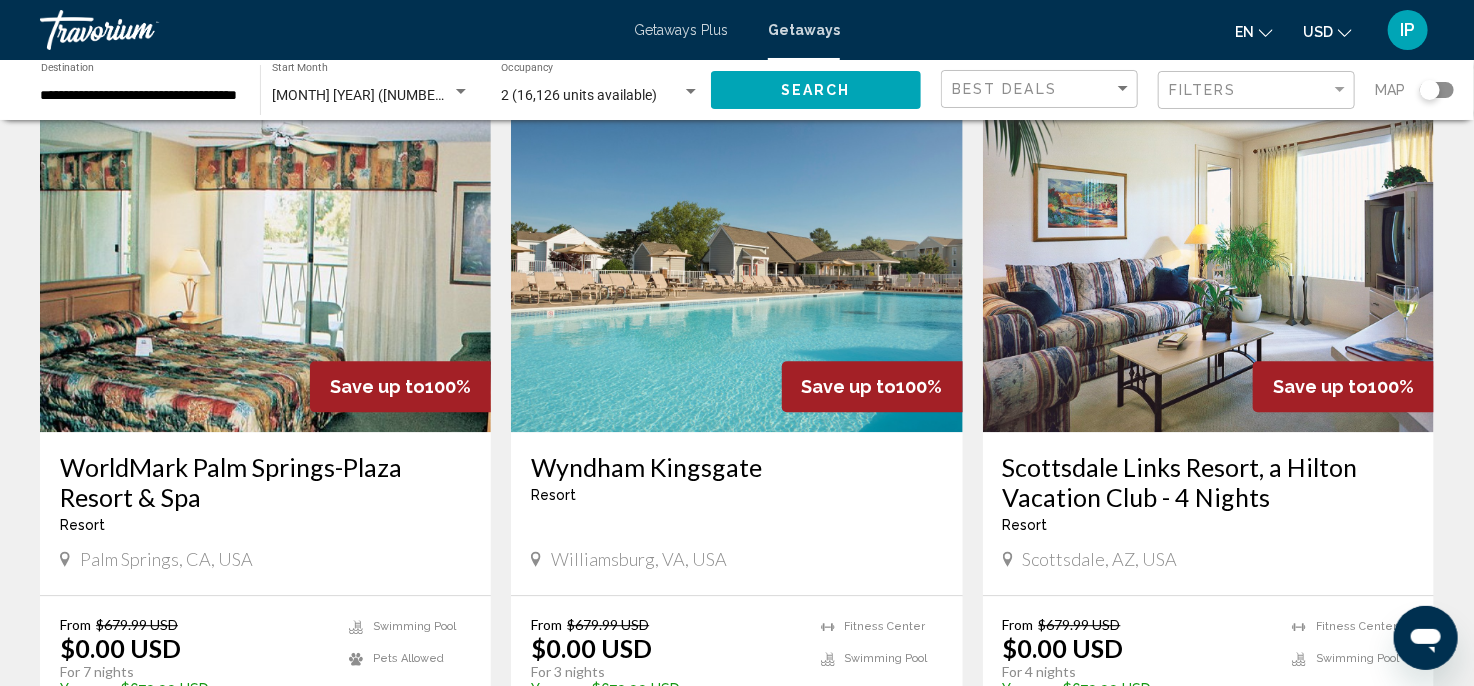 scroll, scrollTop: 2200, scrollLeft: 0, axis: vertical 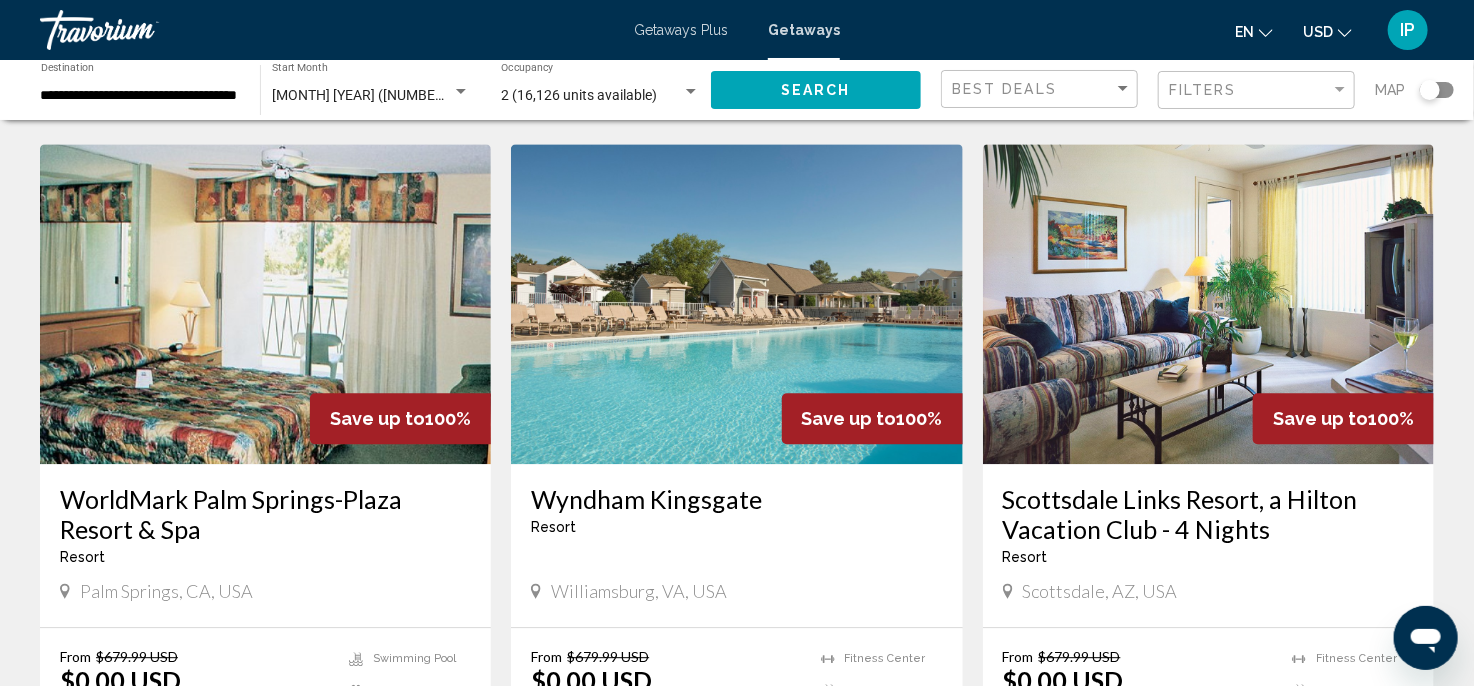click at bounding box center [736, 304] 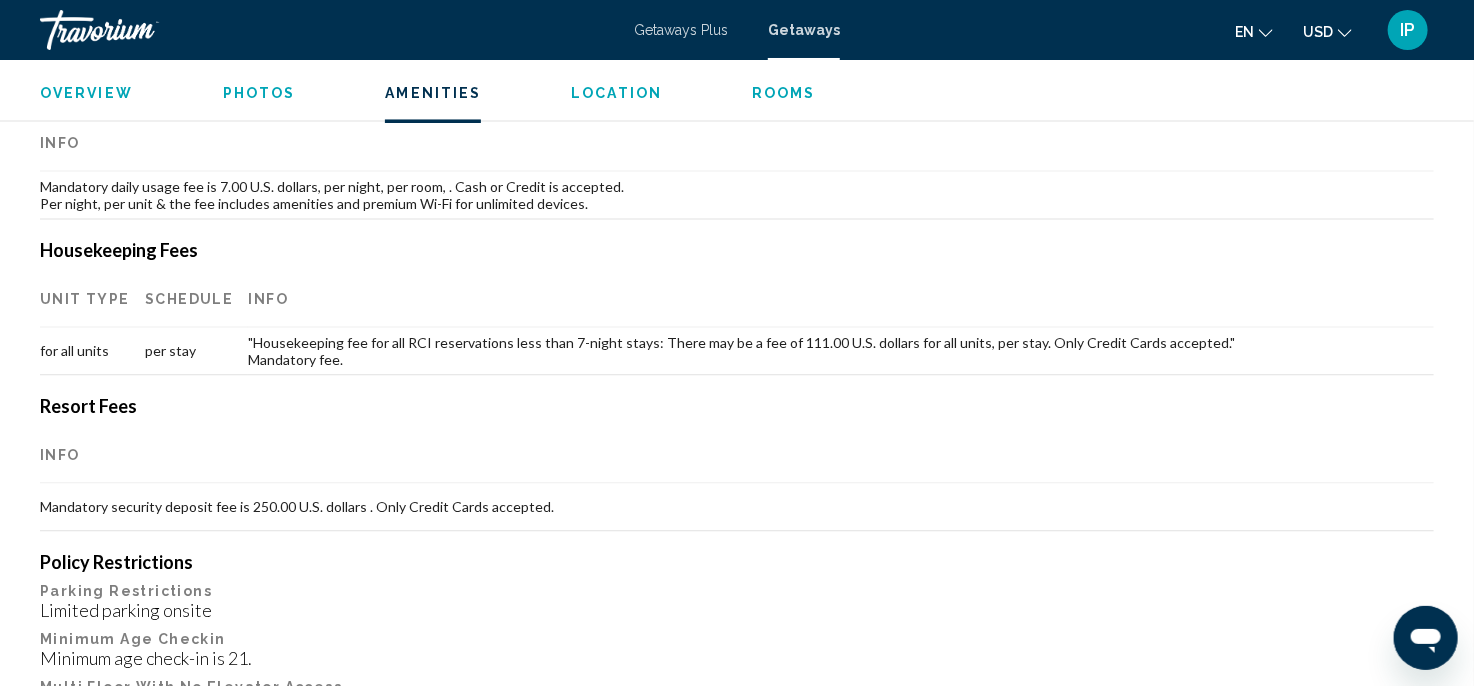 scroll, scrollTop: 1817, scrollLeft: 0, axis: vertical 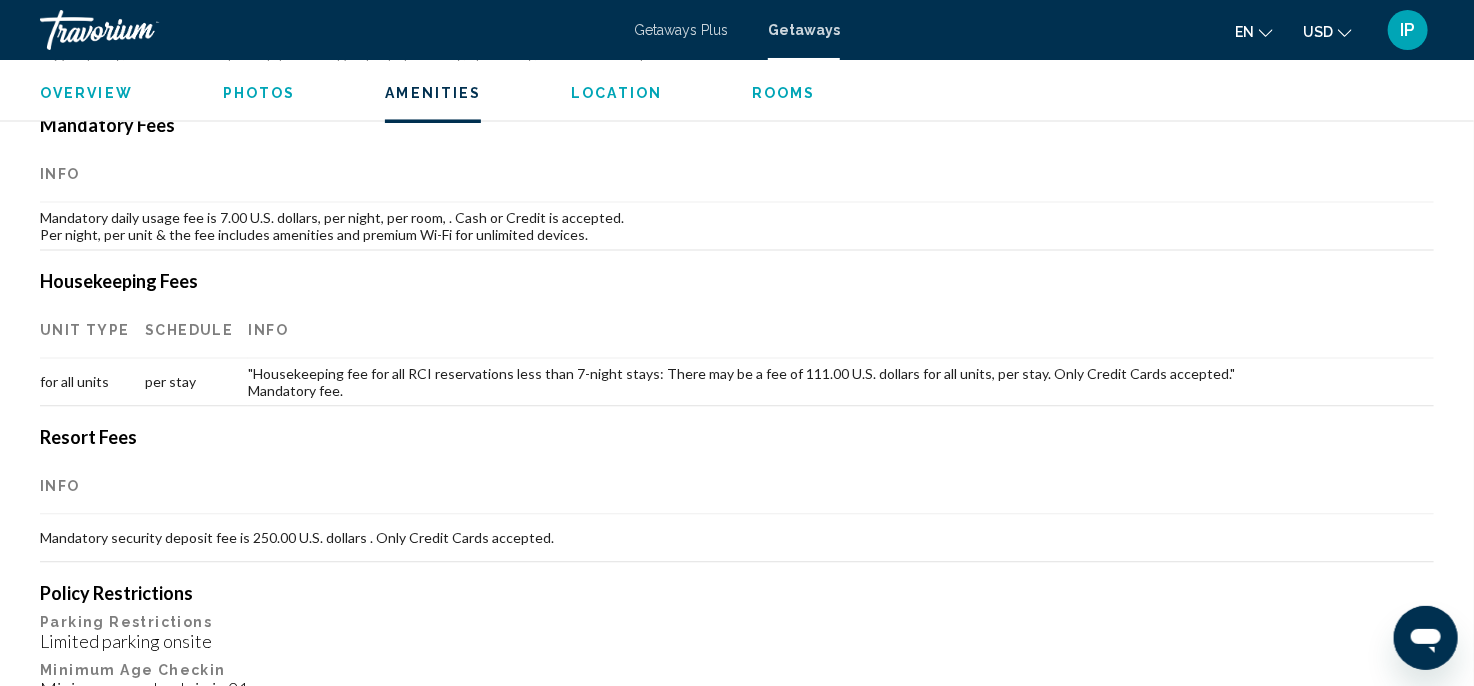 click on "Info" at bounding box center (737, 486) 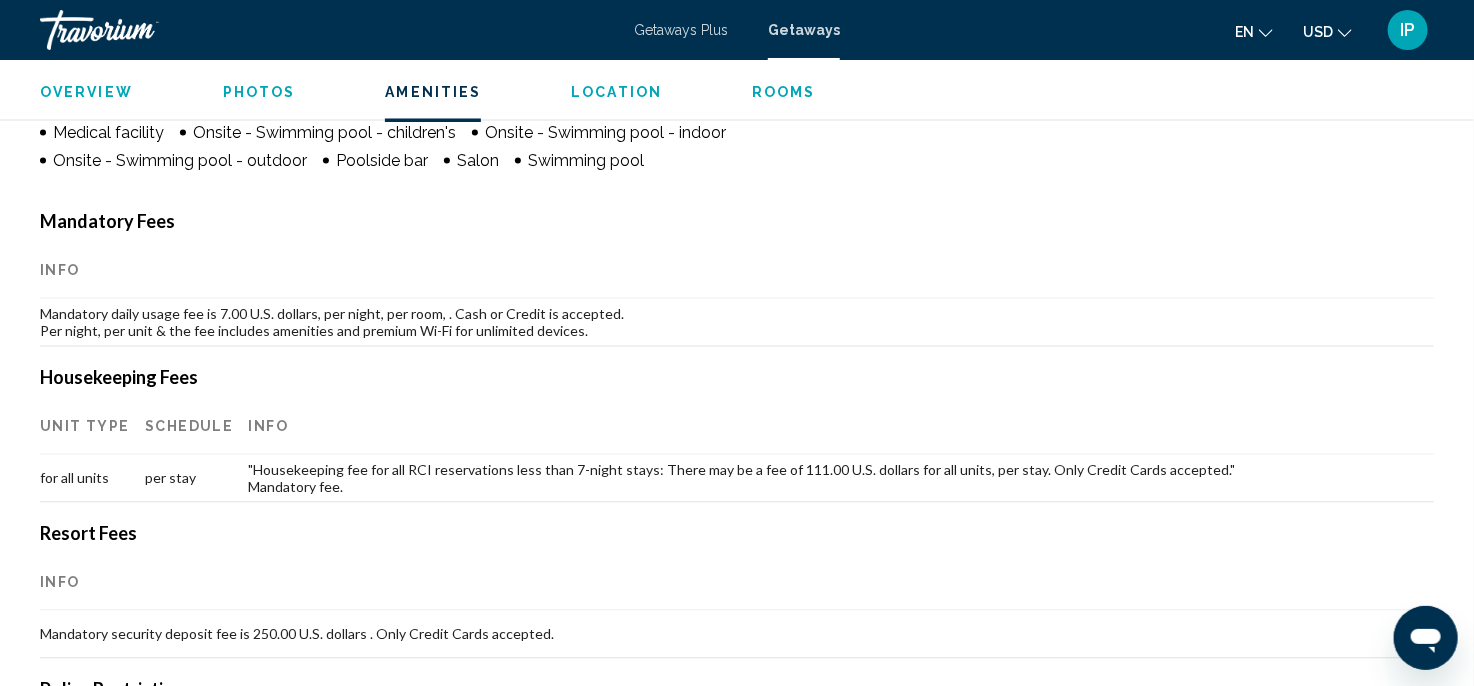 scroll, scrollTop: 1417, scrollLeft: 0, axis: vertical 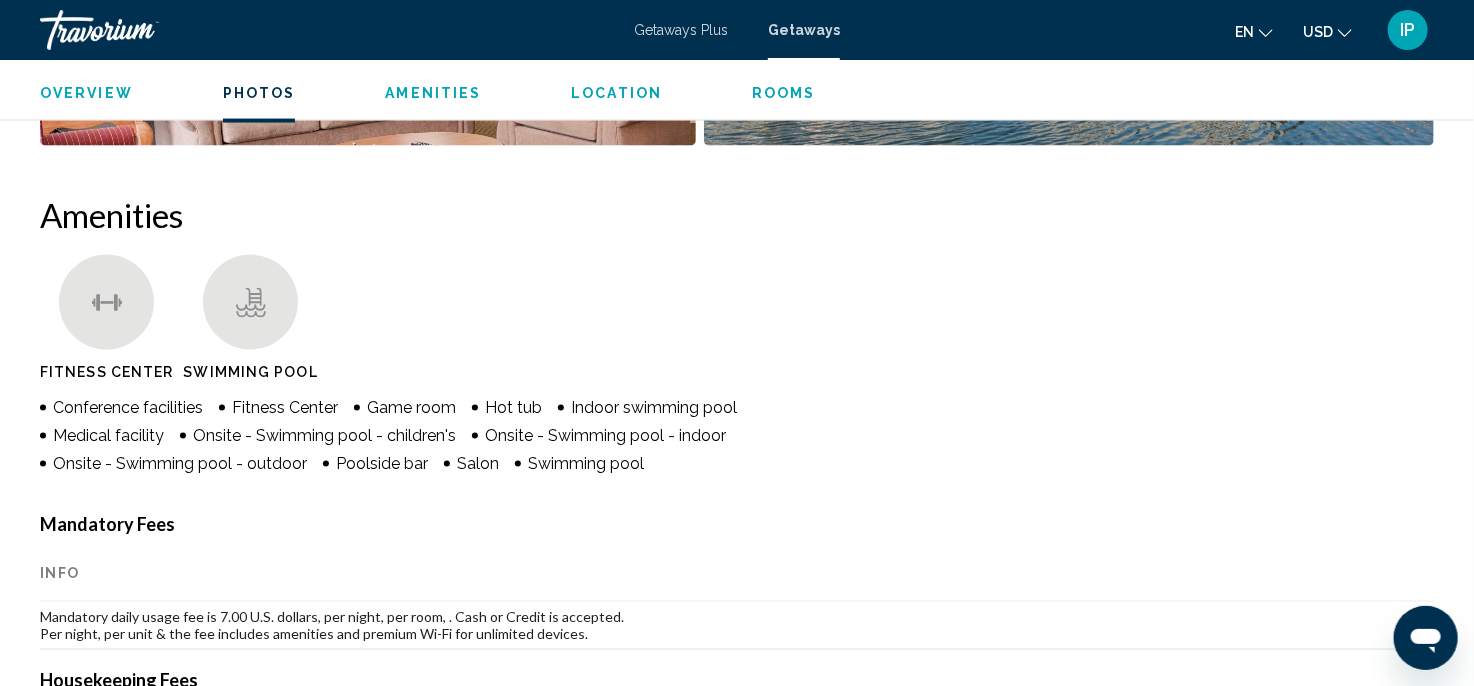click on "Overview Type Resort All-Inclusive No All-Inclusive Address 619 Georgetown Crescent Williamsburg, VA, USA Description While at the resort, enjoy the indoor and outdoor (seasonal) pools, outdoor hot tub, tennis, miniature golf, movie theatre, DVD rental, playground, computer center, board games, and the ultimate in video gaming, where your skills will be tested and you become the master of your video gaming destiny.  Video games are complimentary. Read more
Photos Amenities
Fitness Center
Swimming Pool Conference facilities Fitness Center Game room Hot tub Indoor swimming pool Medical facility Onsite - Swimming pool - children's Onsite - Swimming pool - indoor Onsite - Swimming pool - outdoor Poolside bar Salon Swimming pool No Amenities available. Mandatory Fees  Info  Per night, per unit & the fee includes amenities and premium Wi-Fi for unlimited devices. +" at bounding box center [737, 3850] 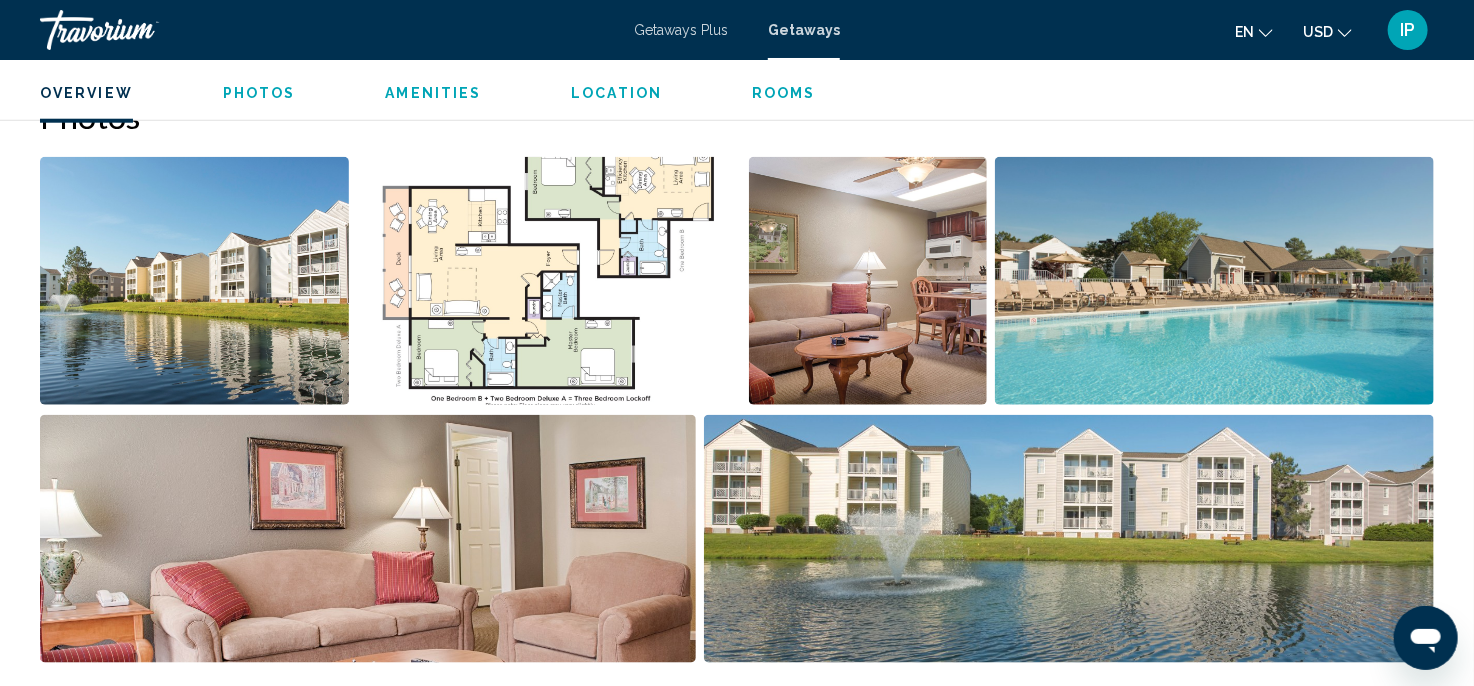 scroll, scrollTop: 817, scrollLeft: 0, axis: vertical 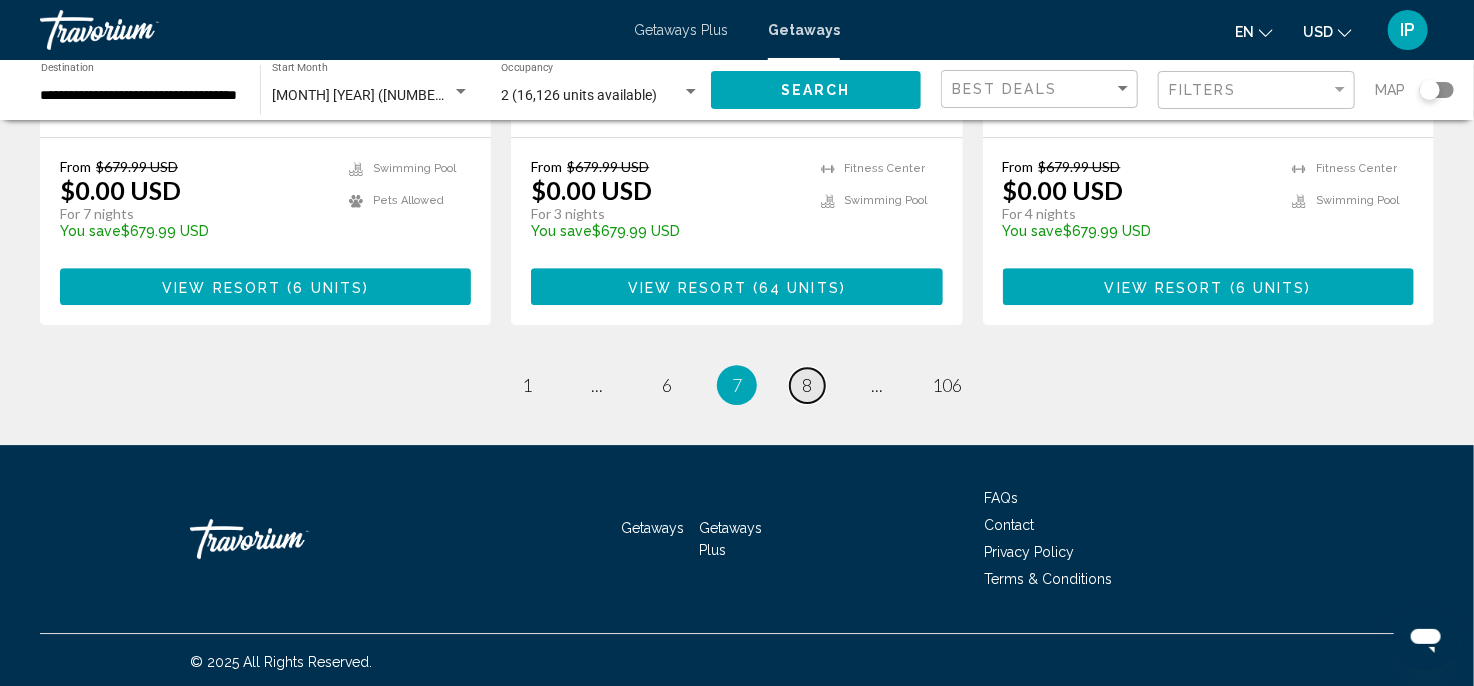 click on "page  8" at bounding box center [807, 385] 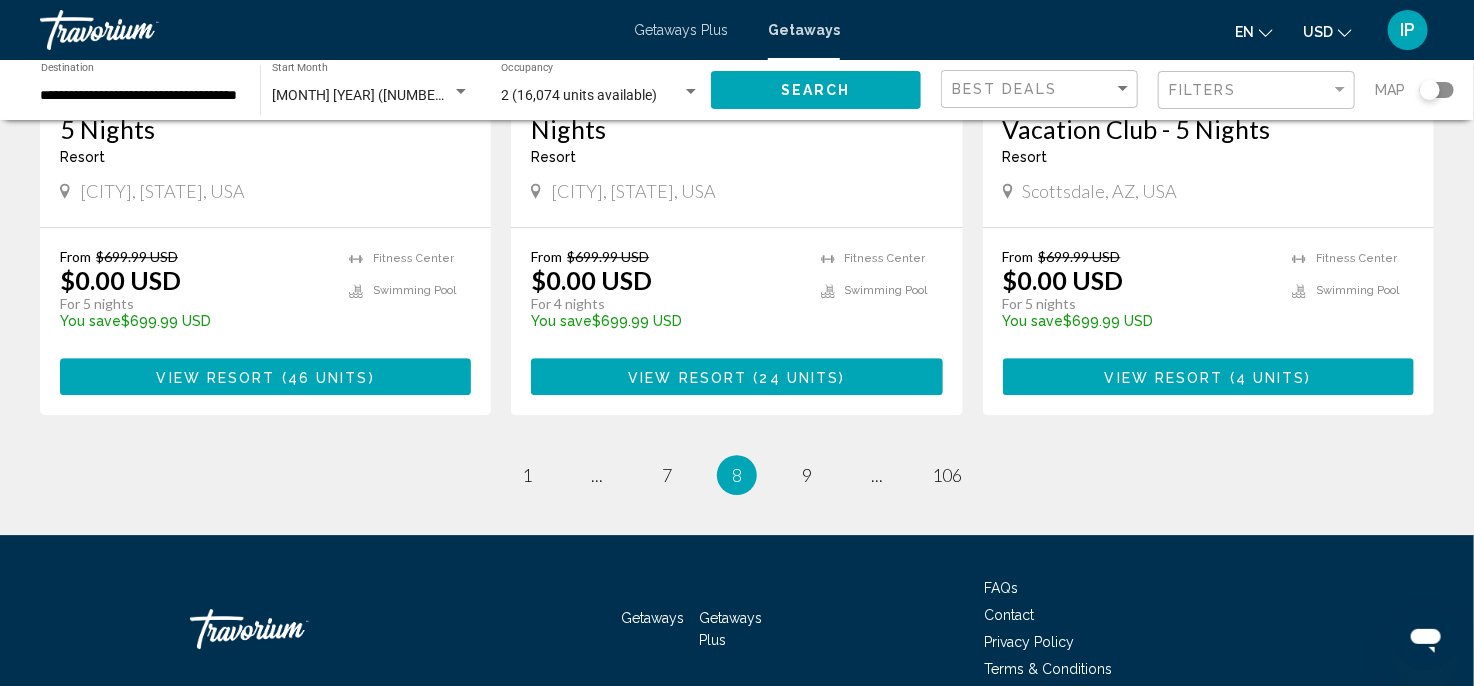 scroll, scrollTop: 2690, scrollLeft: 0, axis: vertical 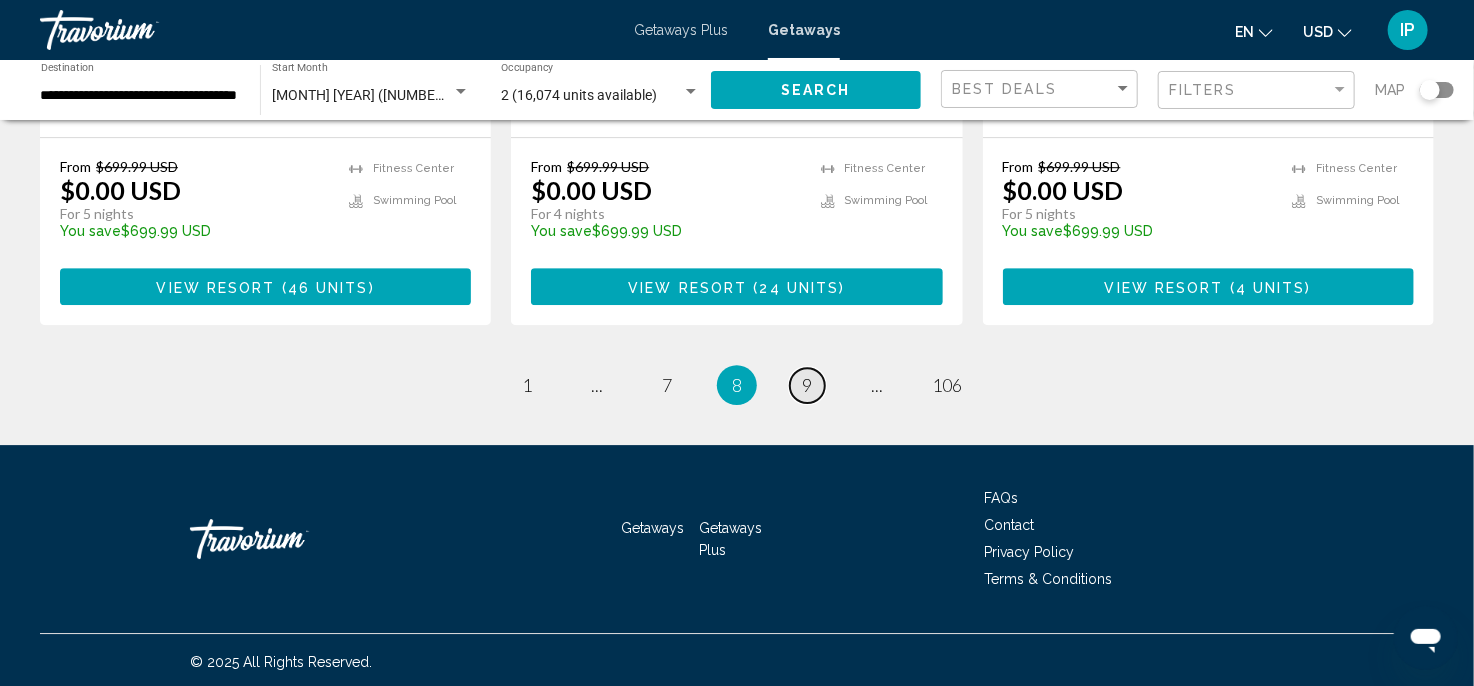 click on "9" at bounding box center [807, 385] 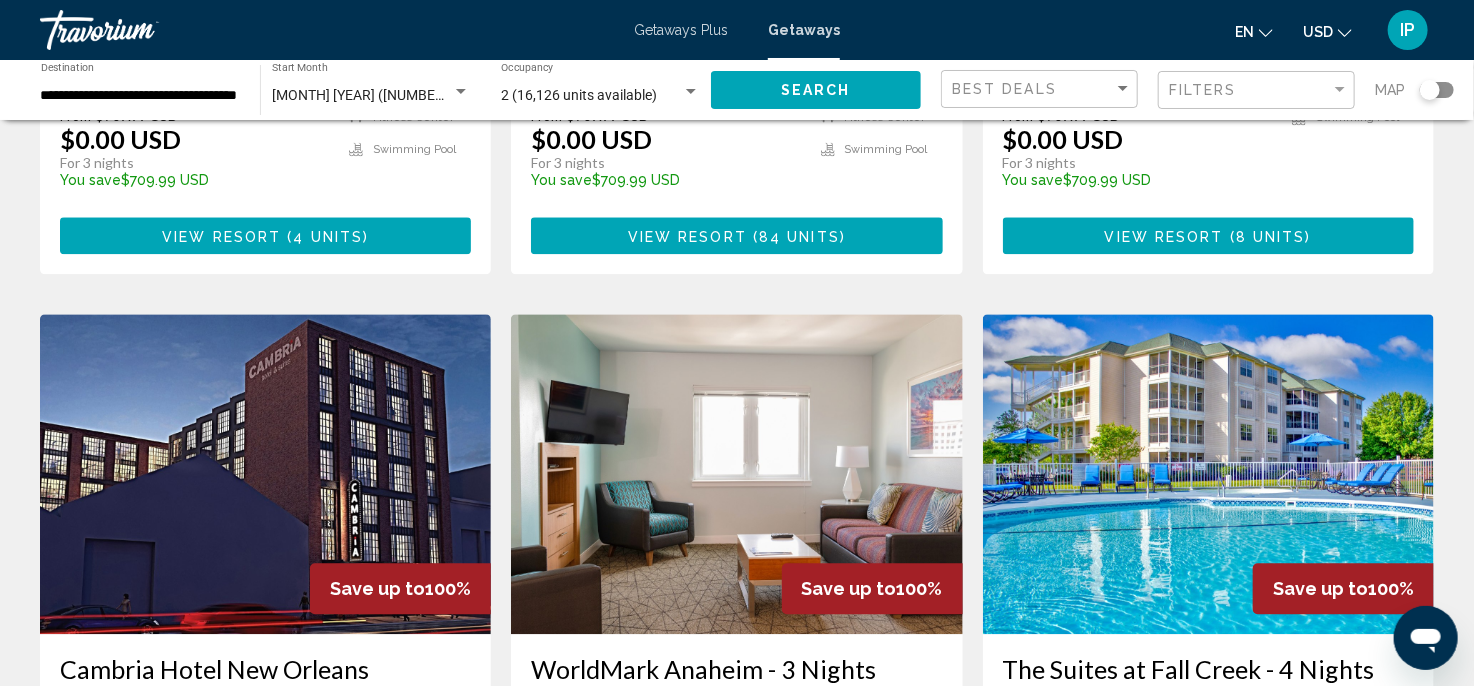 scroll, scrollTop: 1600, scrollLeft: 0, axis: vertical 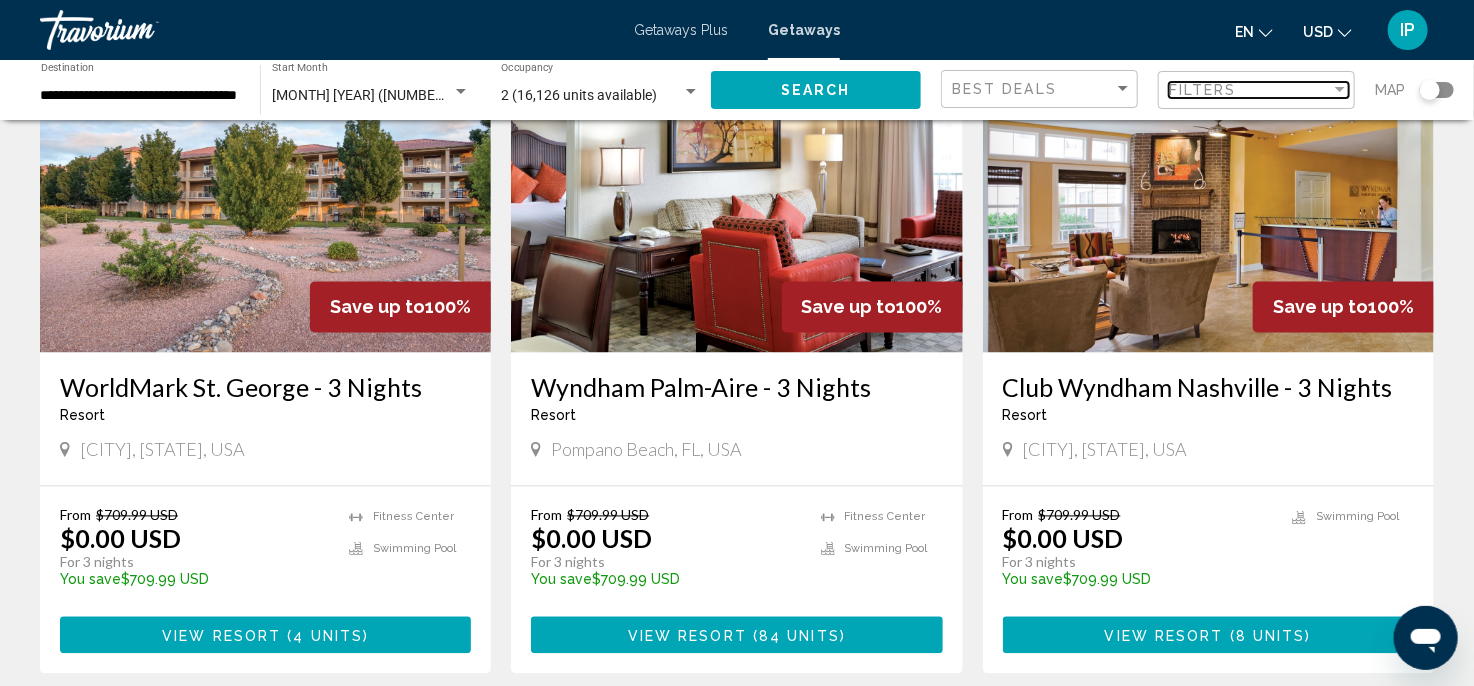 click at bounding box center (1340, 90) 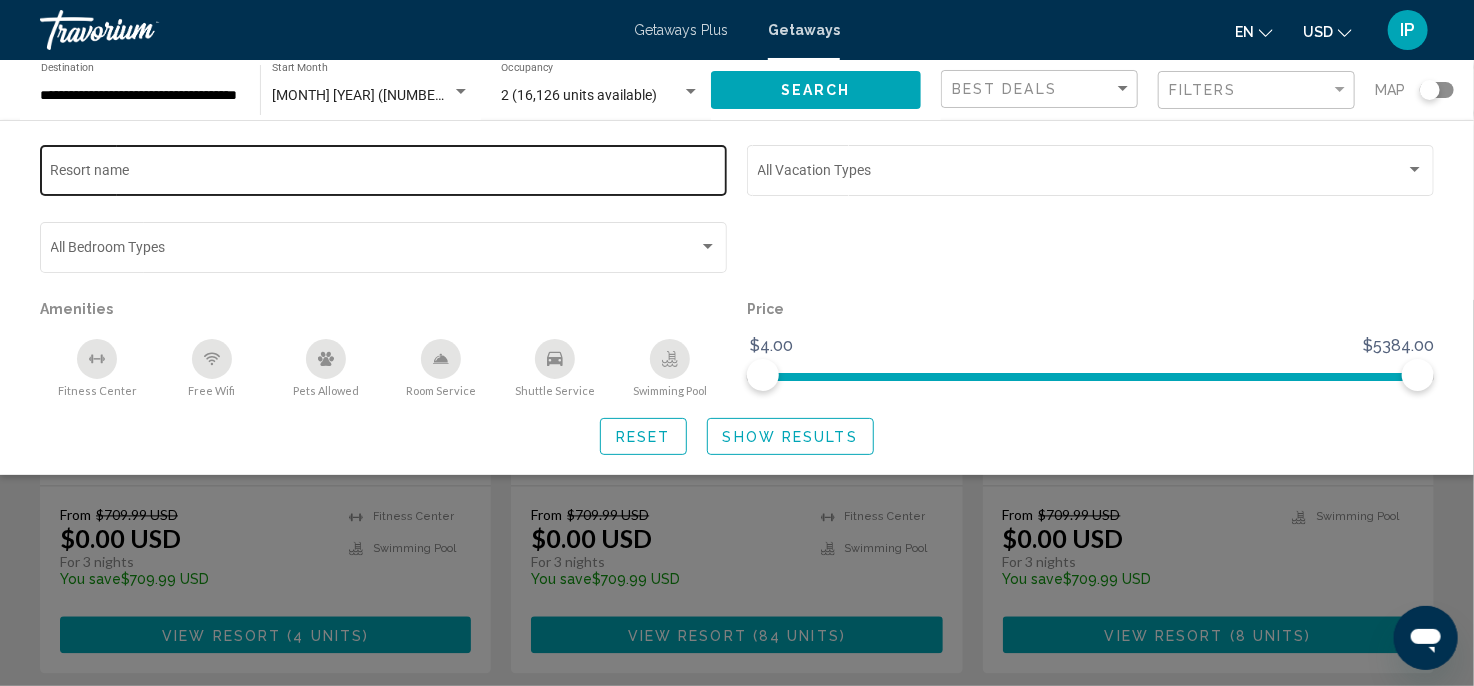 click on "Resort name" at bounding box center [384, 174] 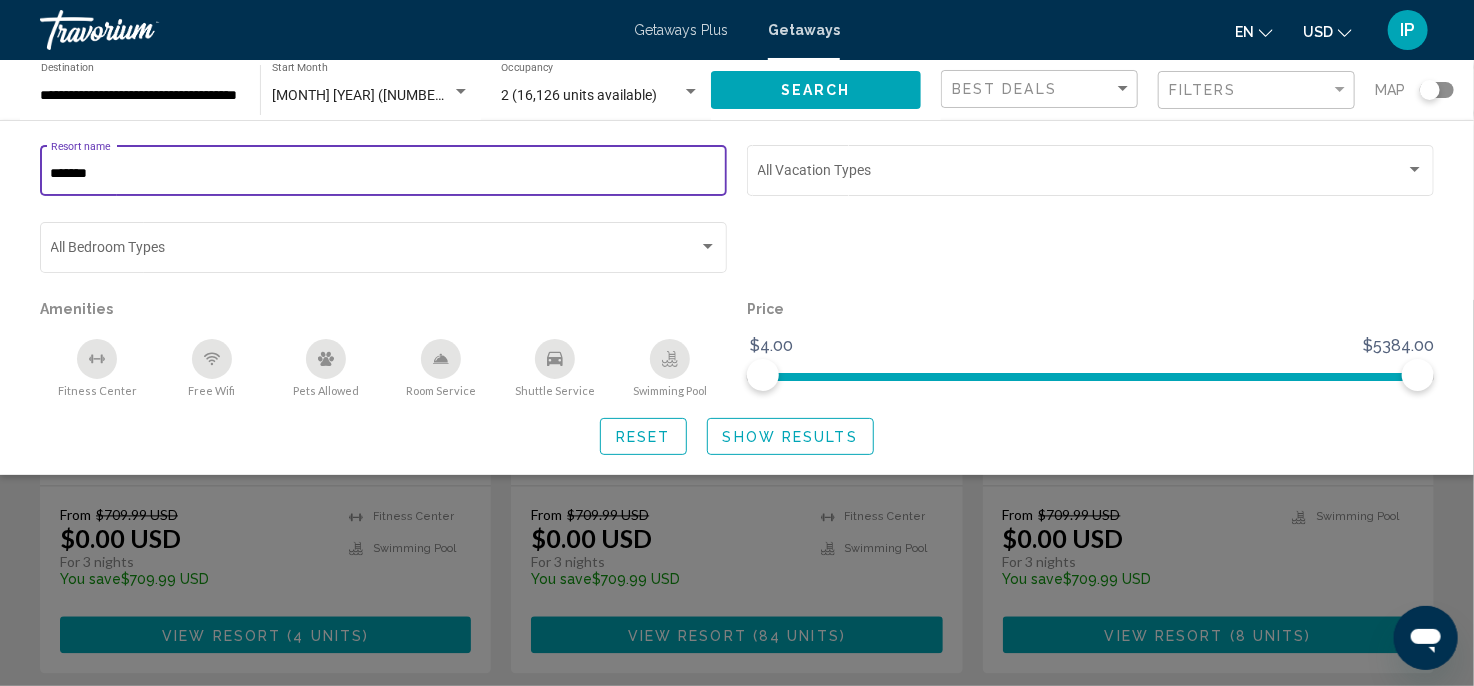 type on "*******" 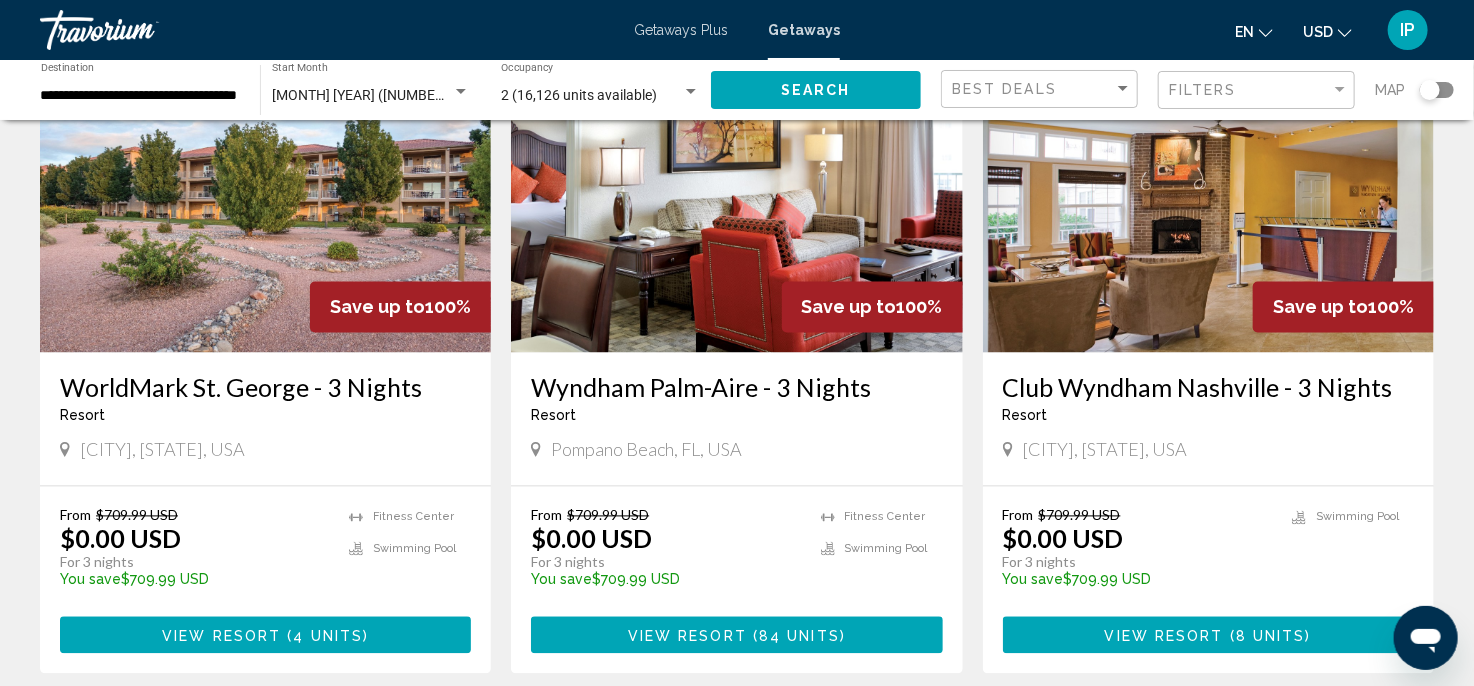 click on "Filters" 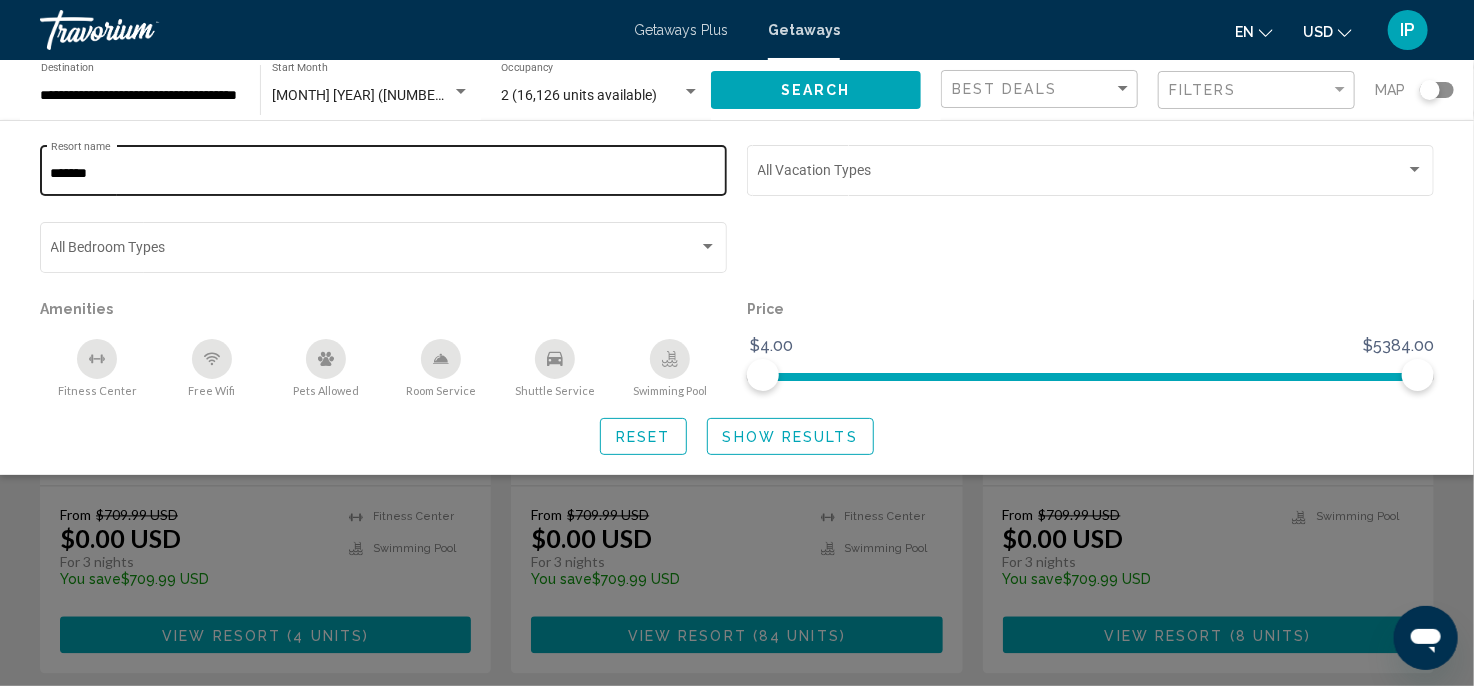 click on "*******" at bounding box center (384, 174) 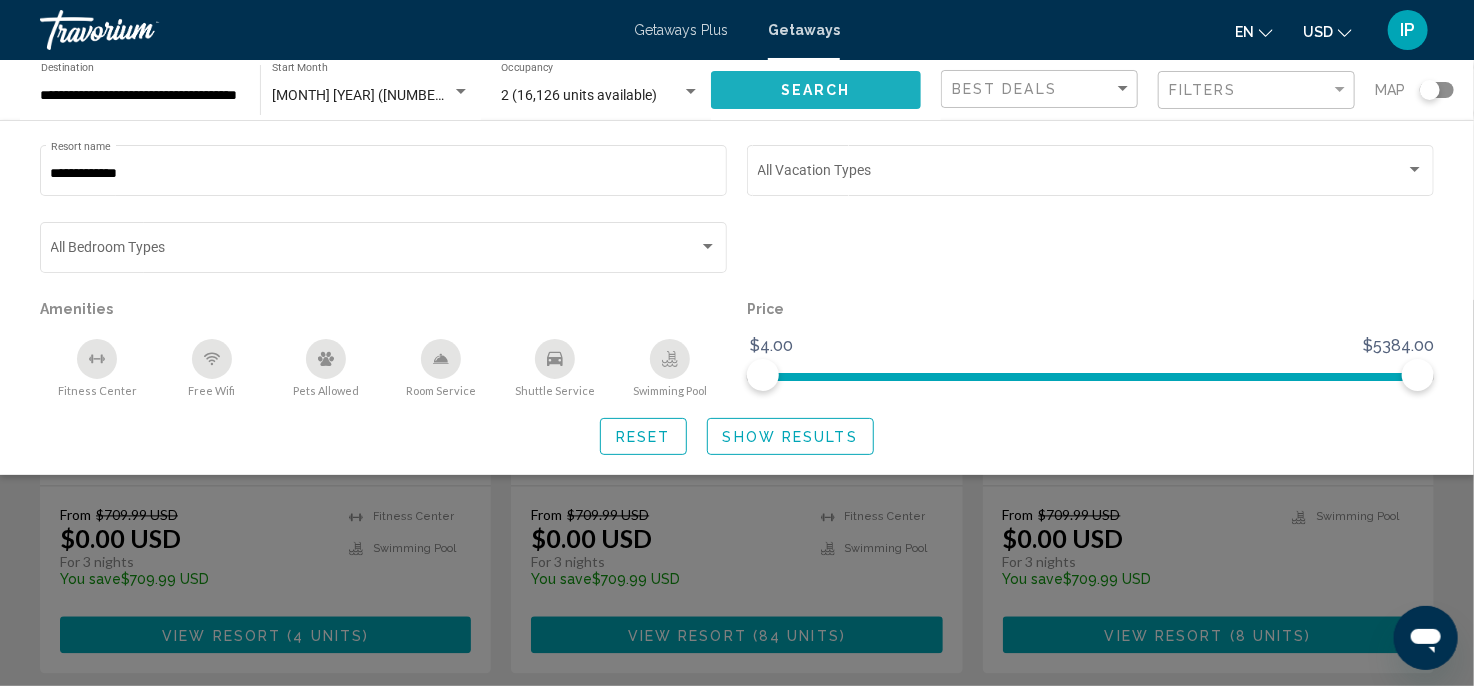 click on "Search" 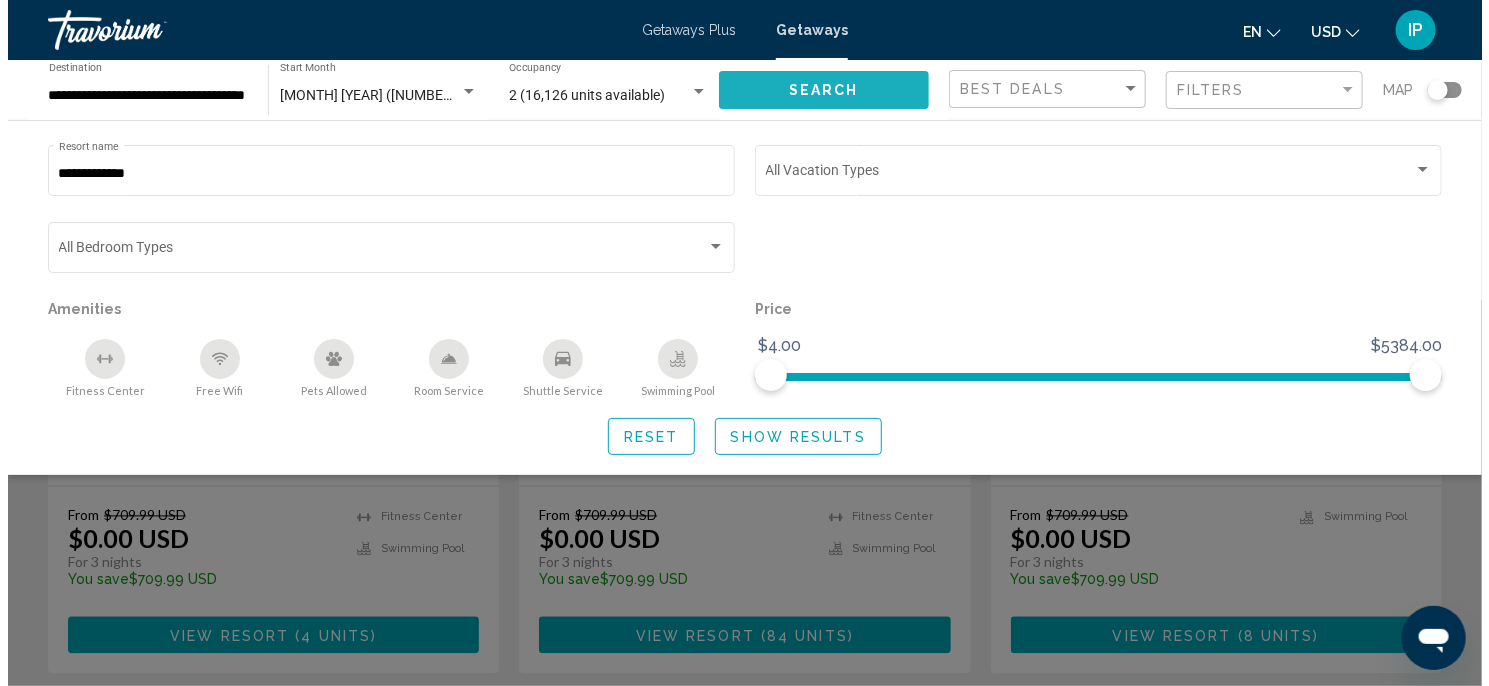 scroll, scrollTop: 0, scrollLeft: 0, axis: both 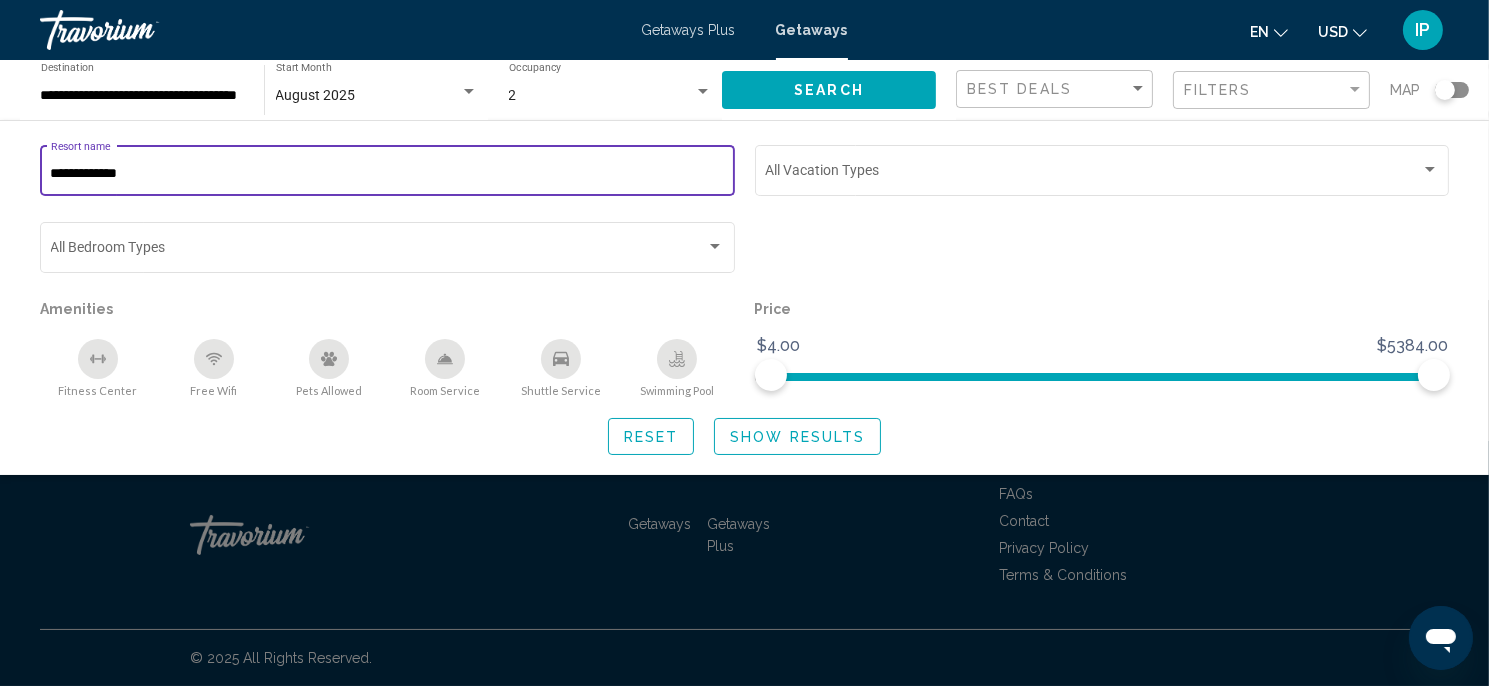 drag, startPoint x: 115, startPoint y: 173, endPoint x: 176, endPoint y: 178, distance: 61.204575 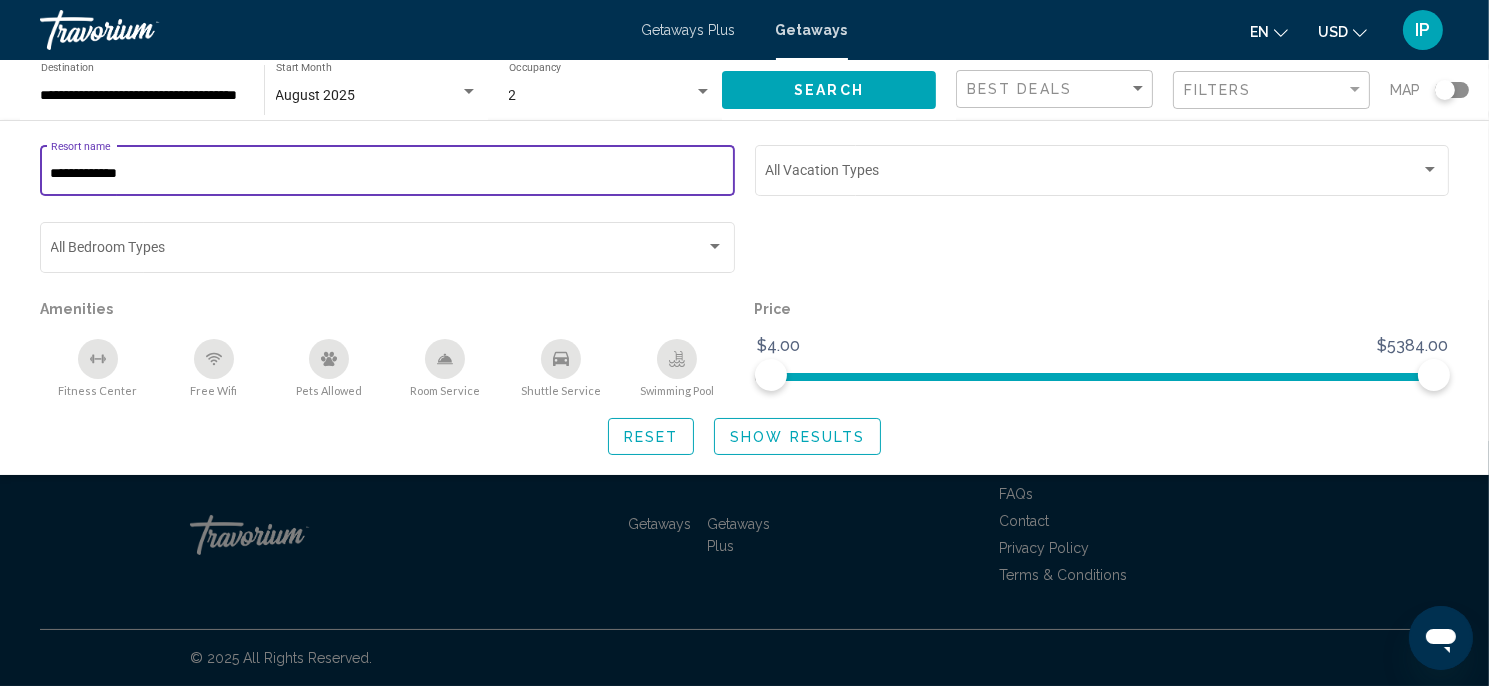 click on "**********" at bounding box center [388, 174] 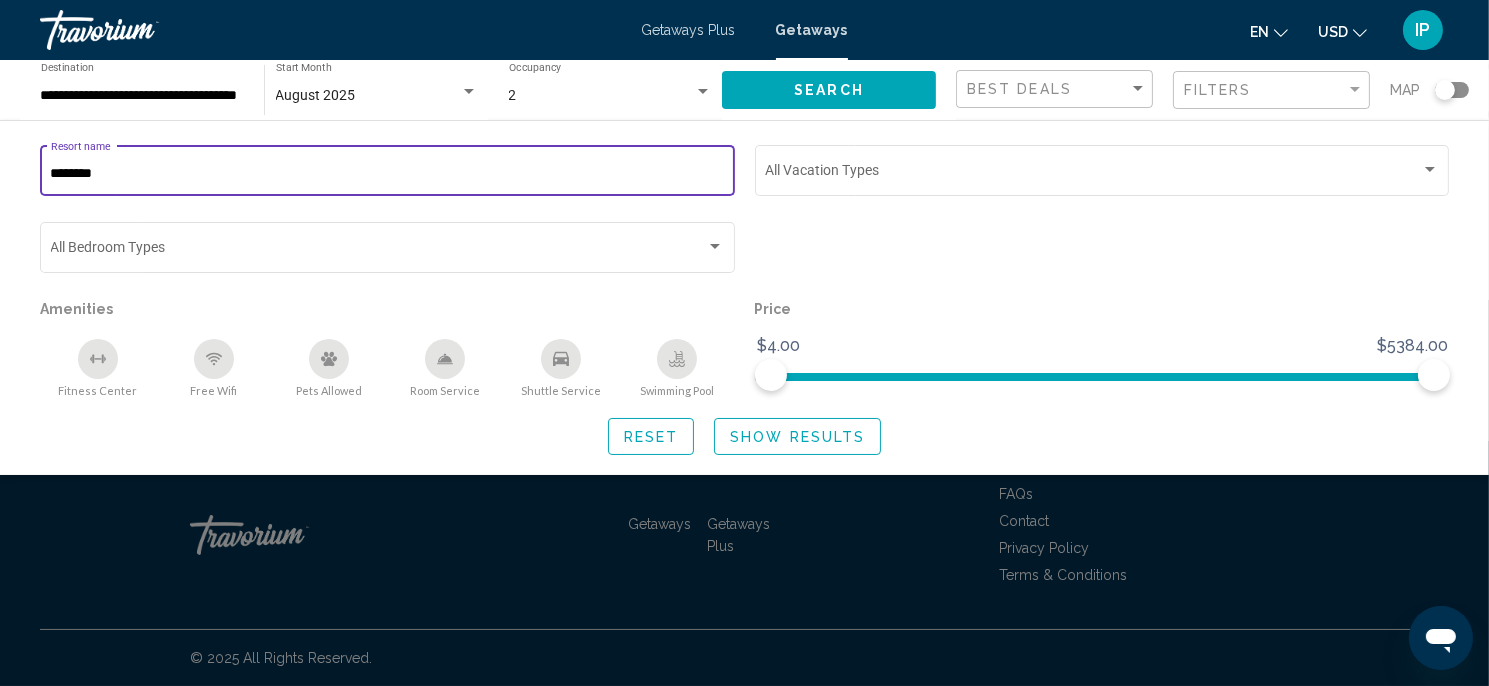 type on "*******" 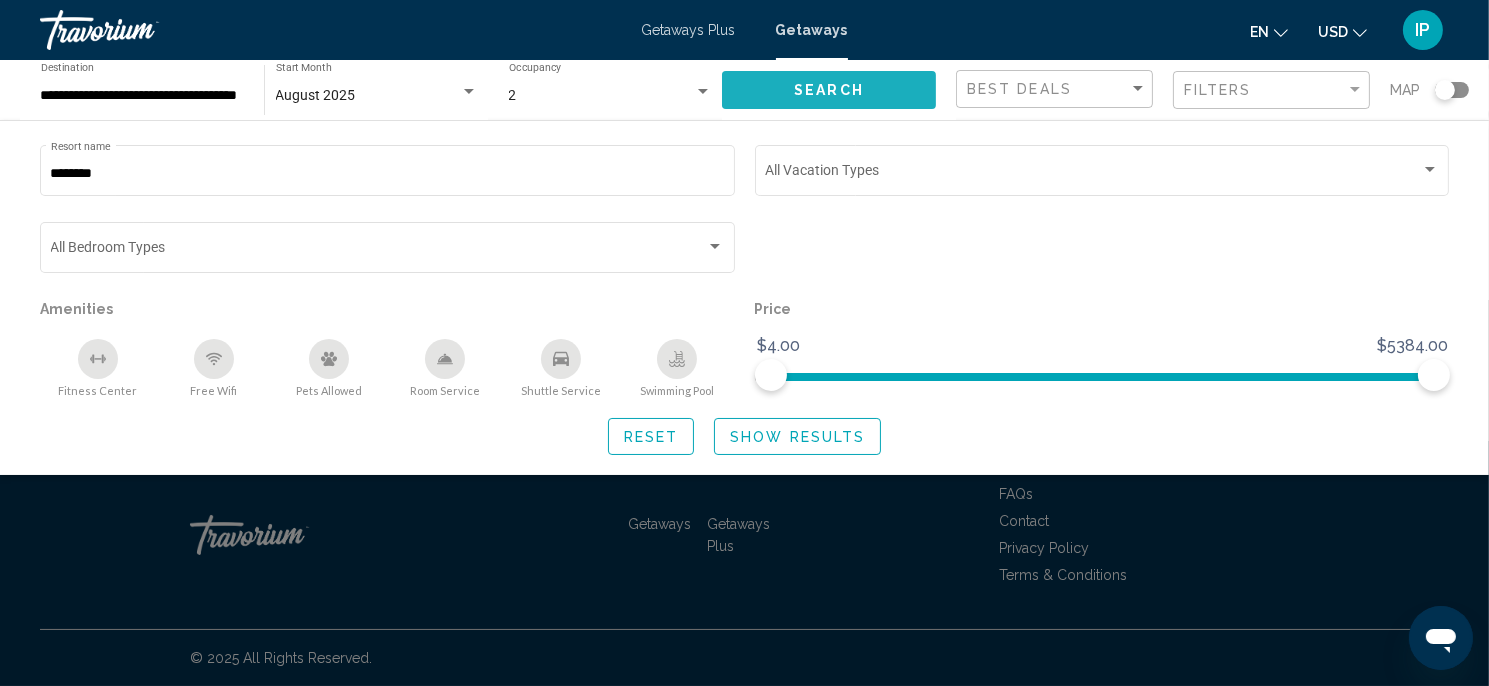 click on "Search" 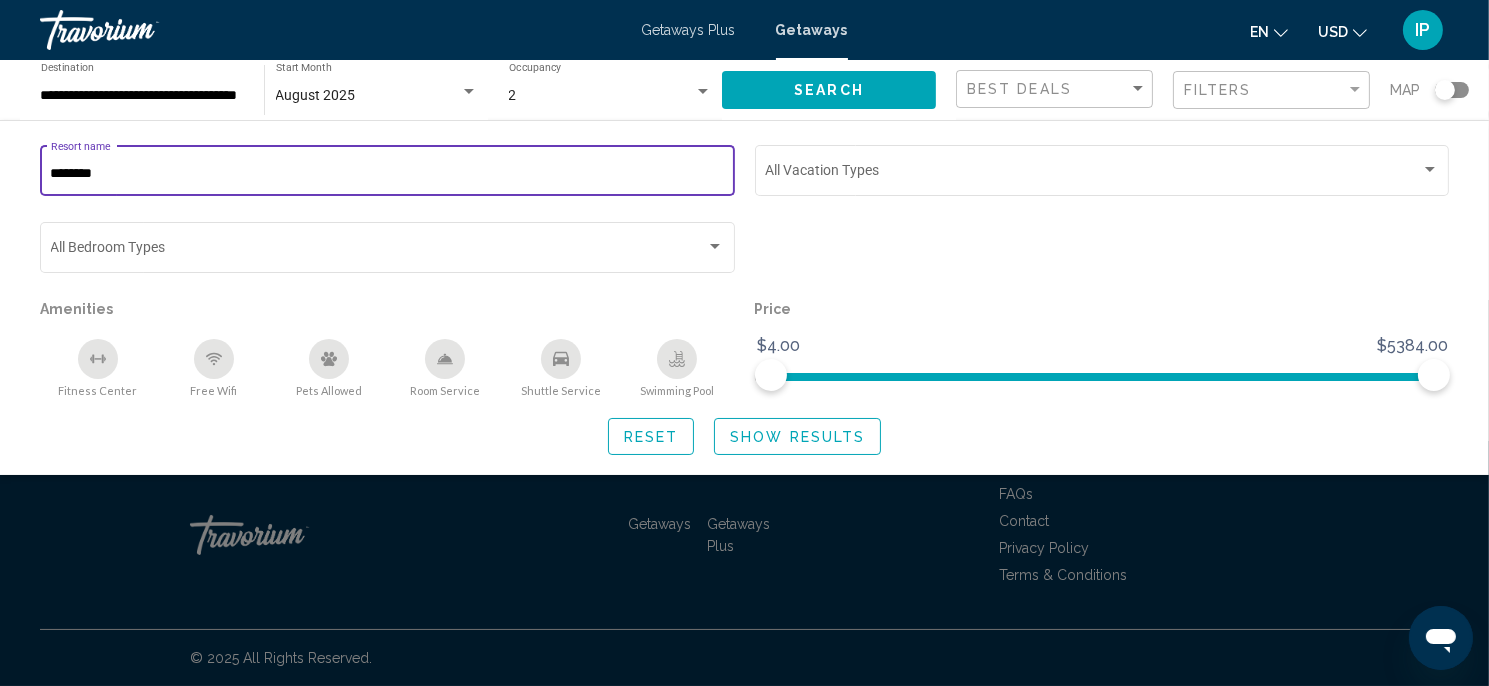 drag, startPoint x: 158, startPoint y: 172, endPoint x: 0, endPoint y: 179, distance: 158.15498 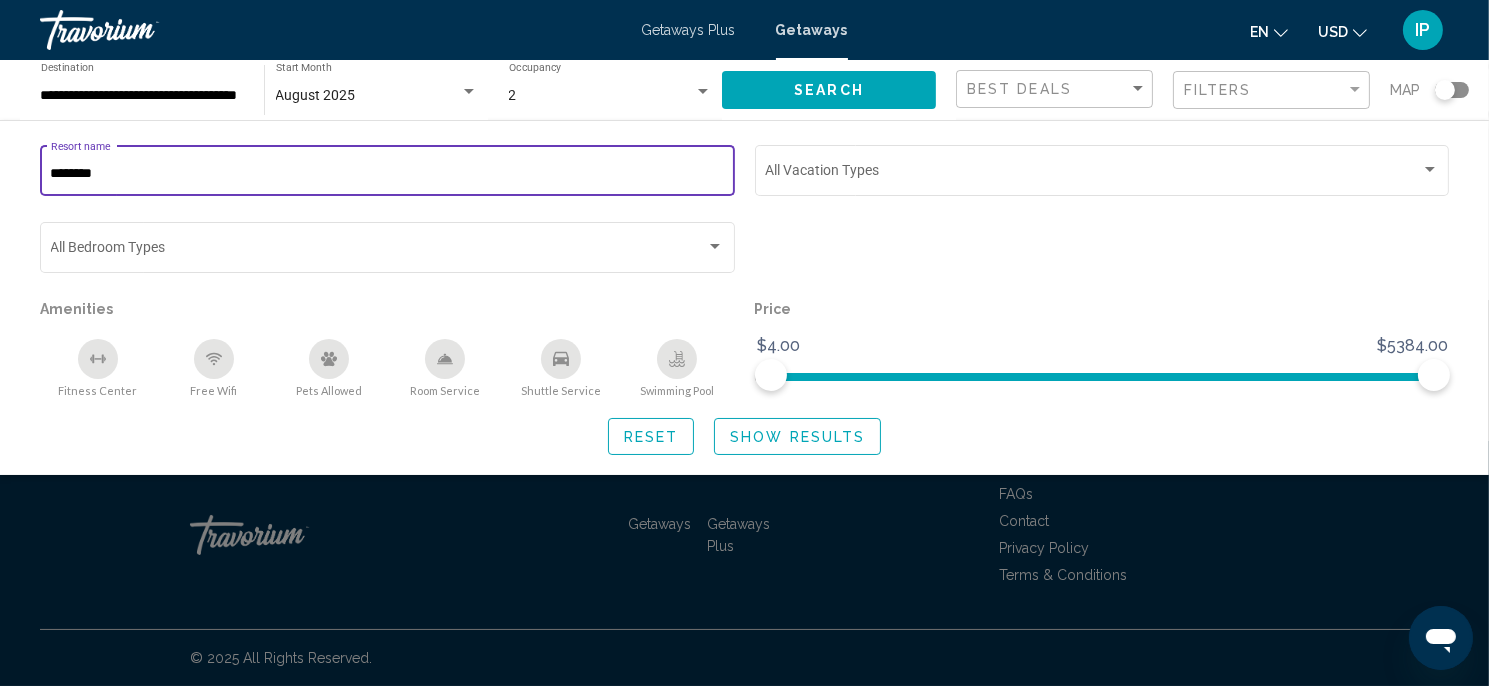 click on "******* Resort name Vacation Types All Vacation Types Bedroom Types All Bedroom Types Amenities
Fitness Center
Free Wifi
Pets Allowed
Room Service
Shuttle Service
Swimming Pool Price $4.00 $5384.00 $4.00 $5384.00 Reset Show Results" 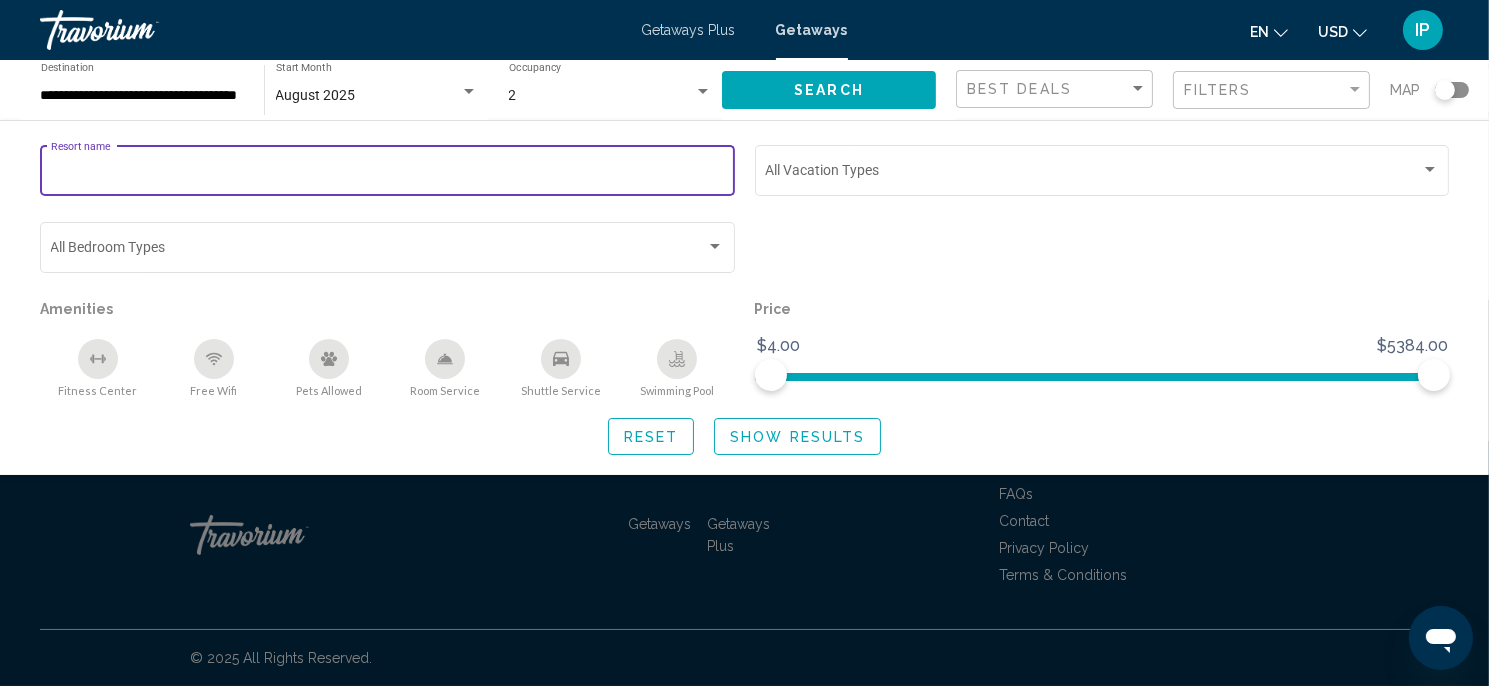 type 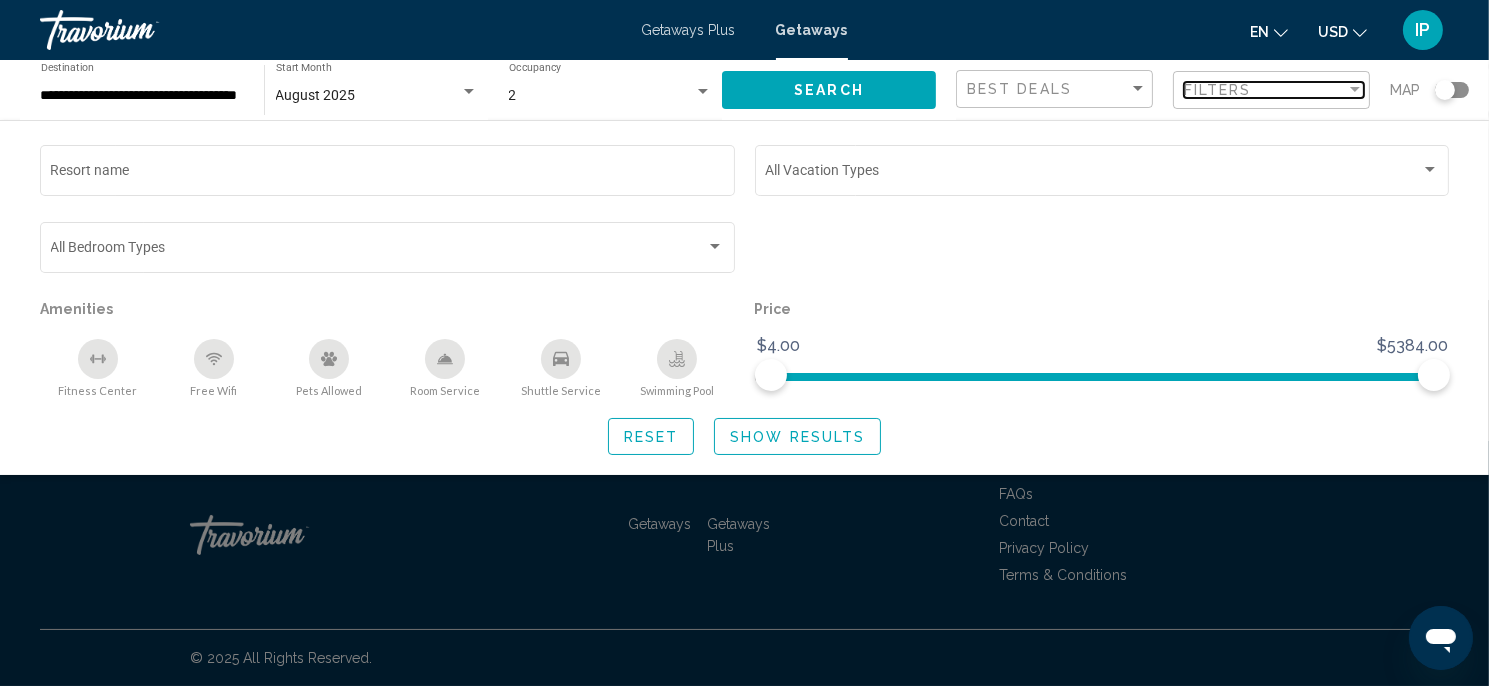 click at bounding box center (1355, 89) 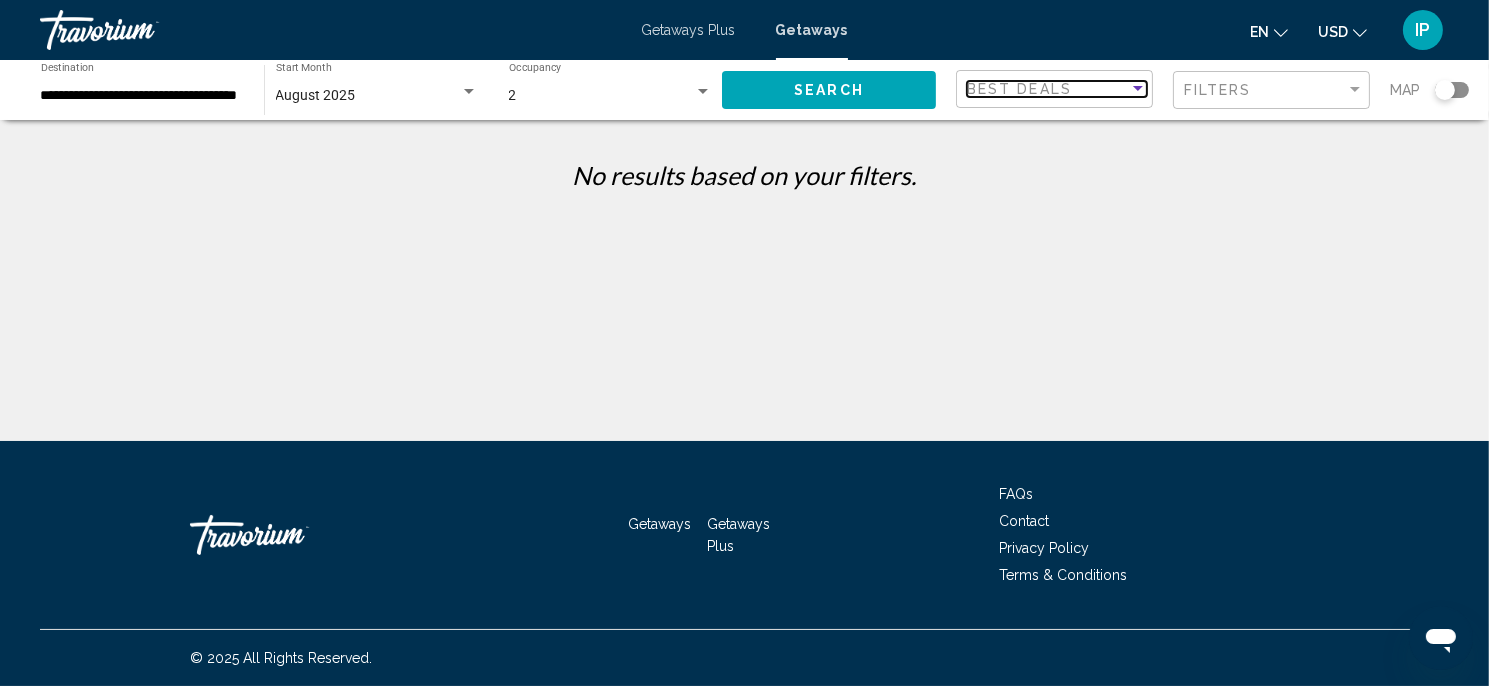 click at bounding box center (1138, 89) 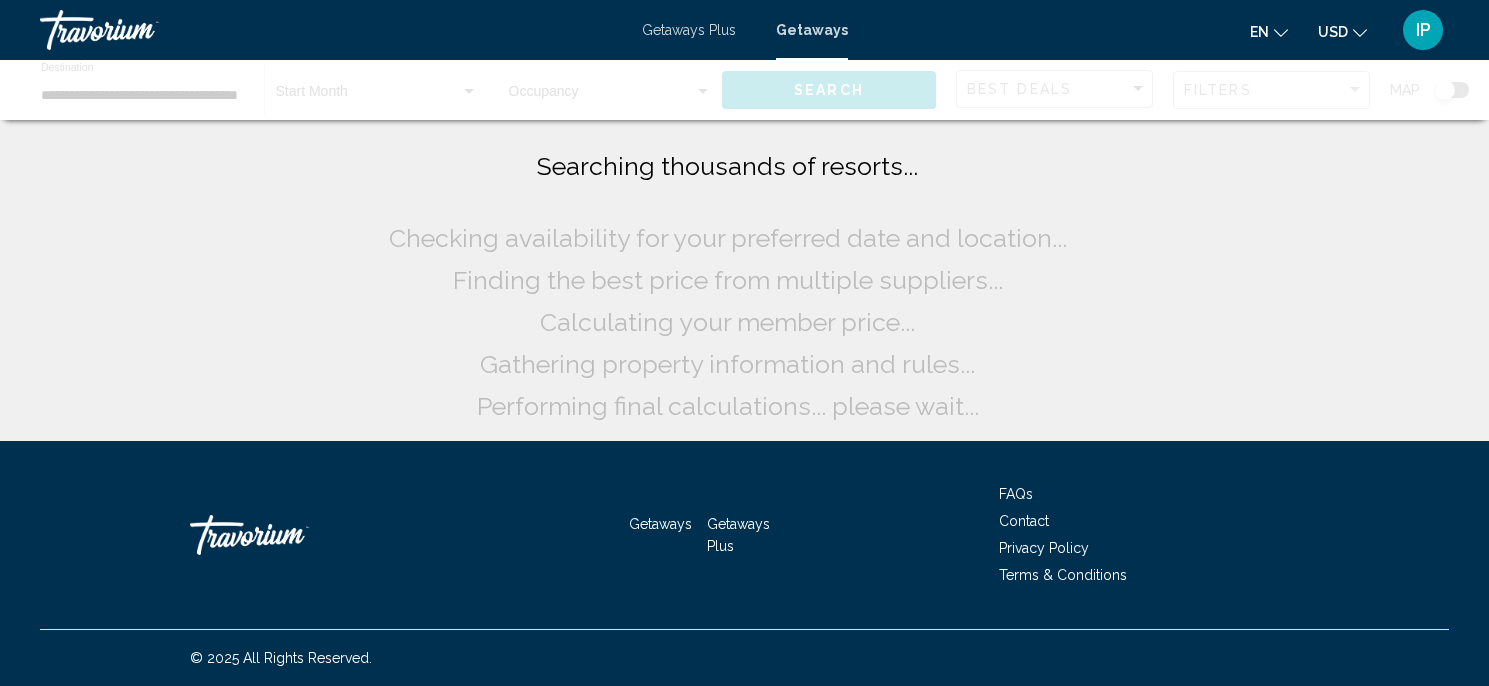 scroll, scrollTop: 0, scrollLeft: 0, axis: both 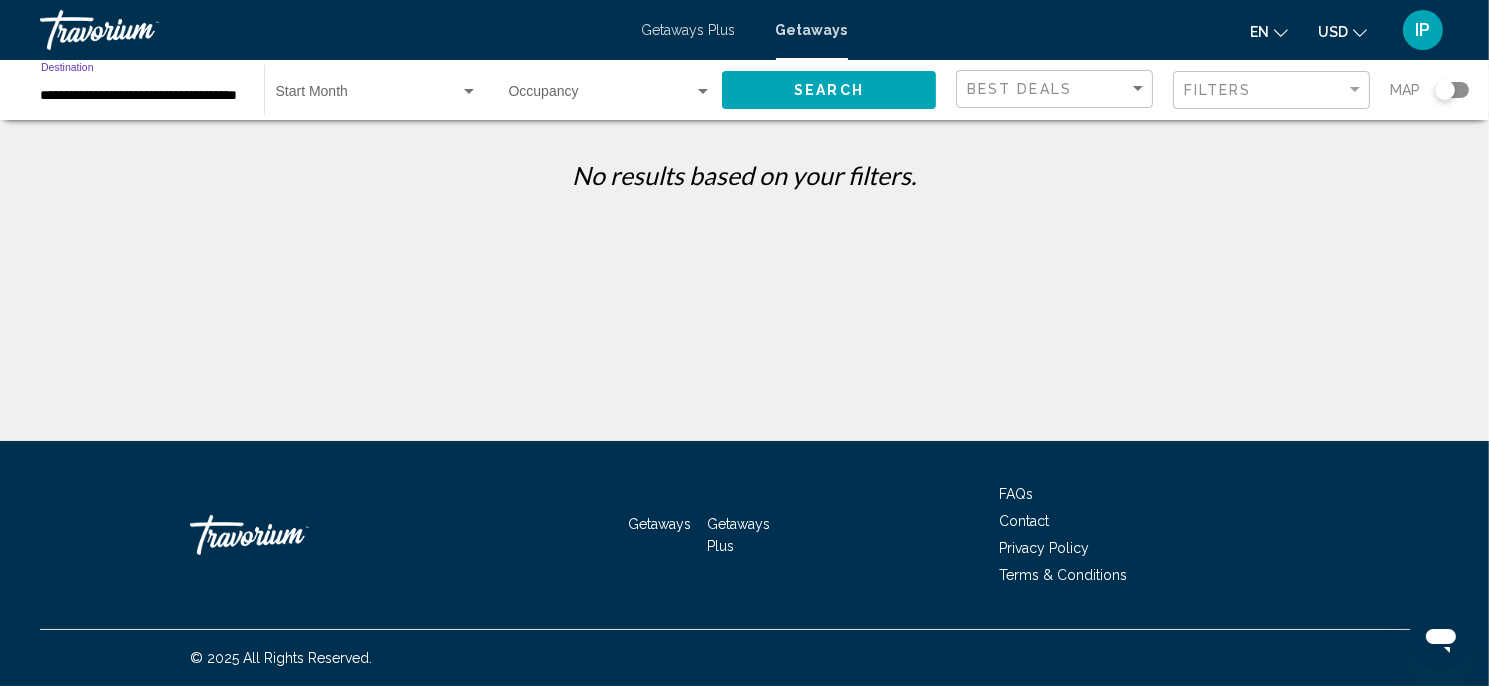 click on "**********" at bounding box center [142, 96] 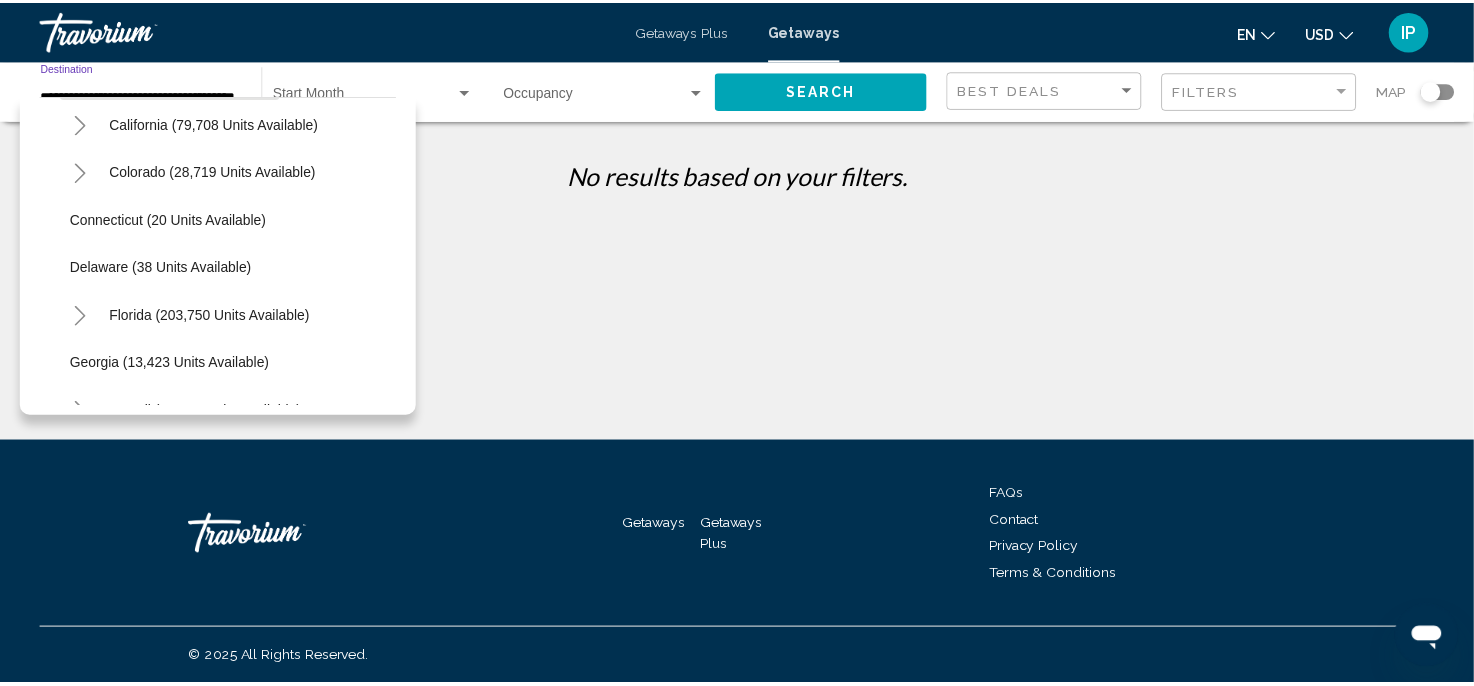 scroll, scrollTop: 200, scrollLeft: 0, axis: vertical 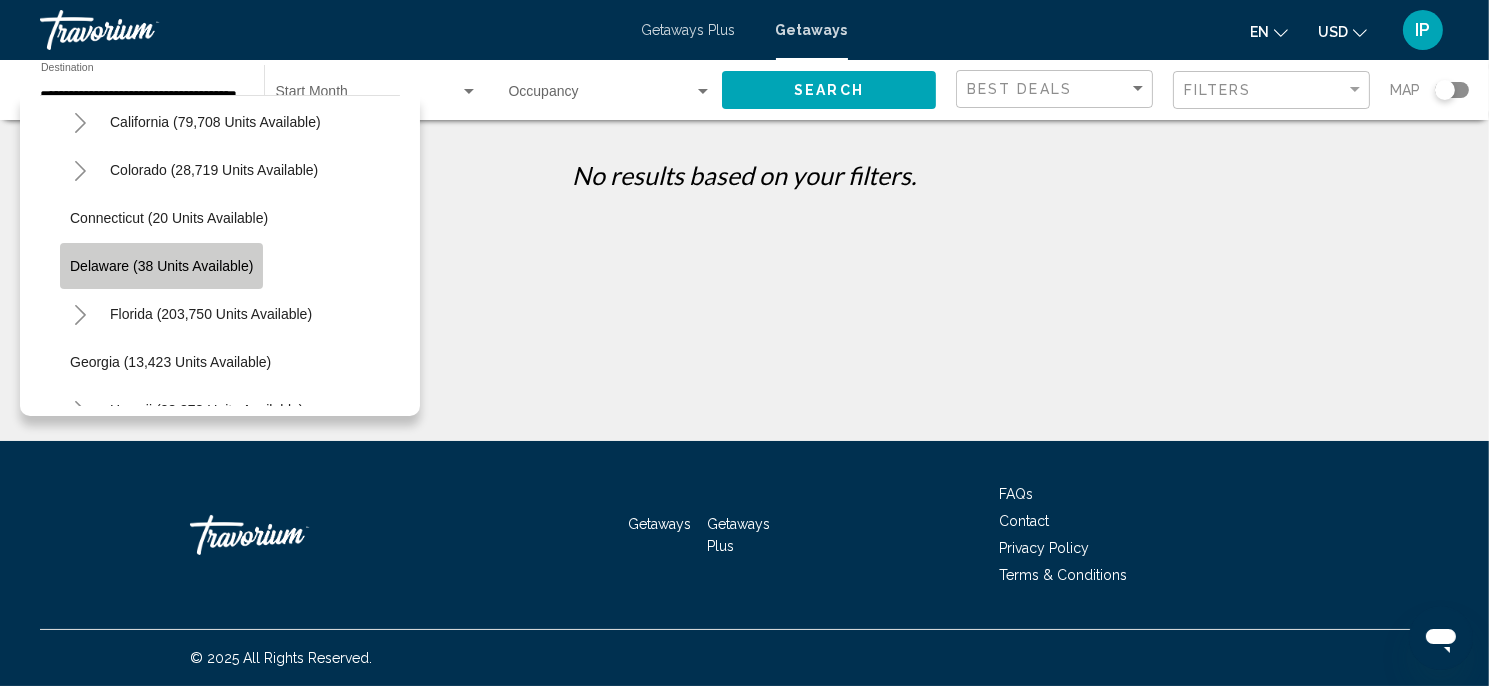 click on "Delaware (38 units available)" 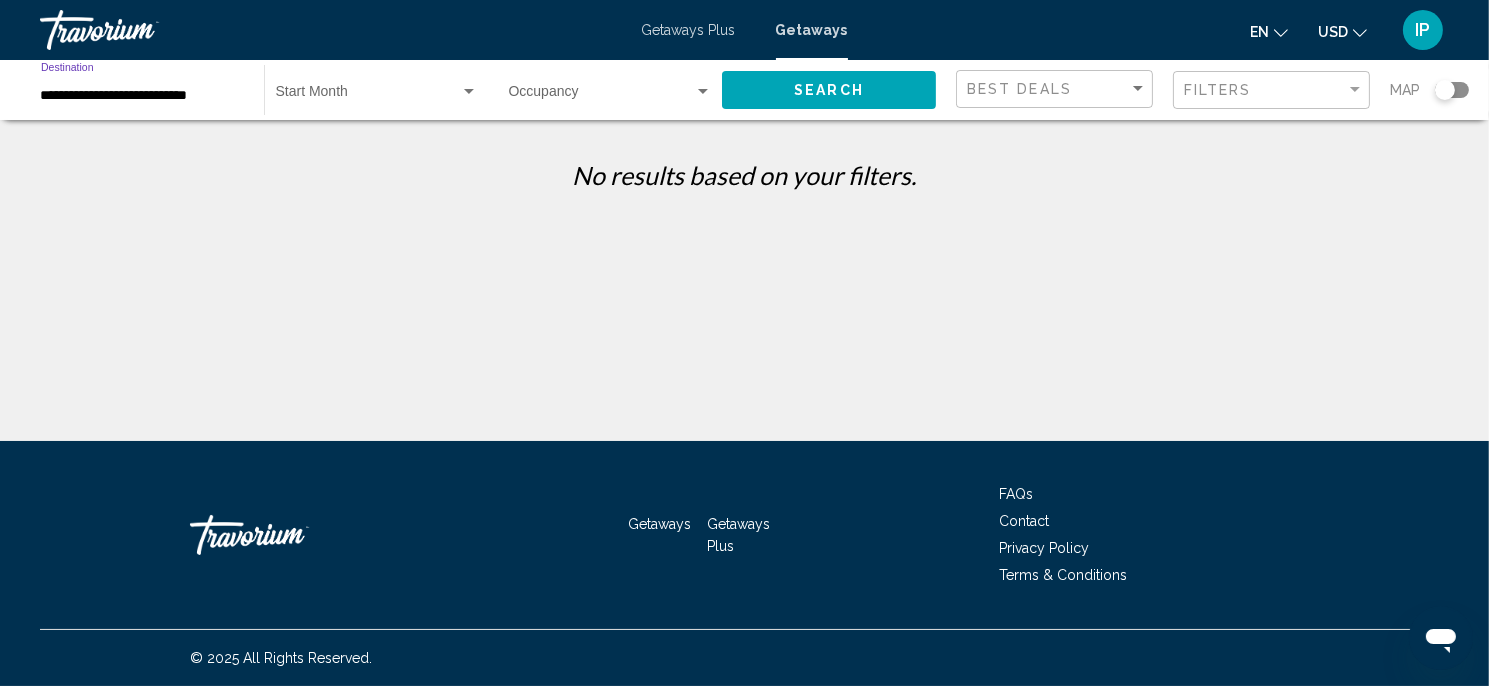 click on "Search" 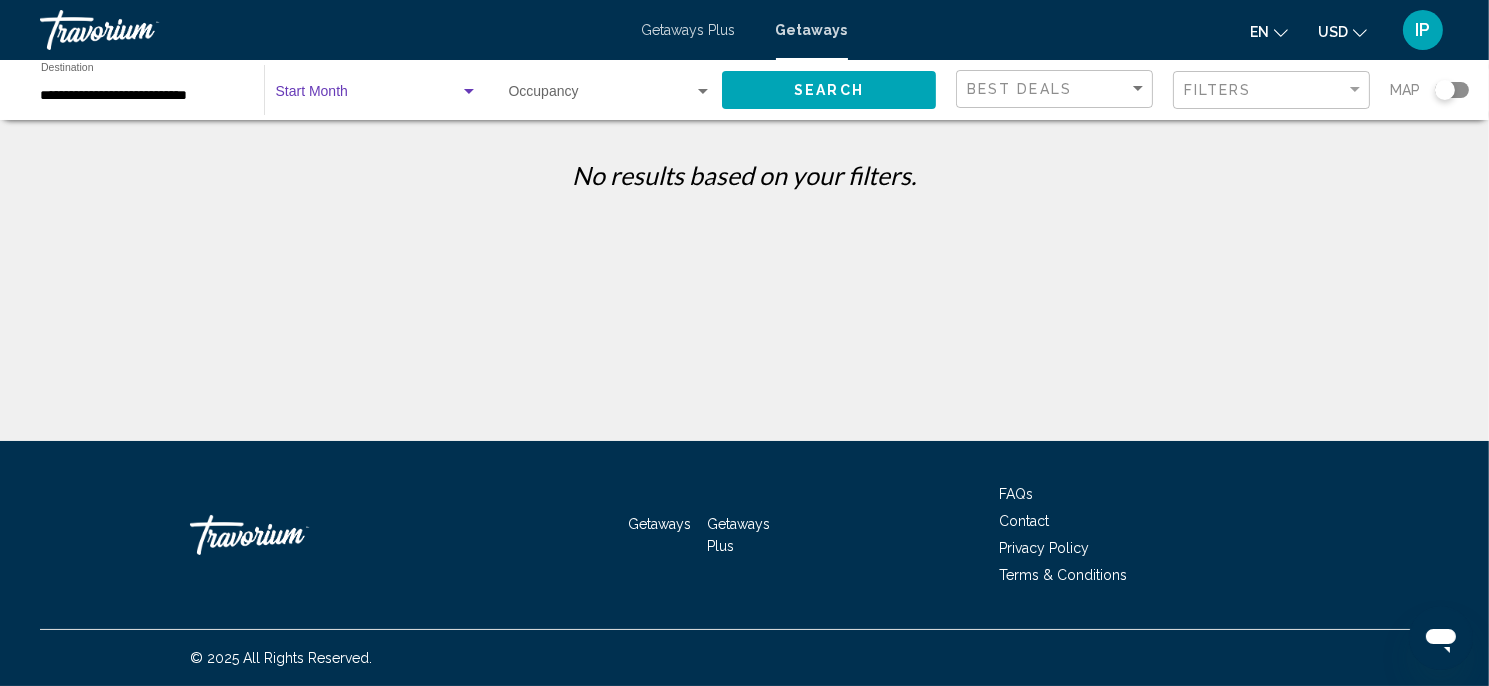 click at bounding box center (469, 91) 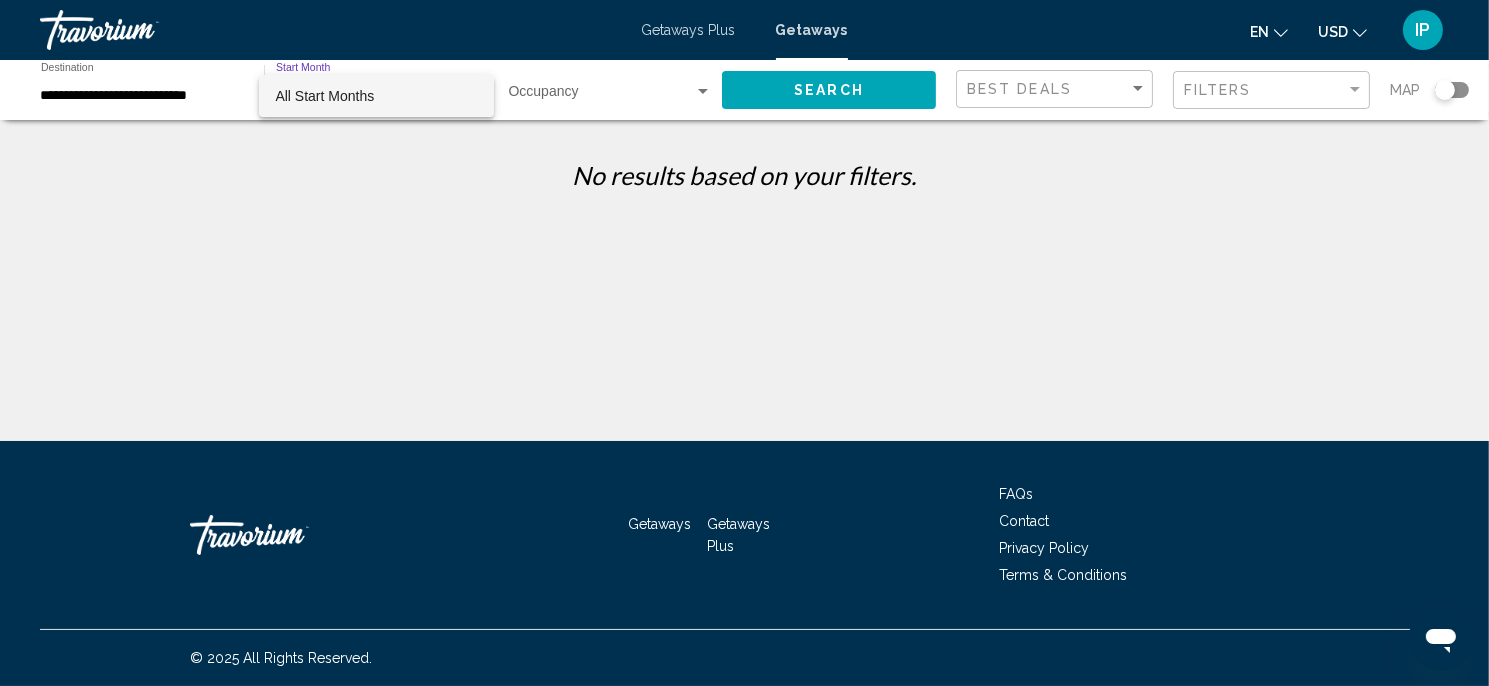 click on "All Start Months" at bounding box center (324, 96) 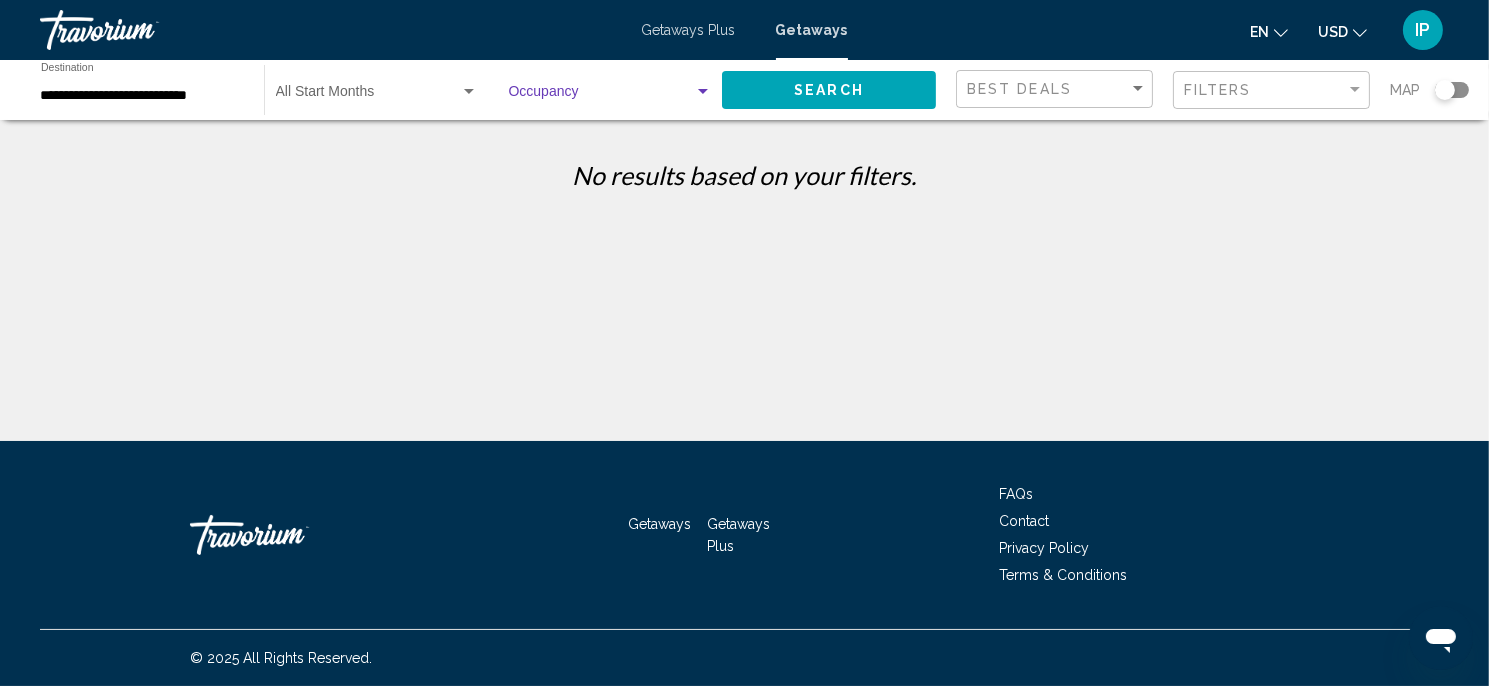 click at bounding box center [703, 91] 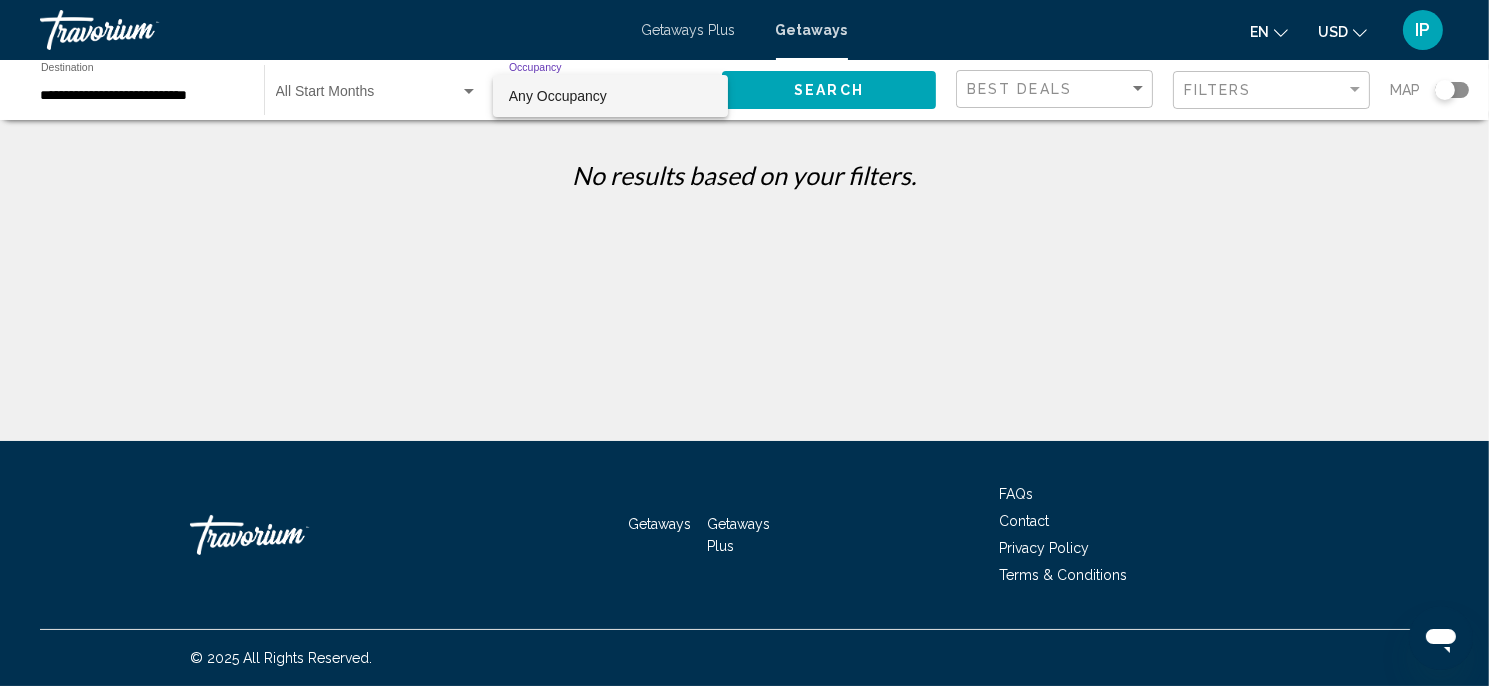 click at bounding box center [744, 343] 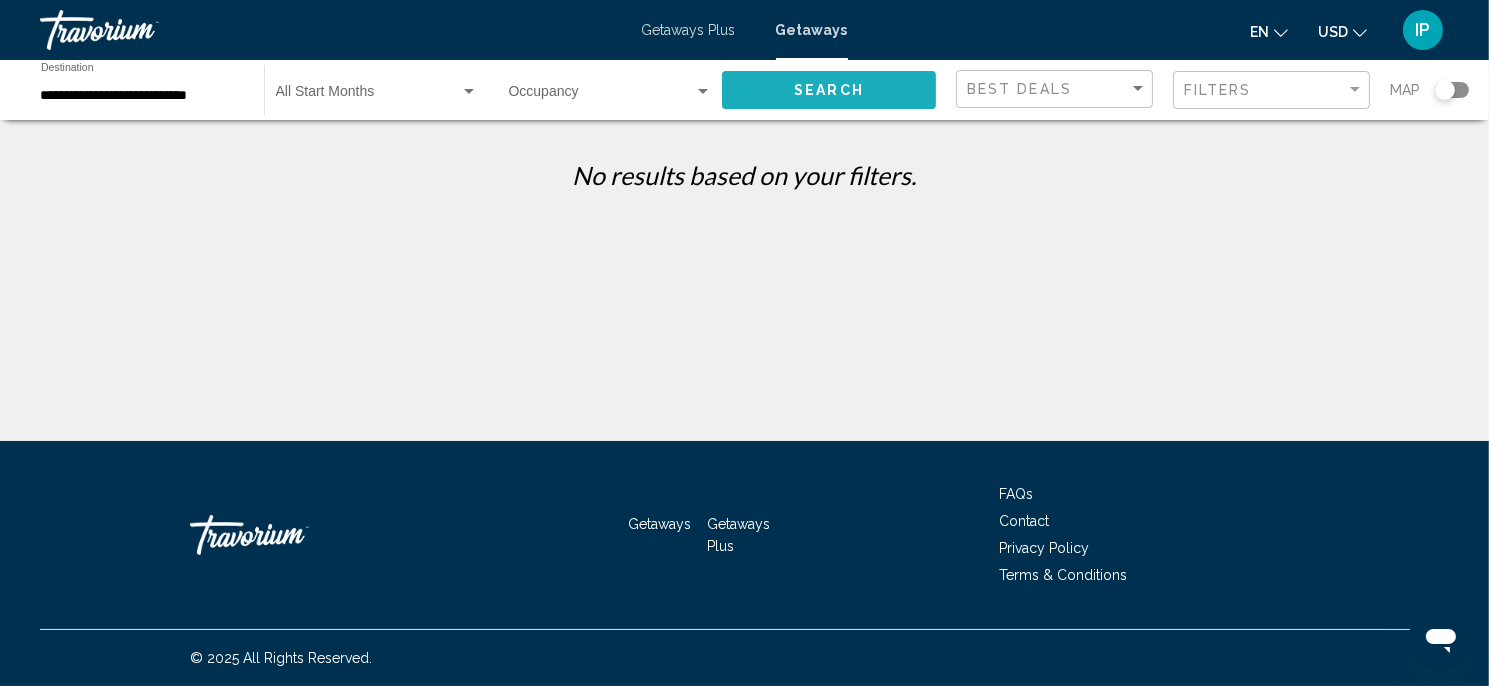 click on "Search" 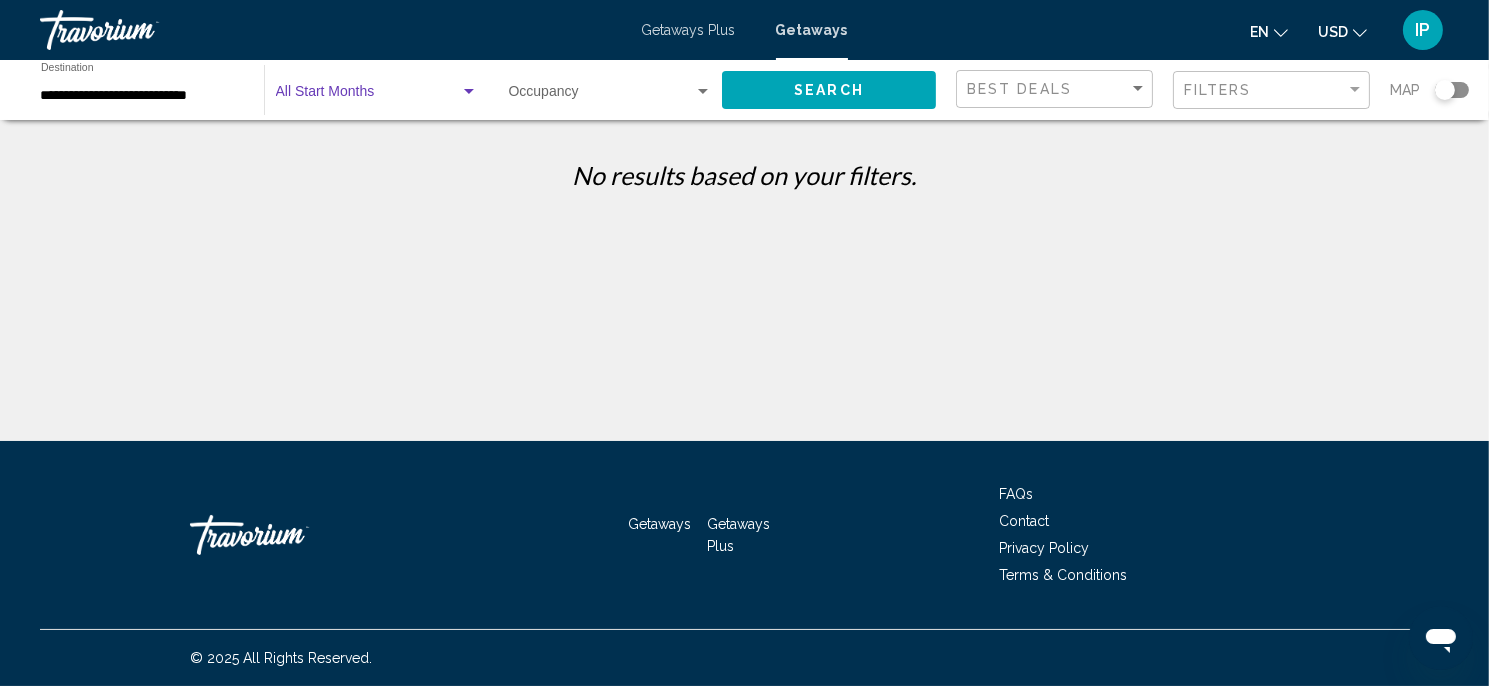 click at bounding box center (368, 96) 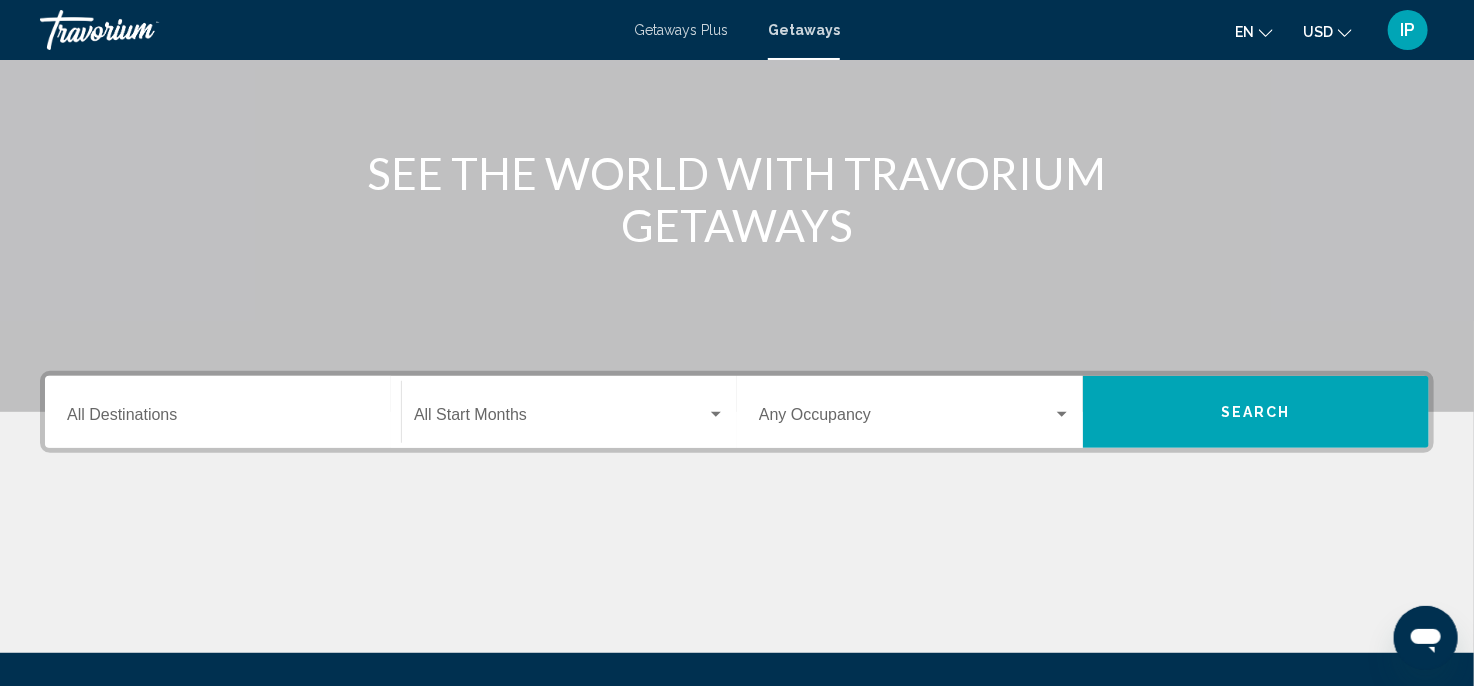 scroll, scrollTop: 200, scrollLeft: 0, axis: vertical 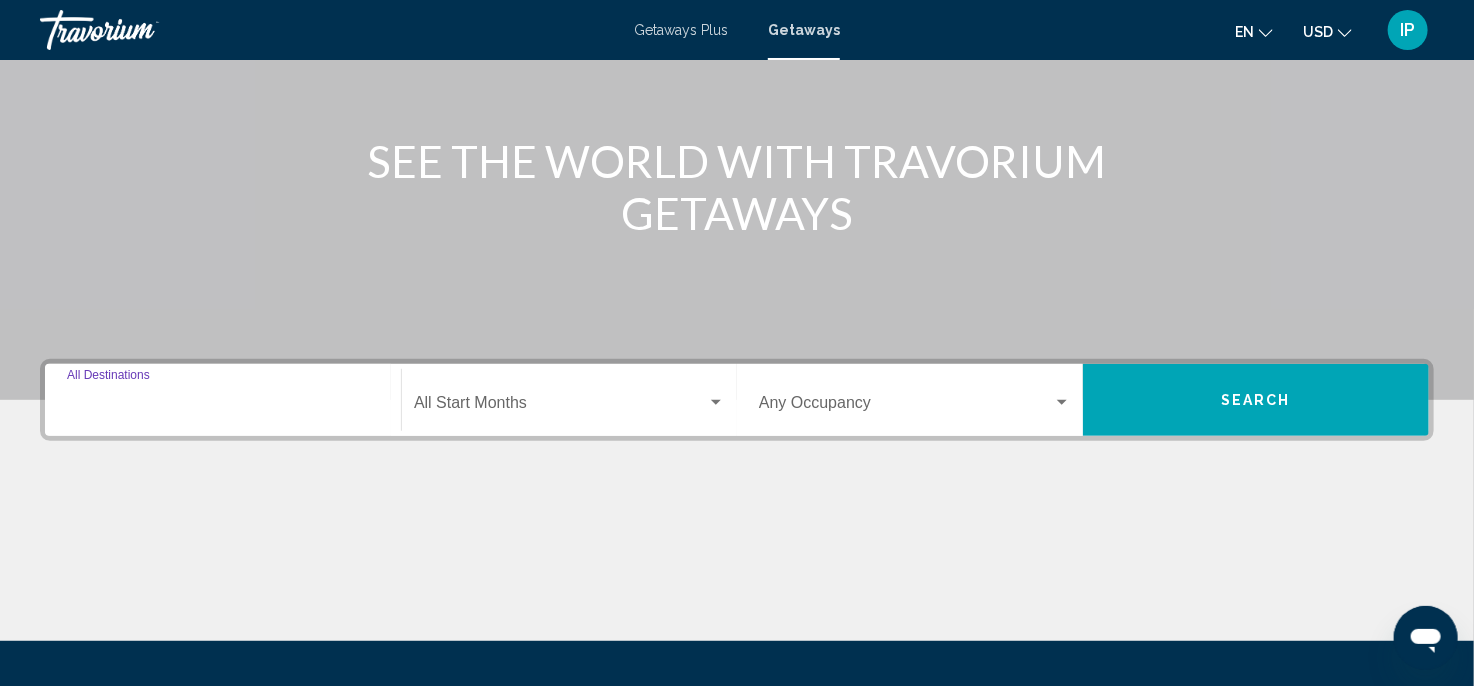 click on "Destination All Destinations" at bounding box center (223, 407) 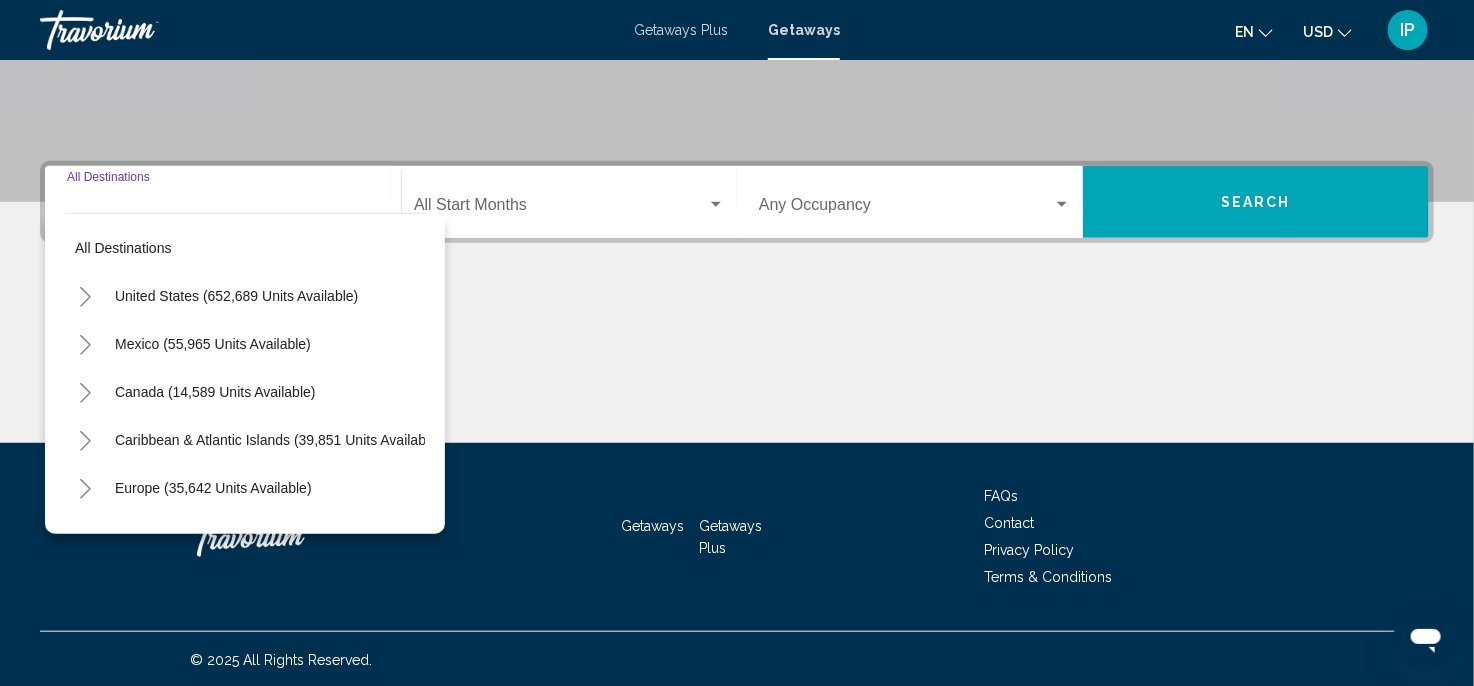 scroll, scrollTop: 399, scrollLeft: 0, axis: vertical 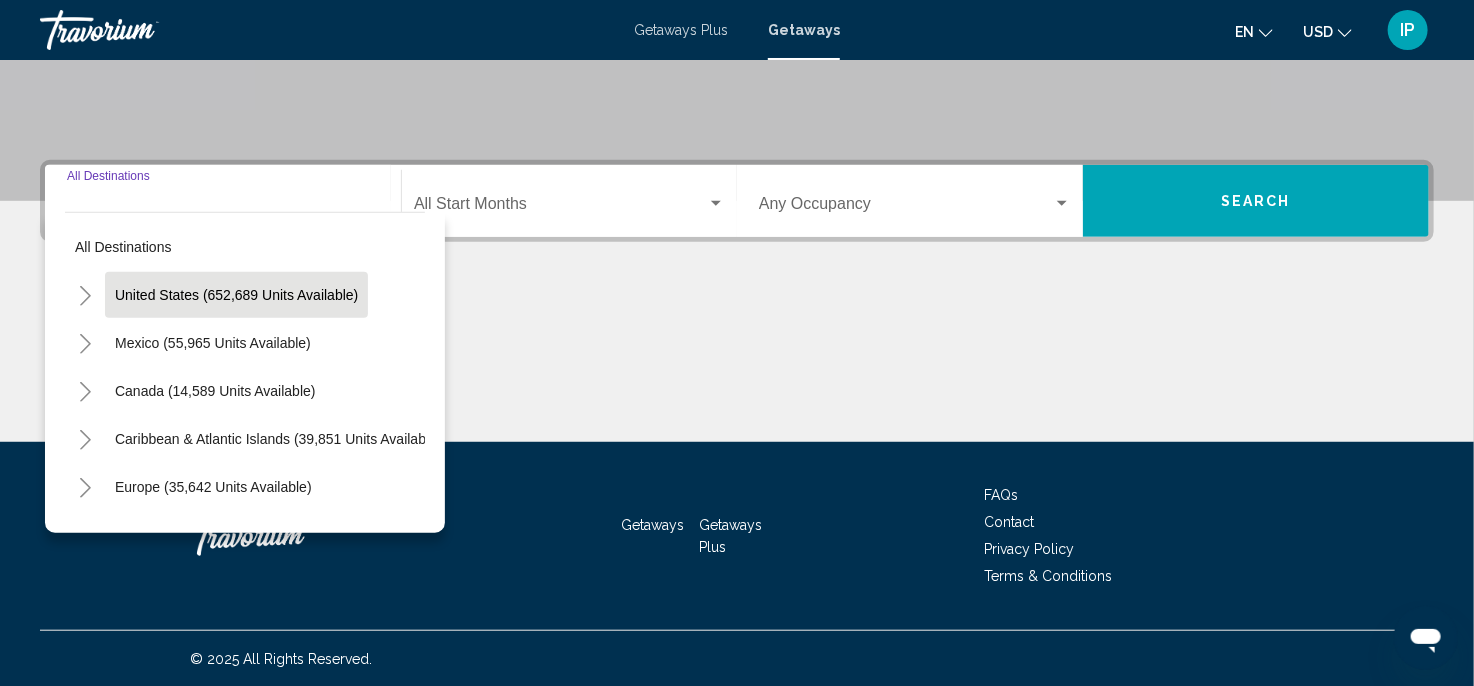 click on "United States (652,689 units available)" at bounding box center [213, 343] 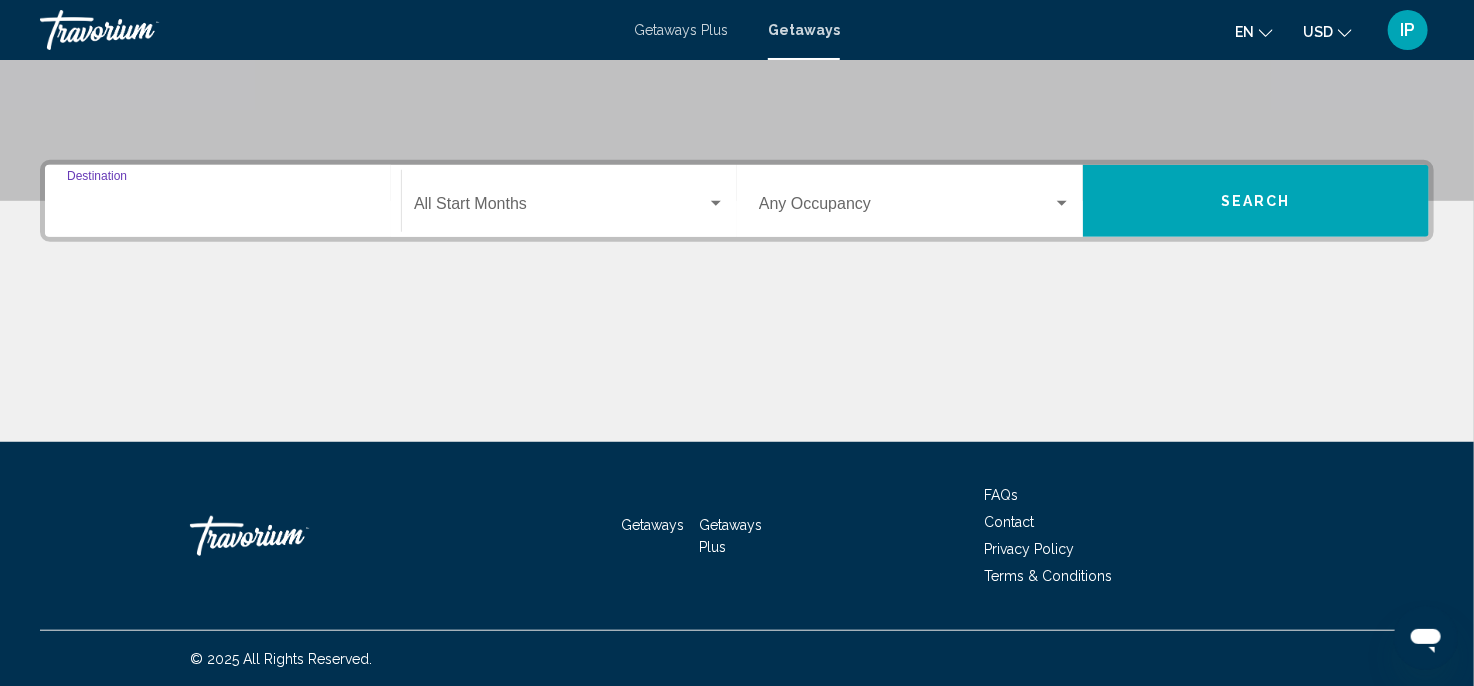 type on "**********" 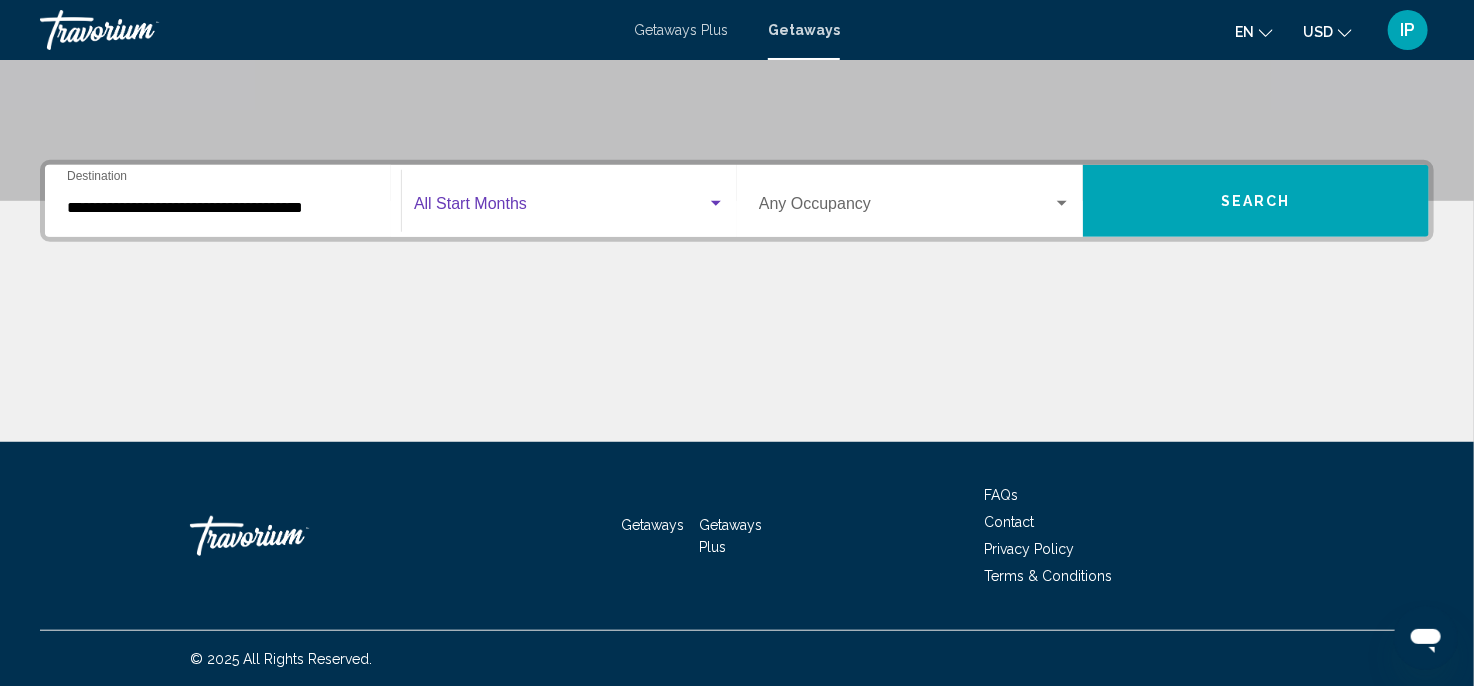 click at bounding box center (716, 203) 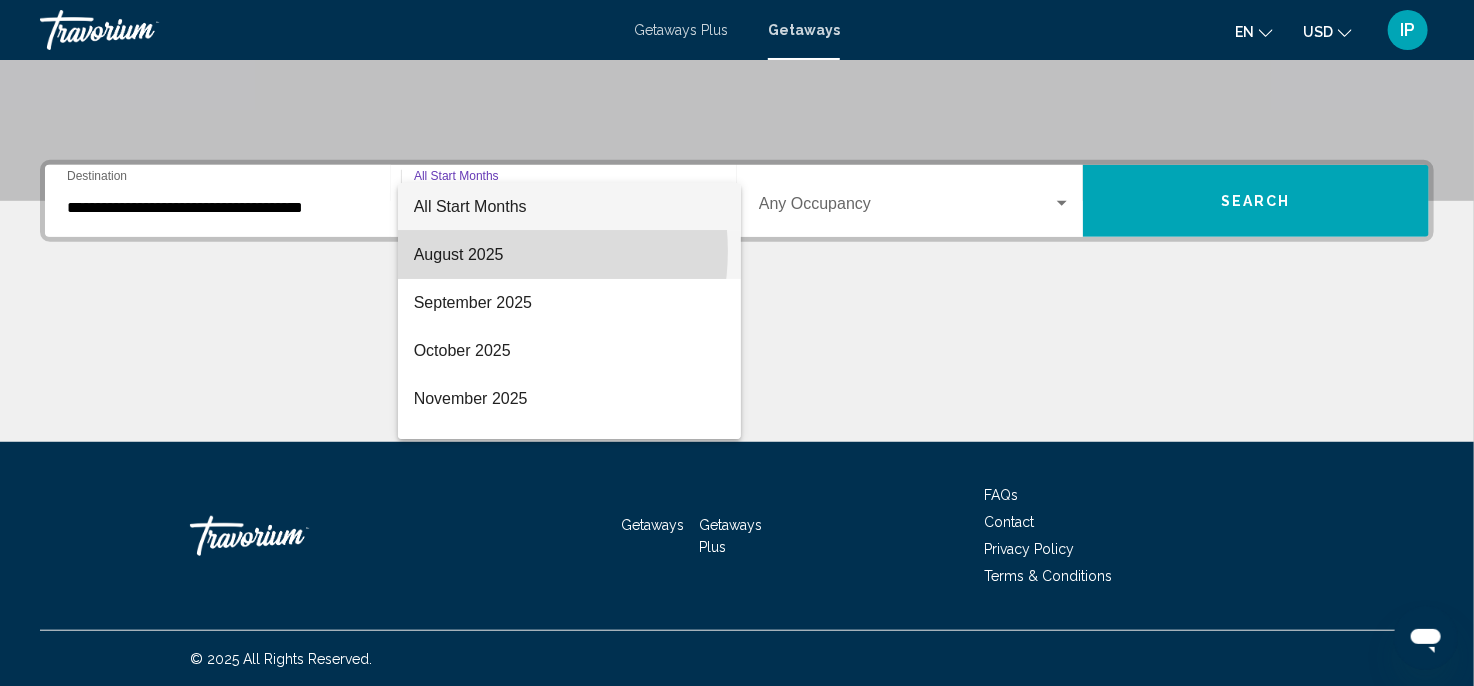 click on "August 2025" at bounding box center [570, 255] 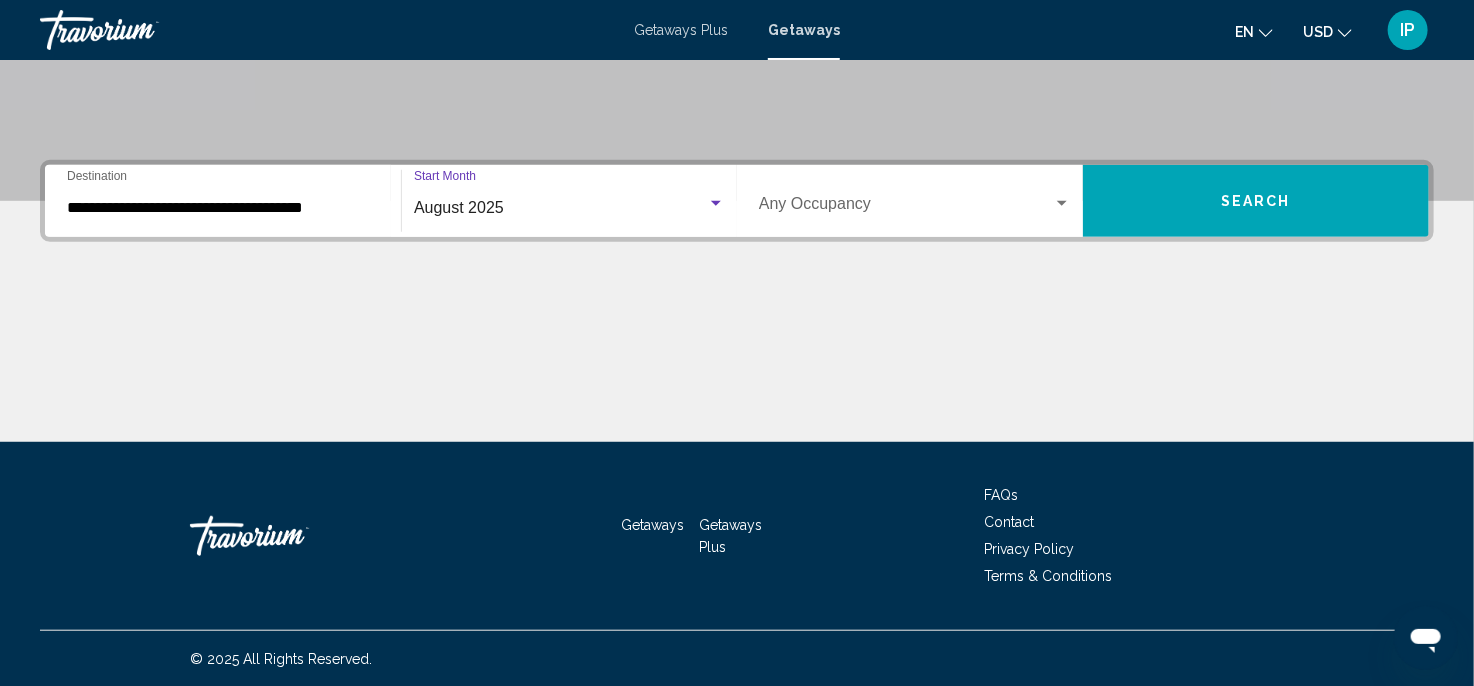 click at bounding box center (1062, 204) 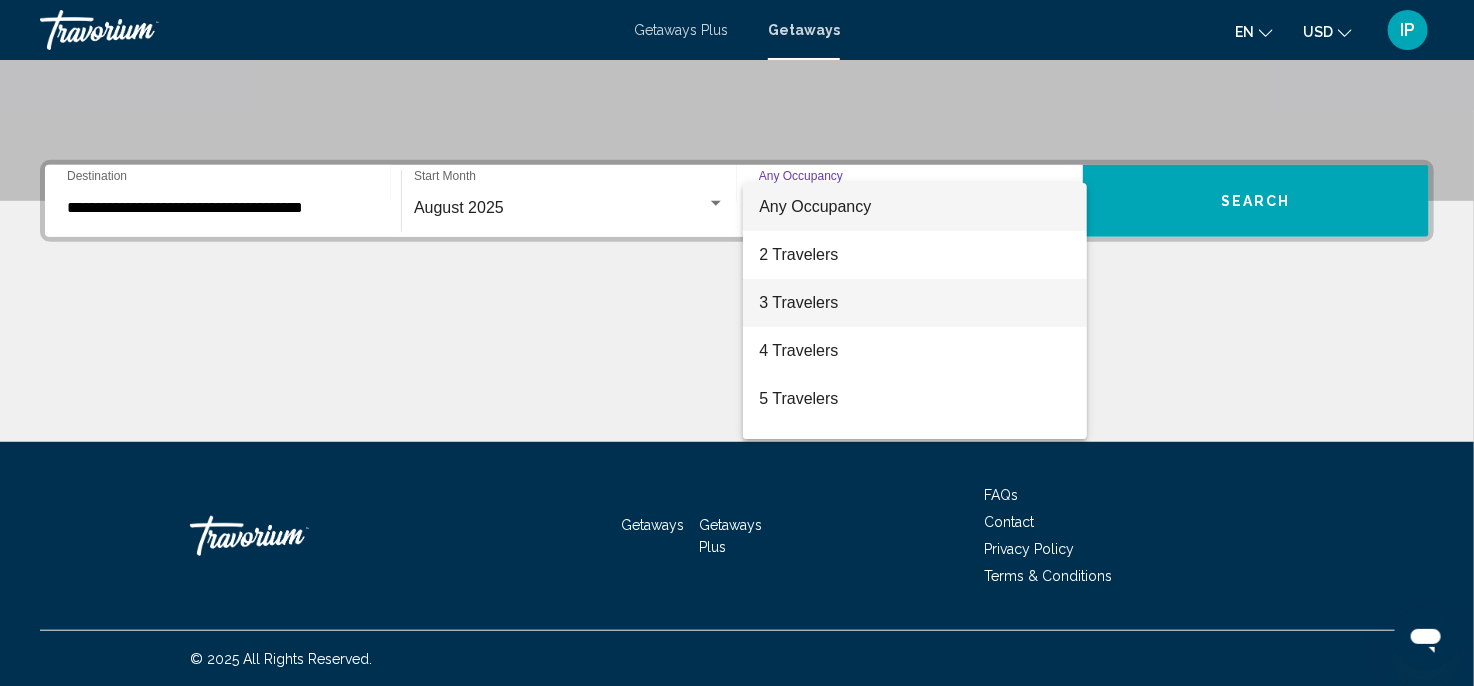 click on "3 Travelers" at bounding box center [915, 303] 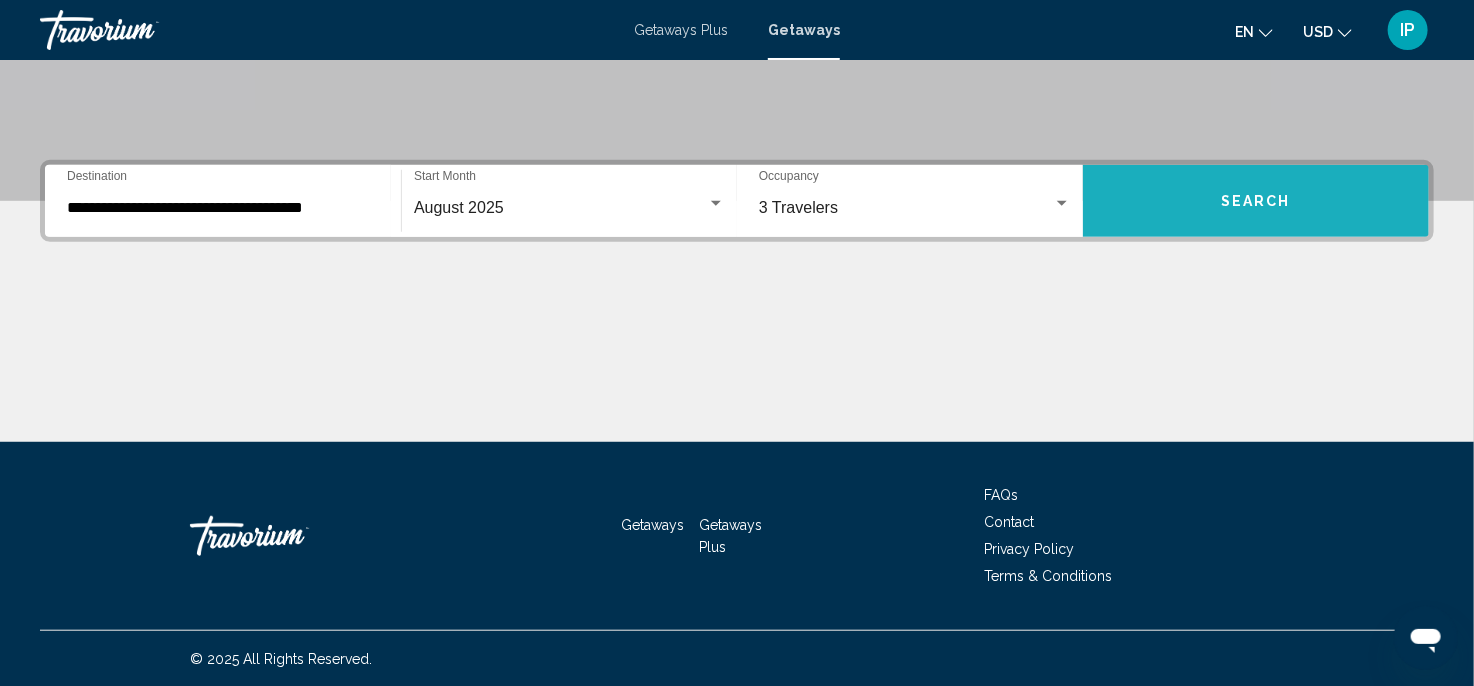 click on "Search" at bounding box center [1256, 202] 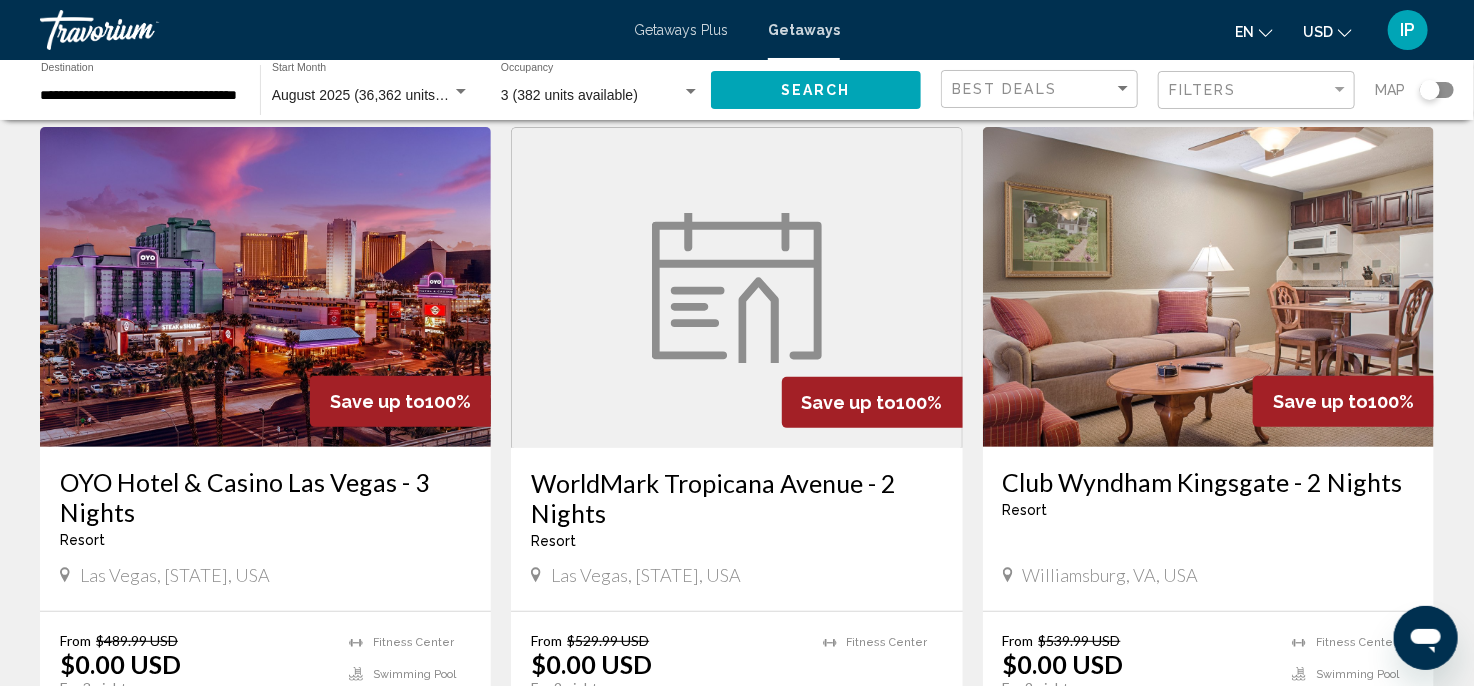 scroll, scrollTop: 0, scrollLeft: 0, axis: both 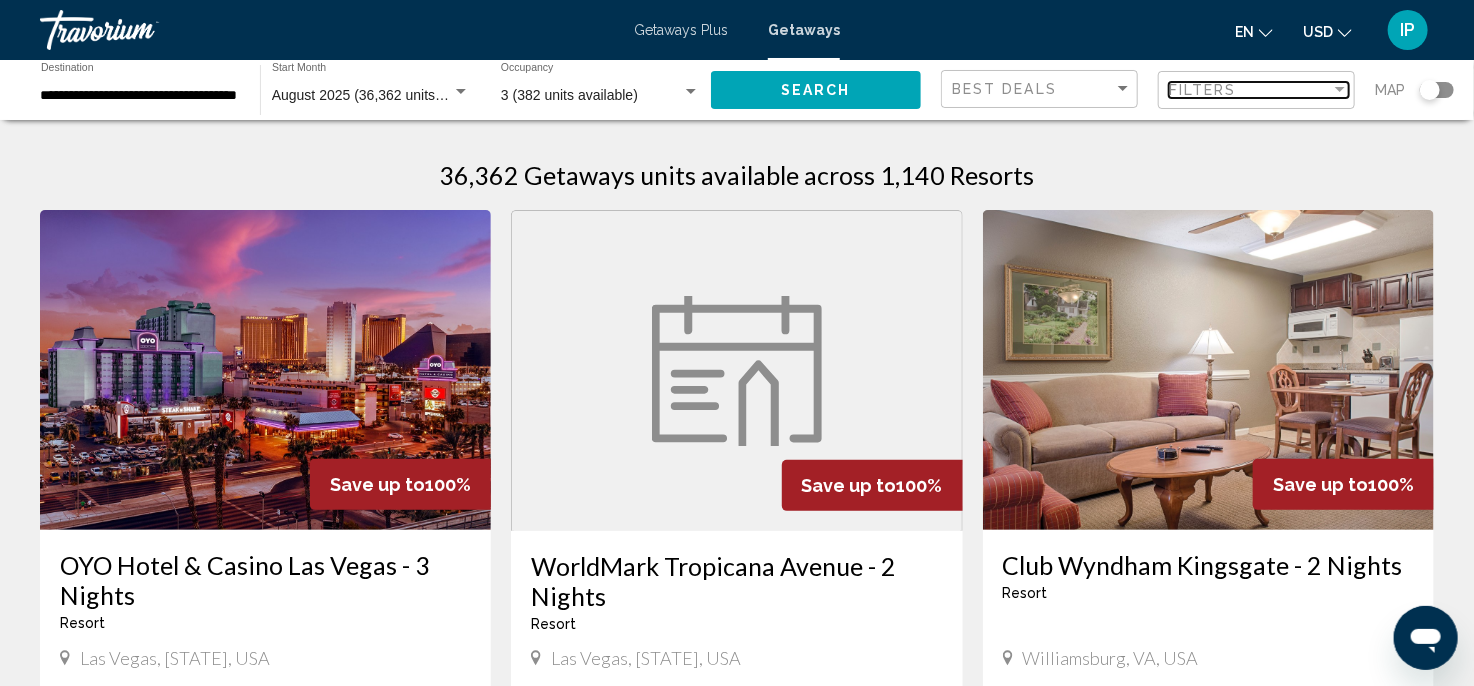 click at bounding box center [1340, 89] 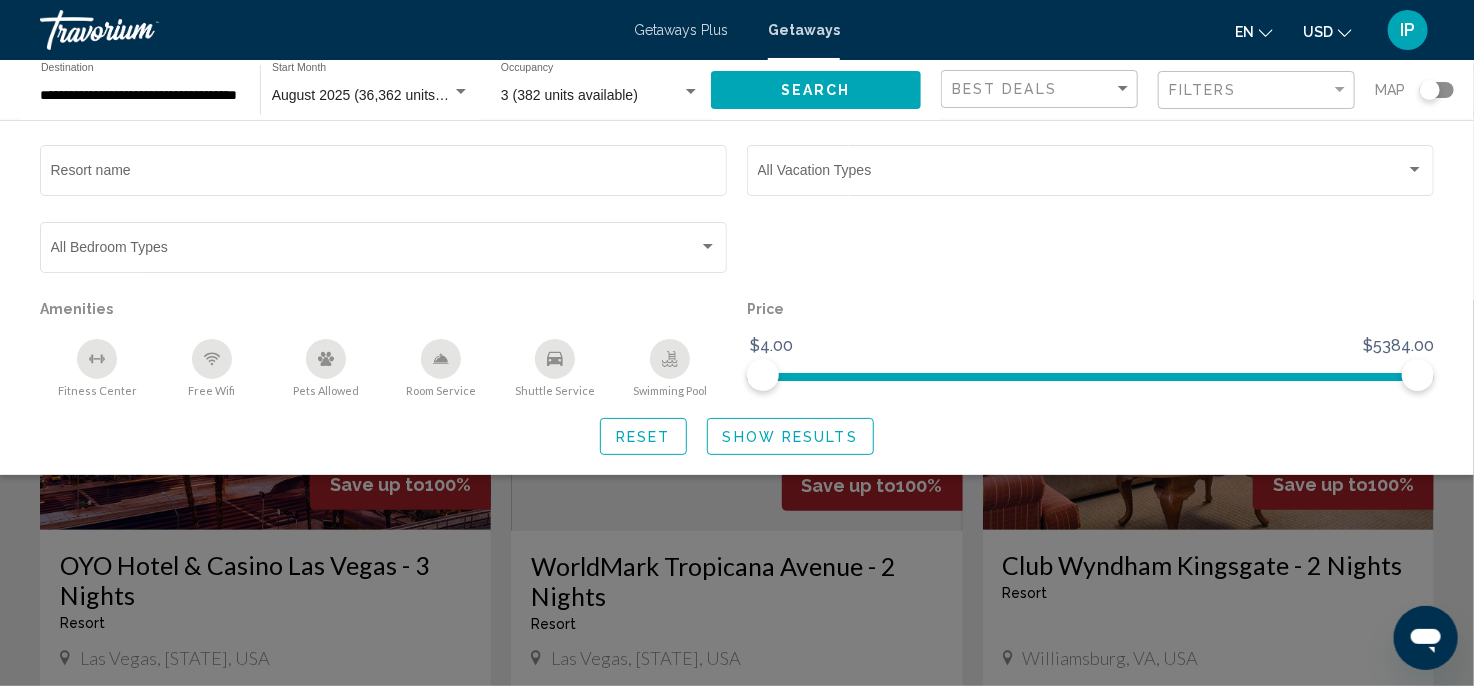 click on "**********" 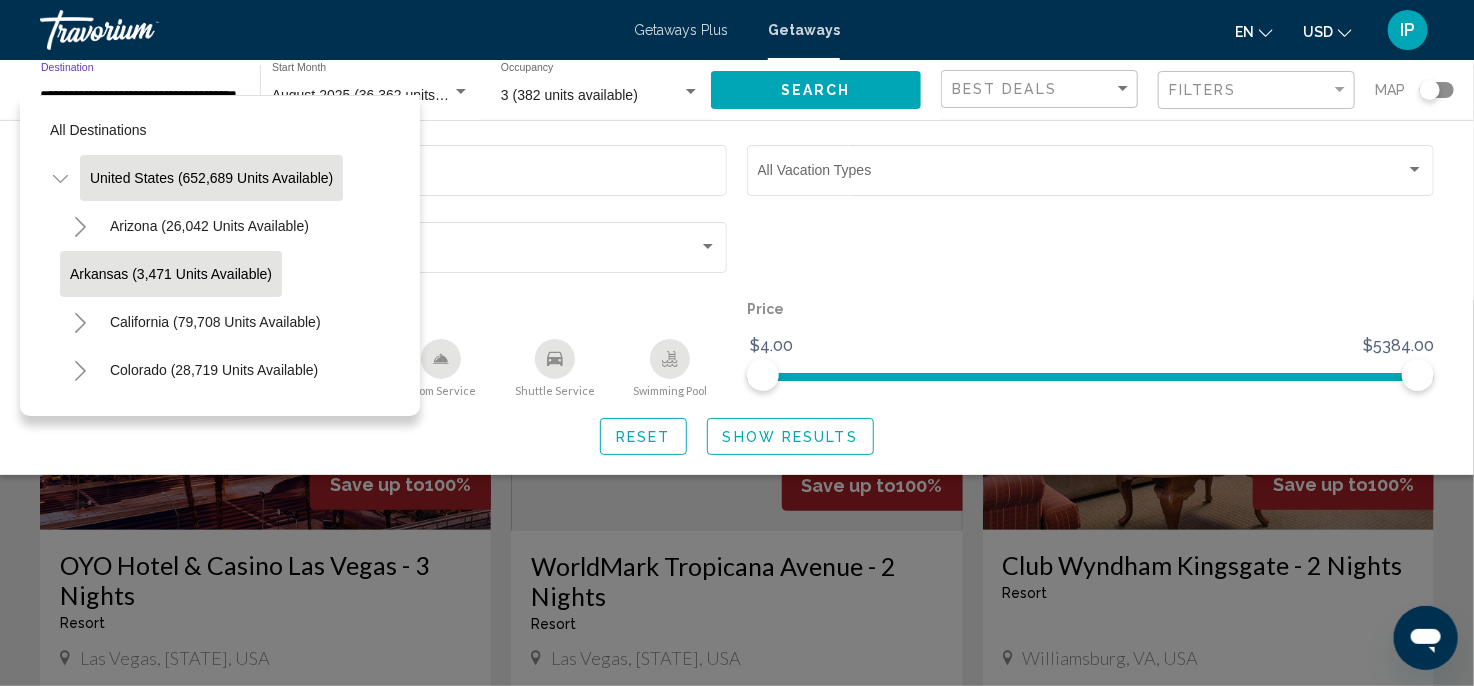 scroll, scrollTop: 100, scrollLeft: 0, axis: vertical 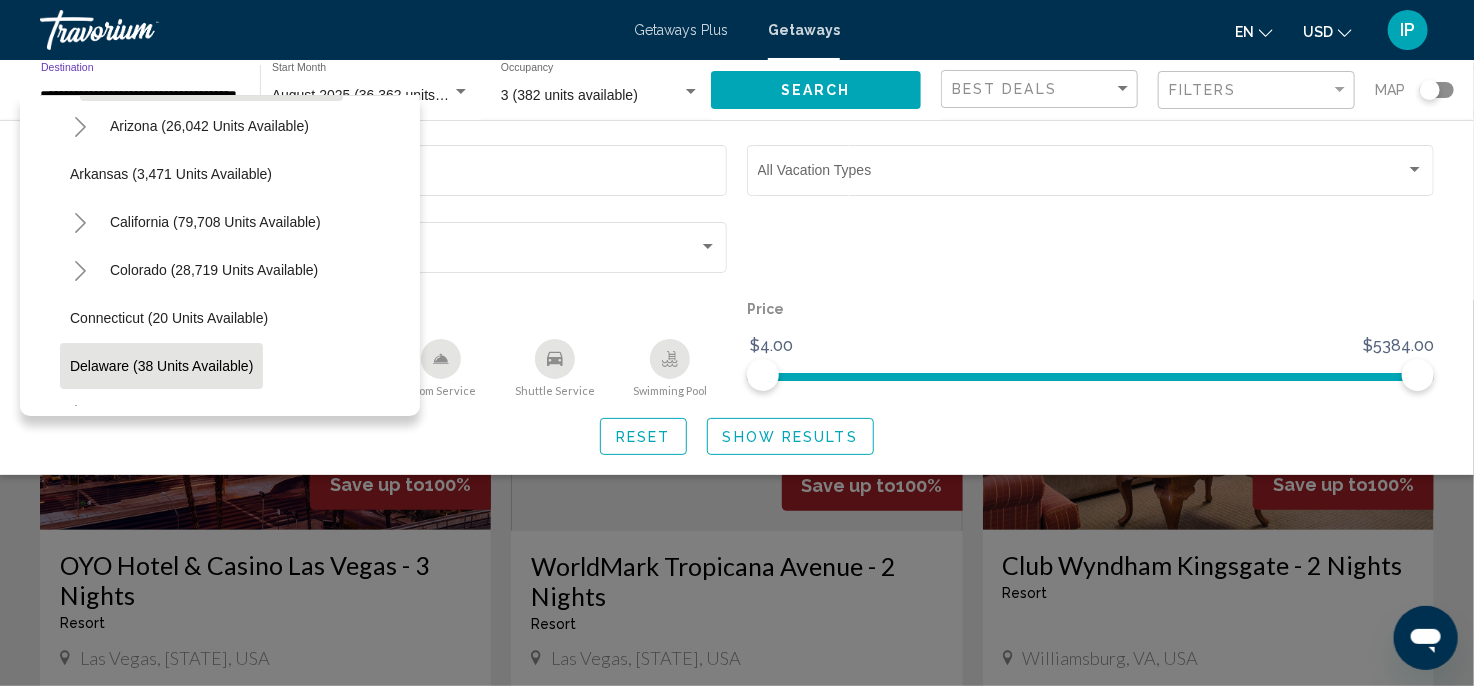 click on "Delaware (38 units available)" 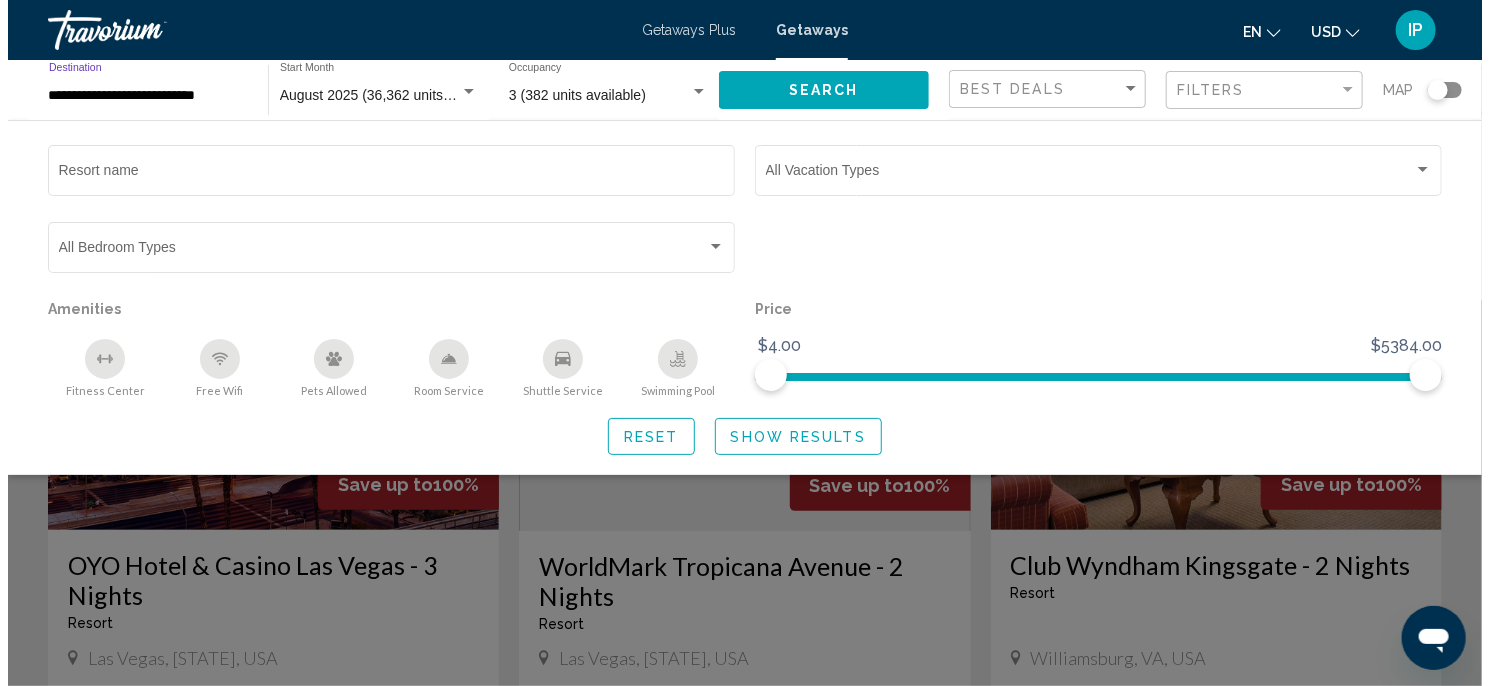 scroll, scrollTop: 0, scrollLeft: 0, axis: both 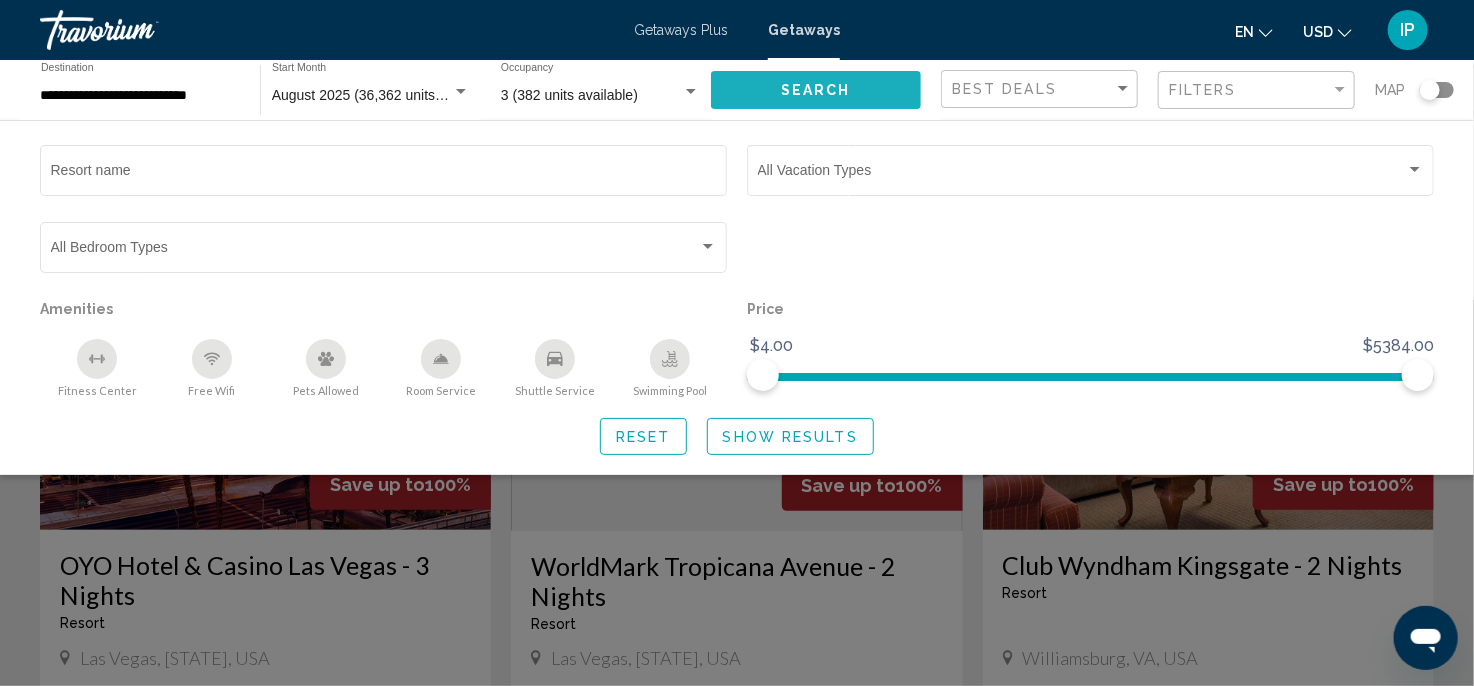 click on "Search" 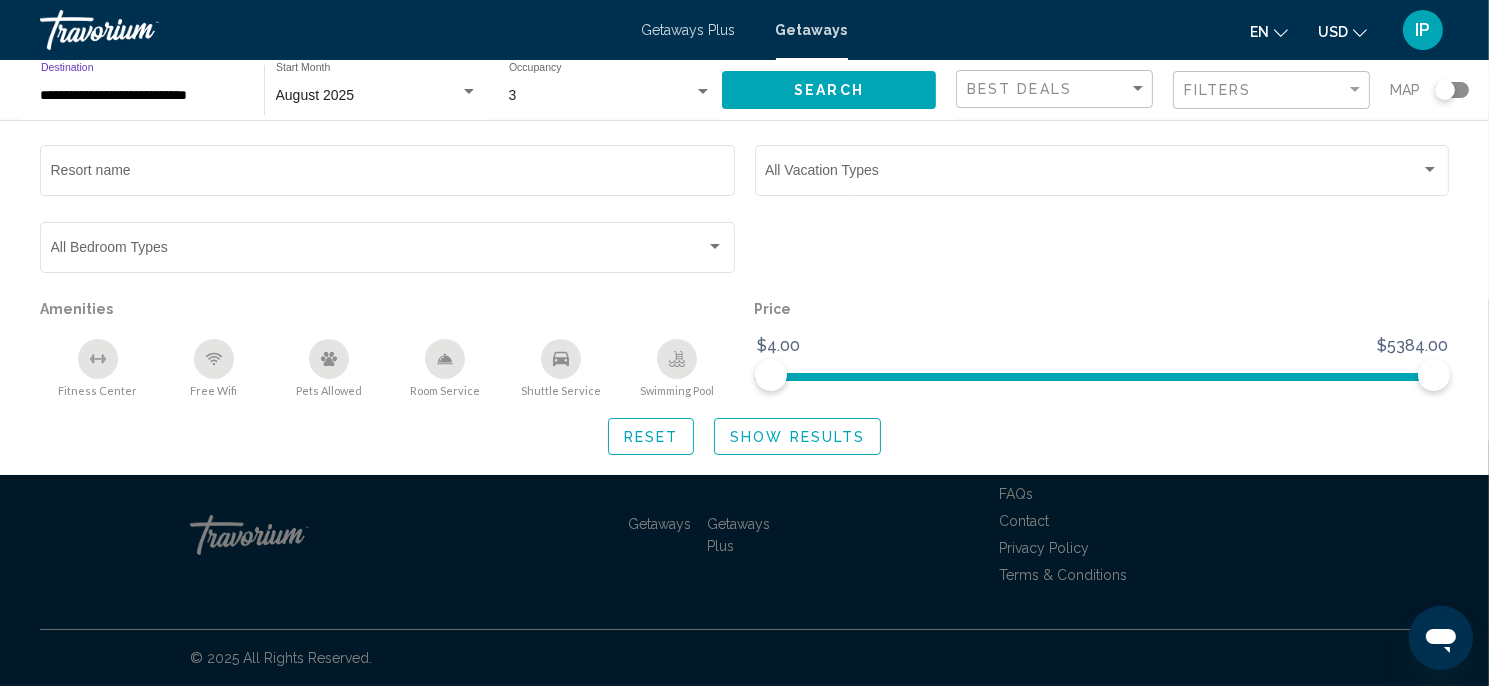 click on "**********" at bounding box center (142, 96) 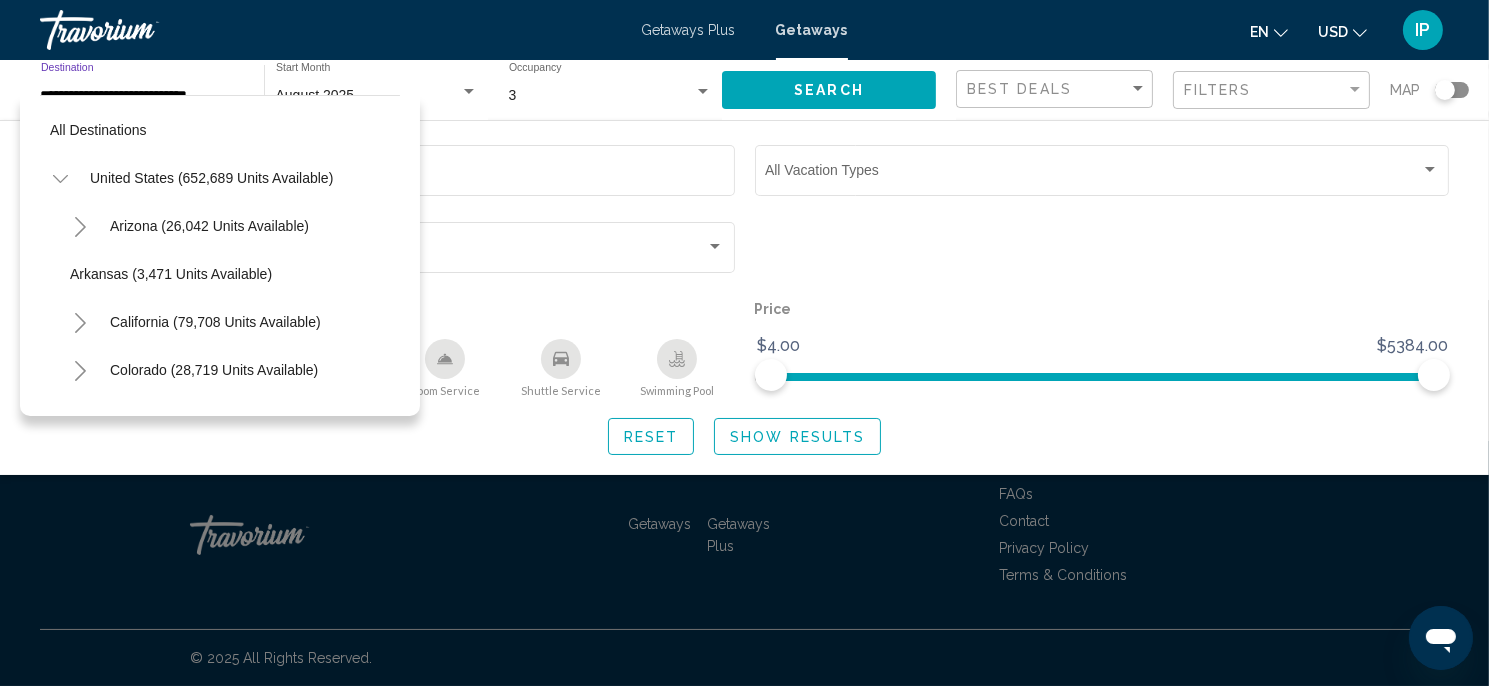 scroll, scrollTop: 222, scrollLeft: 0, axis: vertical 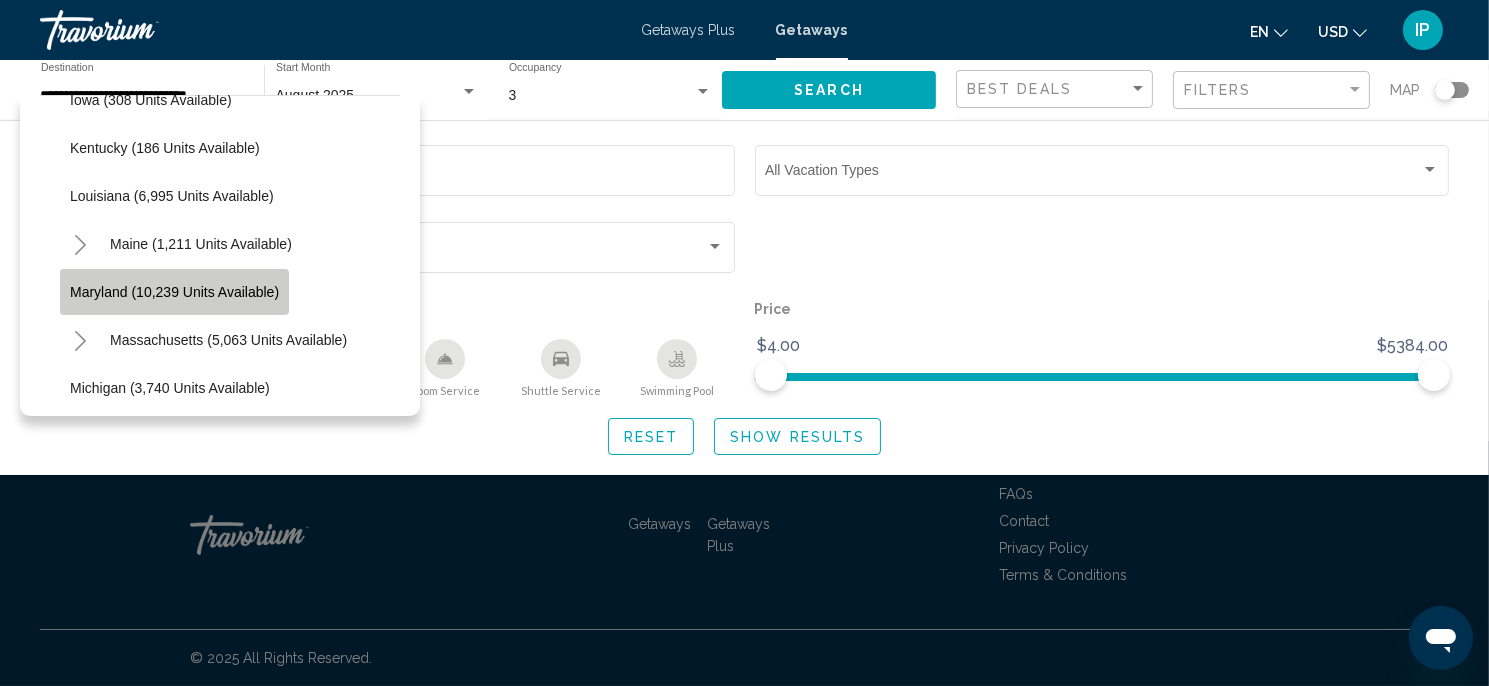 click on "Maryland (10,239 units available)" 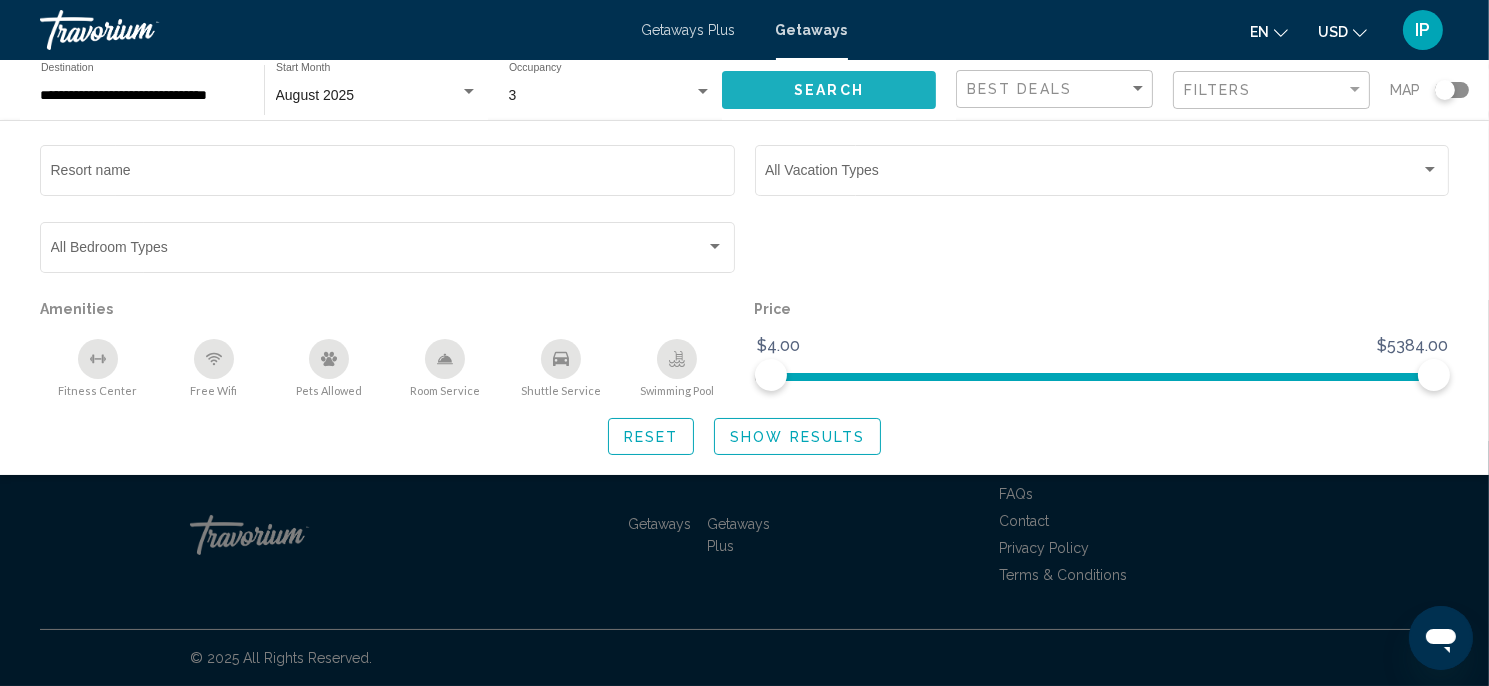 click on "Search" 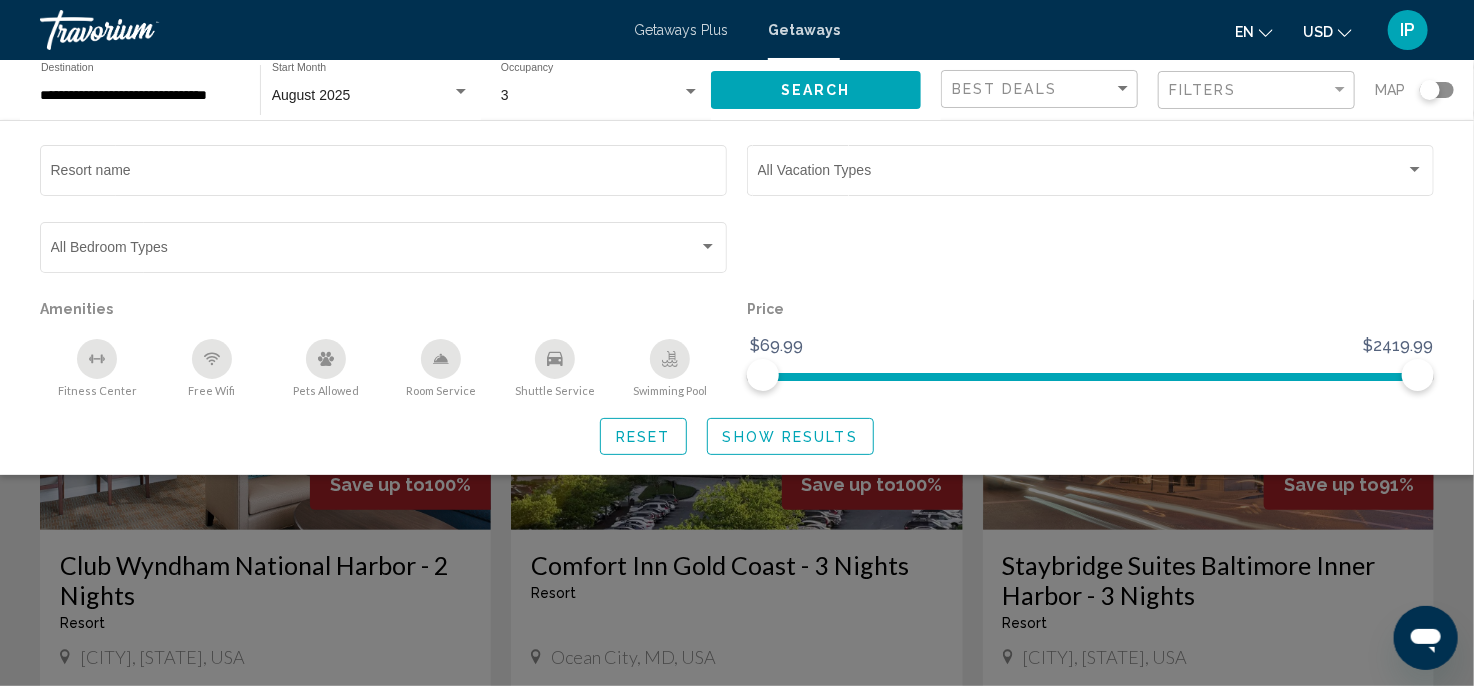 click on "Resort name Vacation Types All Vacation Types Bedroom Types All Bedroom Types Amenities
Fitness Center
Free Wifi
Pets Allowed
Room Service
Shuttle Service
Swimming Pool Price $69.99 $2419.99 $69.99 $2419.99 Reset Show Results" 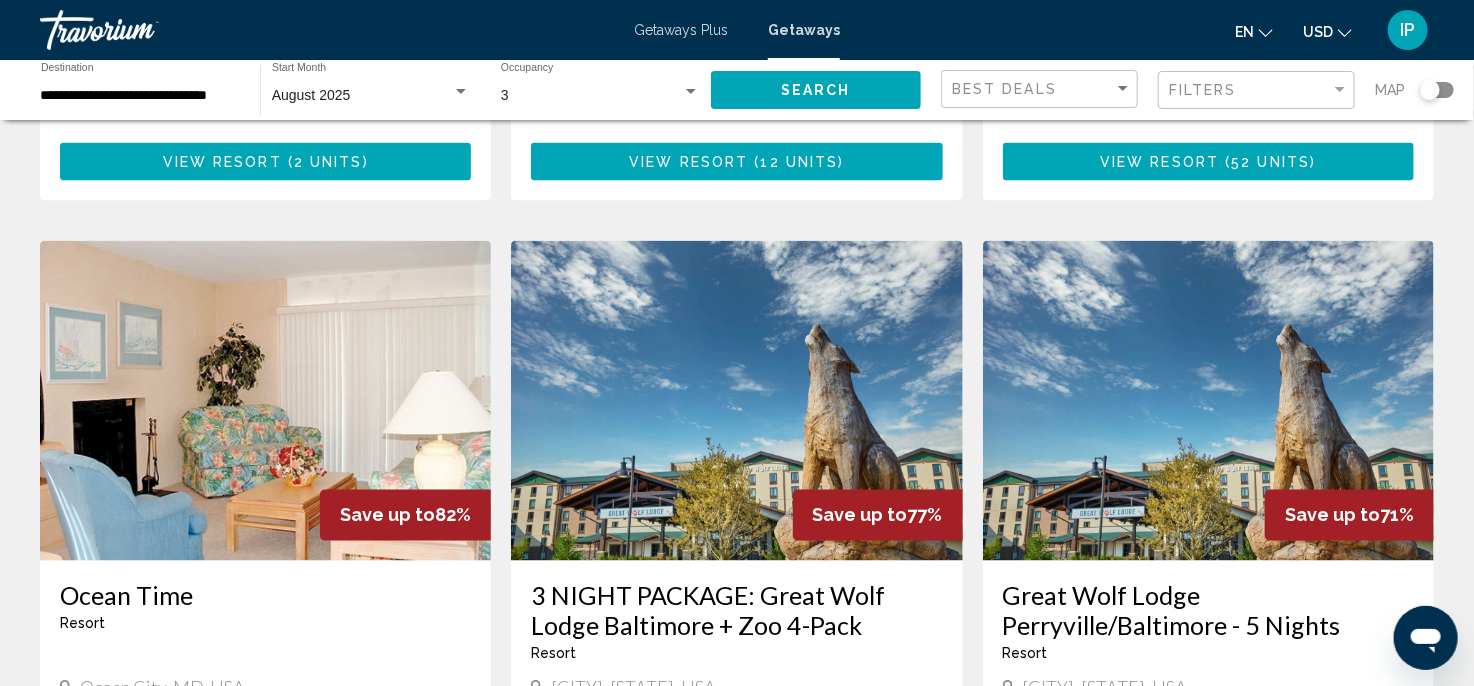scroll, scrollTop: 1500, scrollLeft: 0, axis: vertical 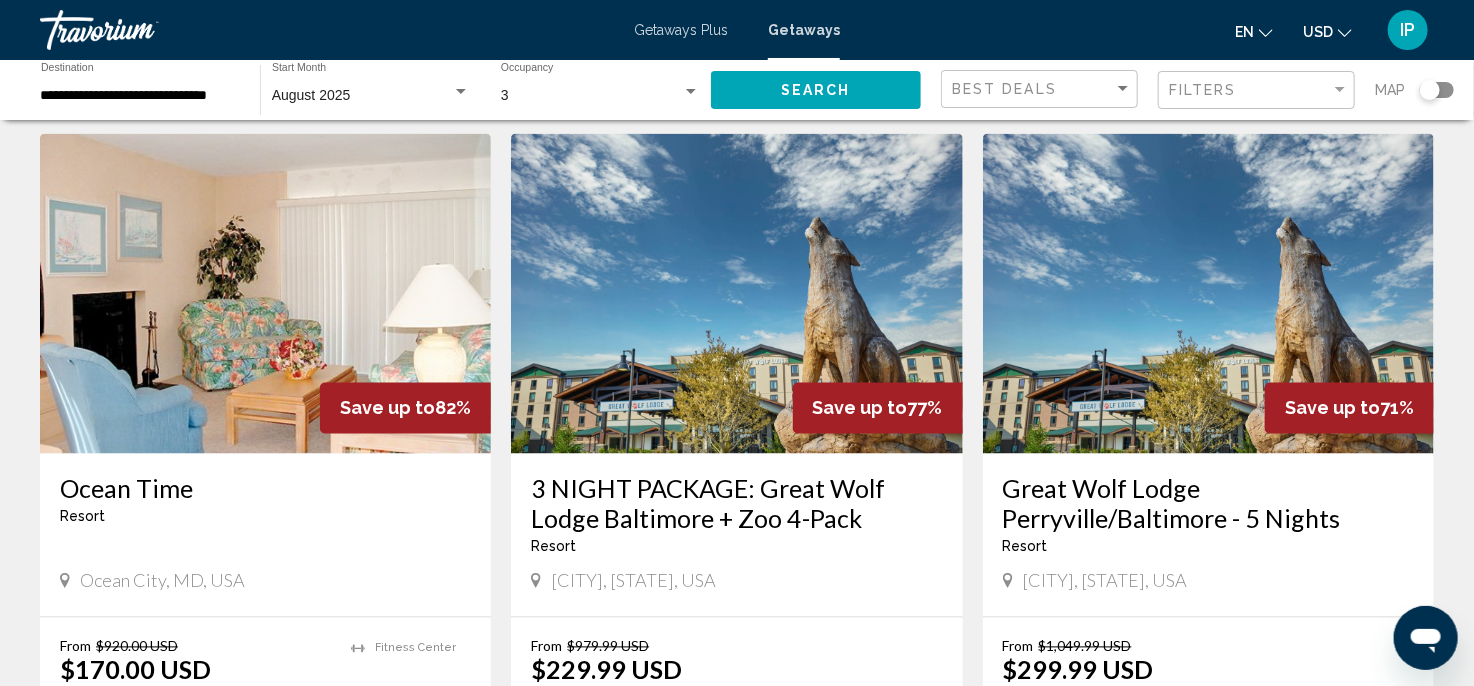click at bounding box center (736, 294) 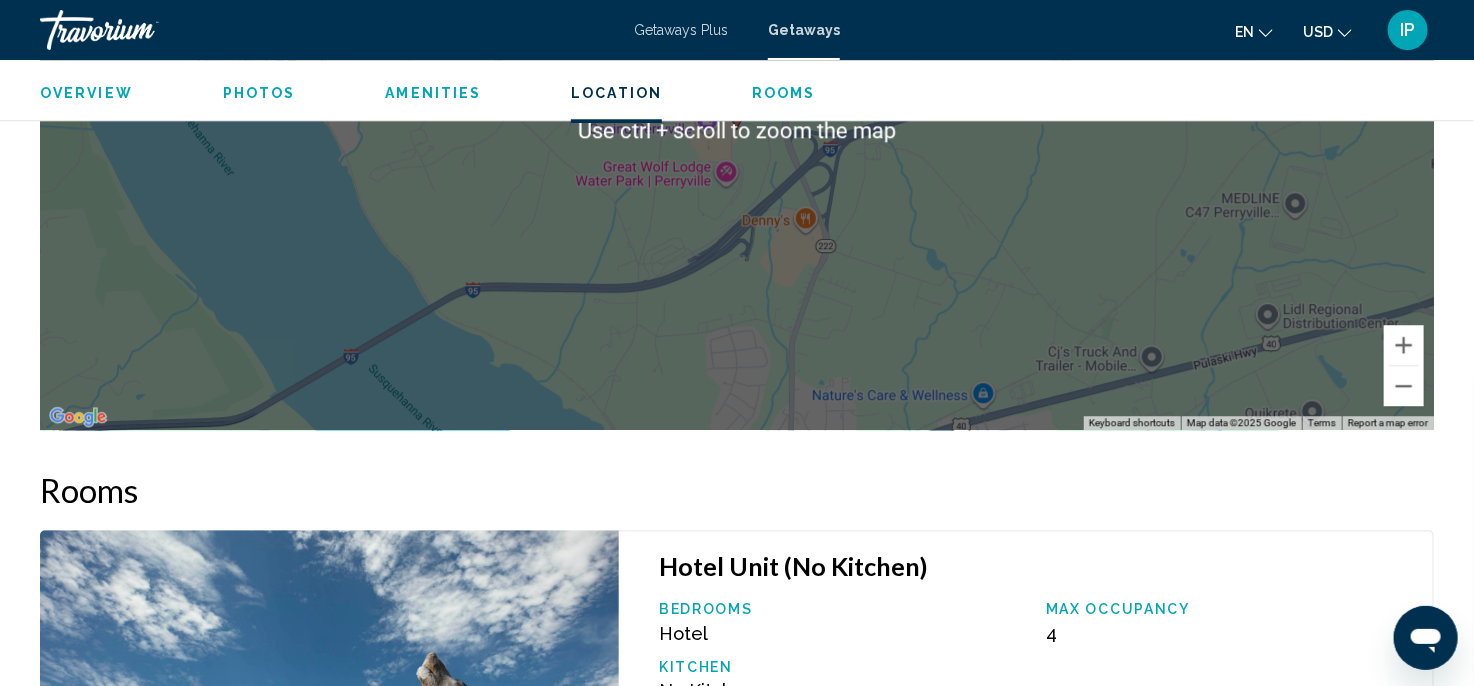 scroll, scrollTop: 2316, scrollLeft: 0, axis: vertical 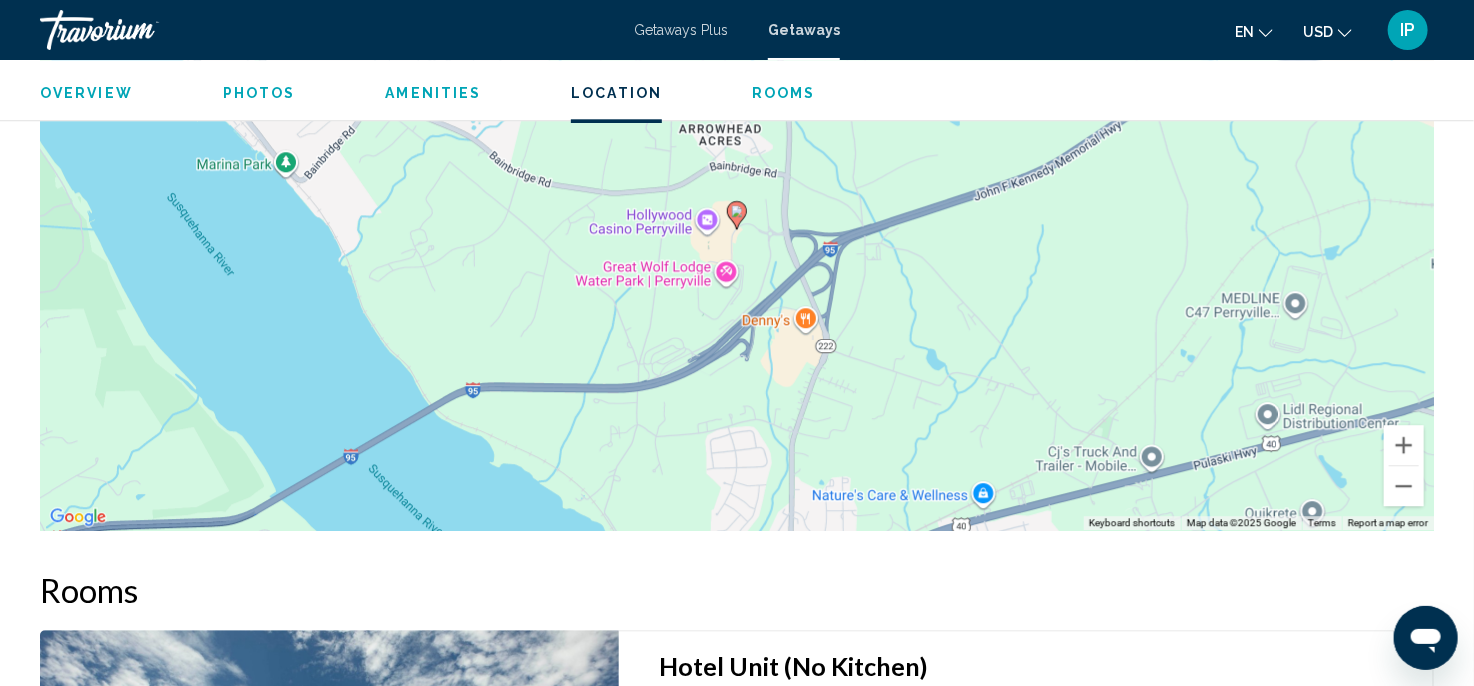 click on "Rooms" at bounding box center [737, 590] 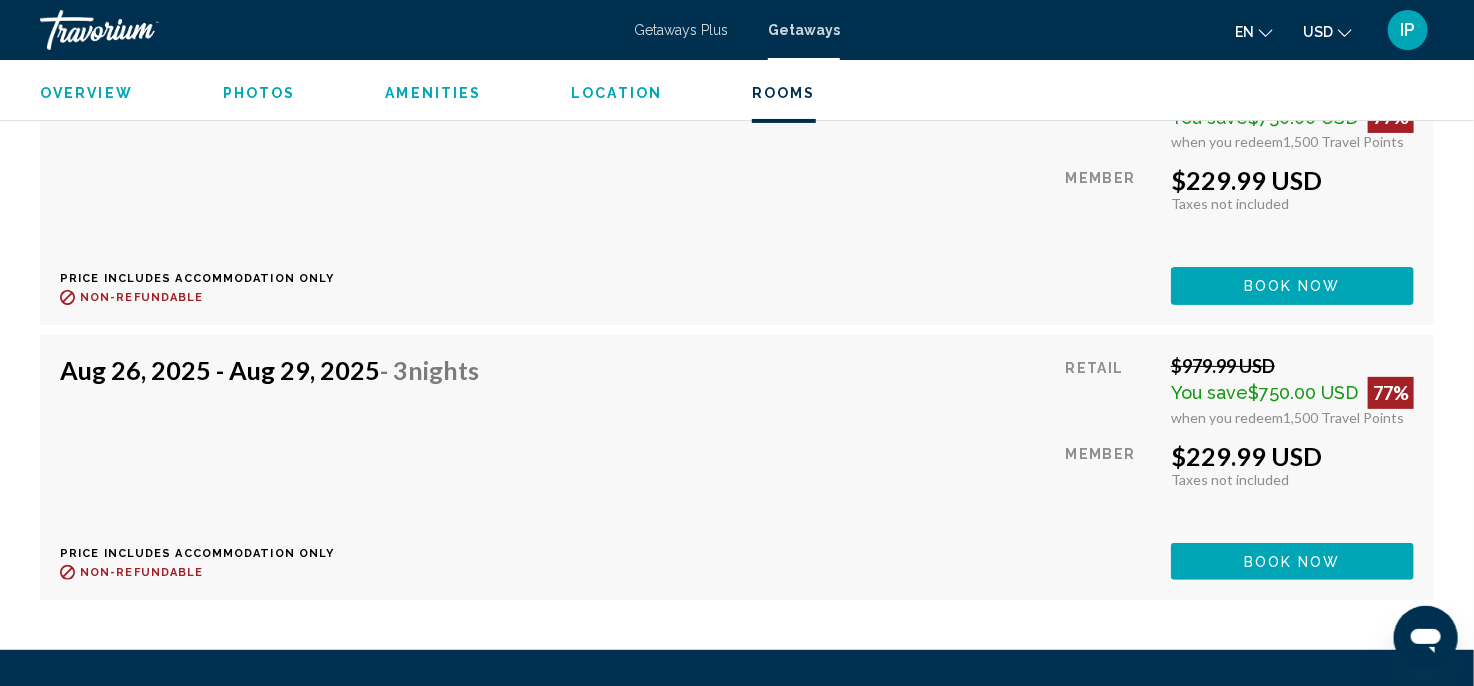 scroll, scrollTop: 3616, scrollLeft: 0, axis: vertical 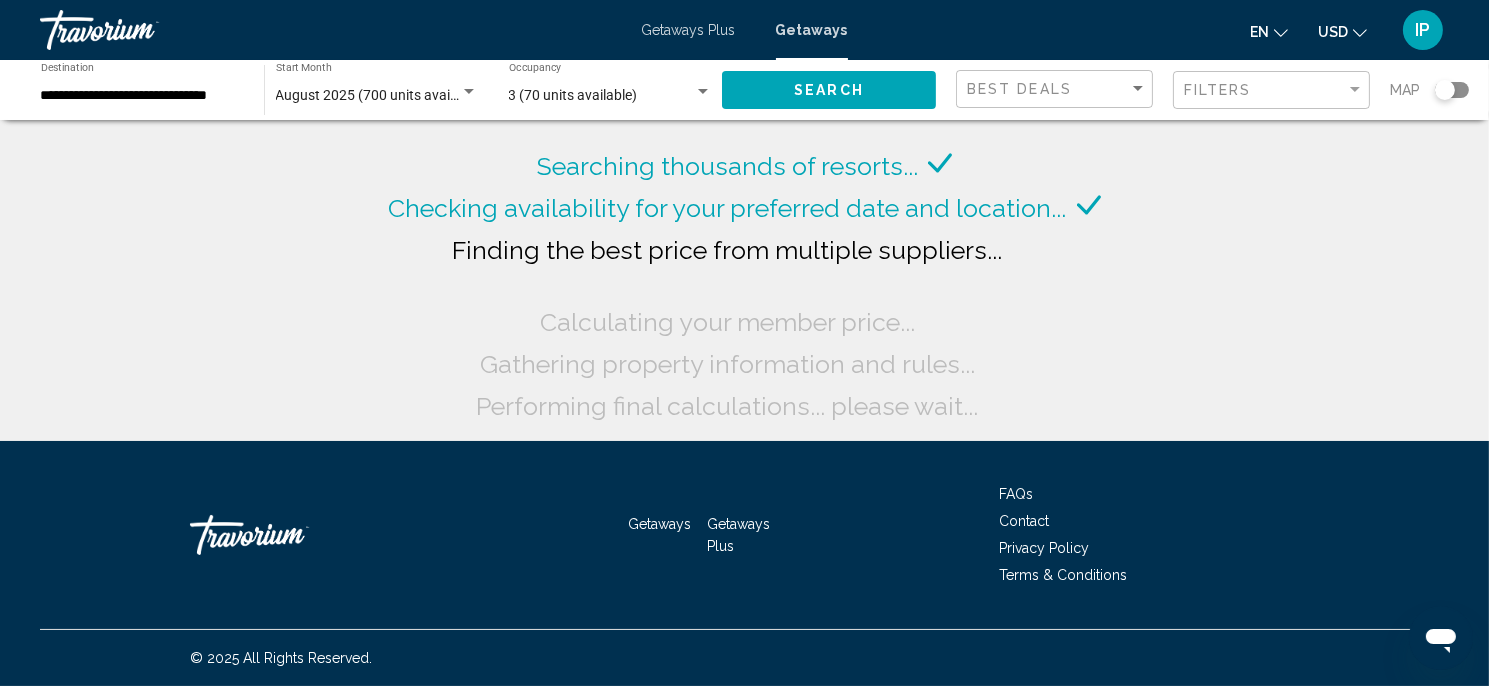 click on "**********" 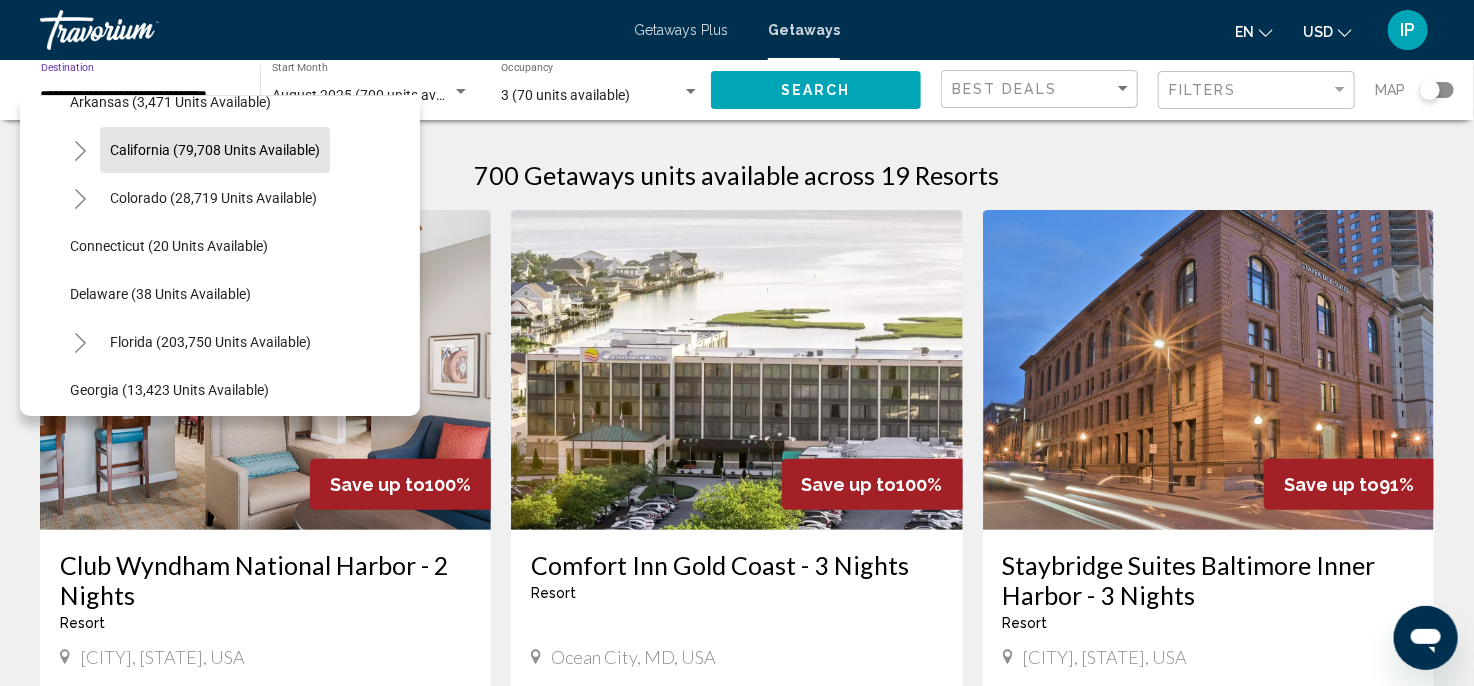 scroll, scrollTop: 200, scrollLeft: 0, axis: vertical 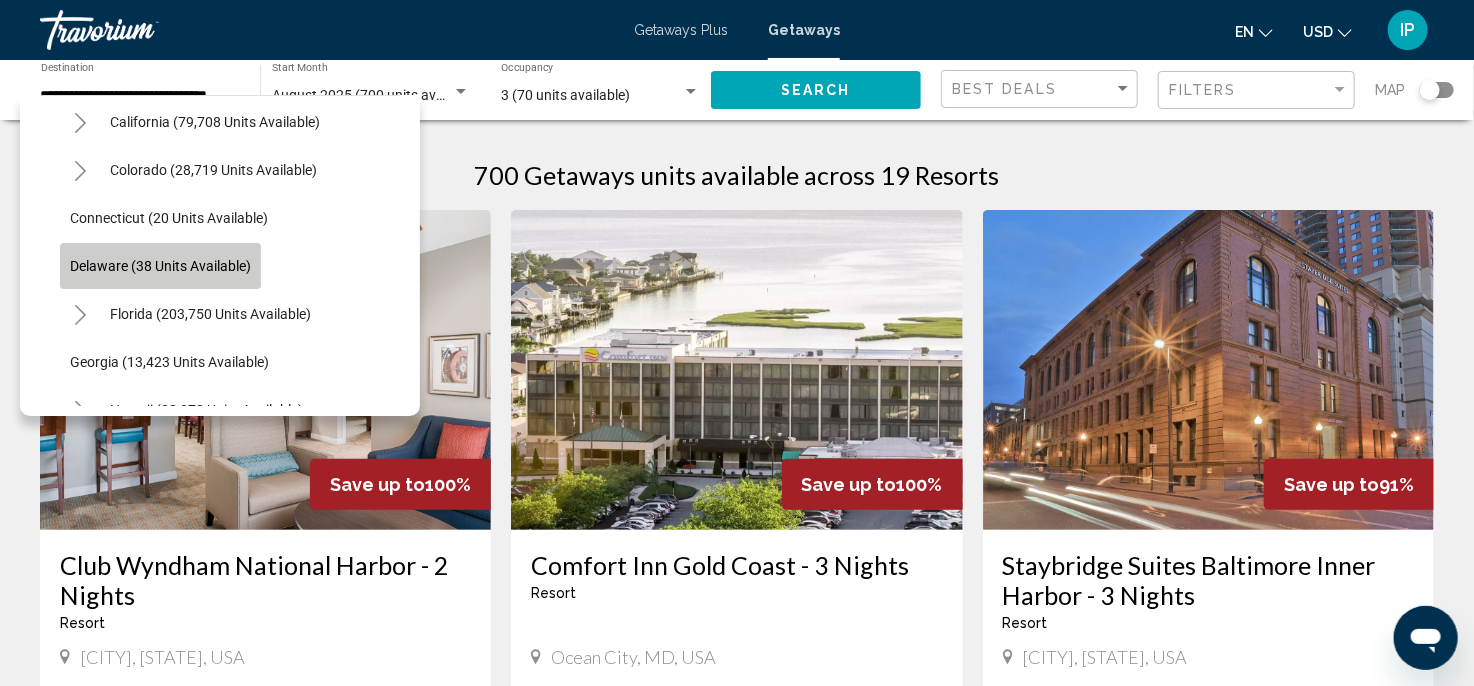 click on "Delaware (38 units available)" 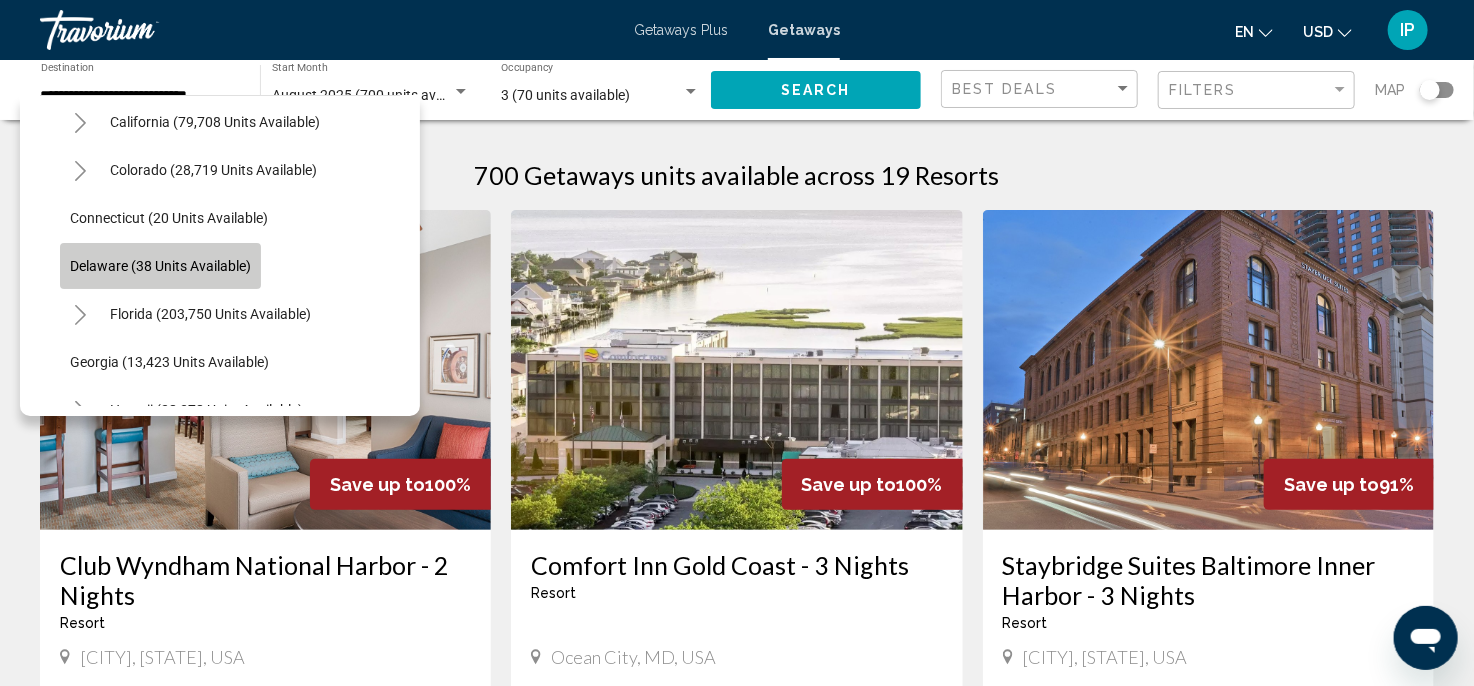 scroll, scrollTop: 0, scrollLeft: 0, axis: both 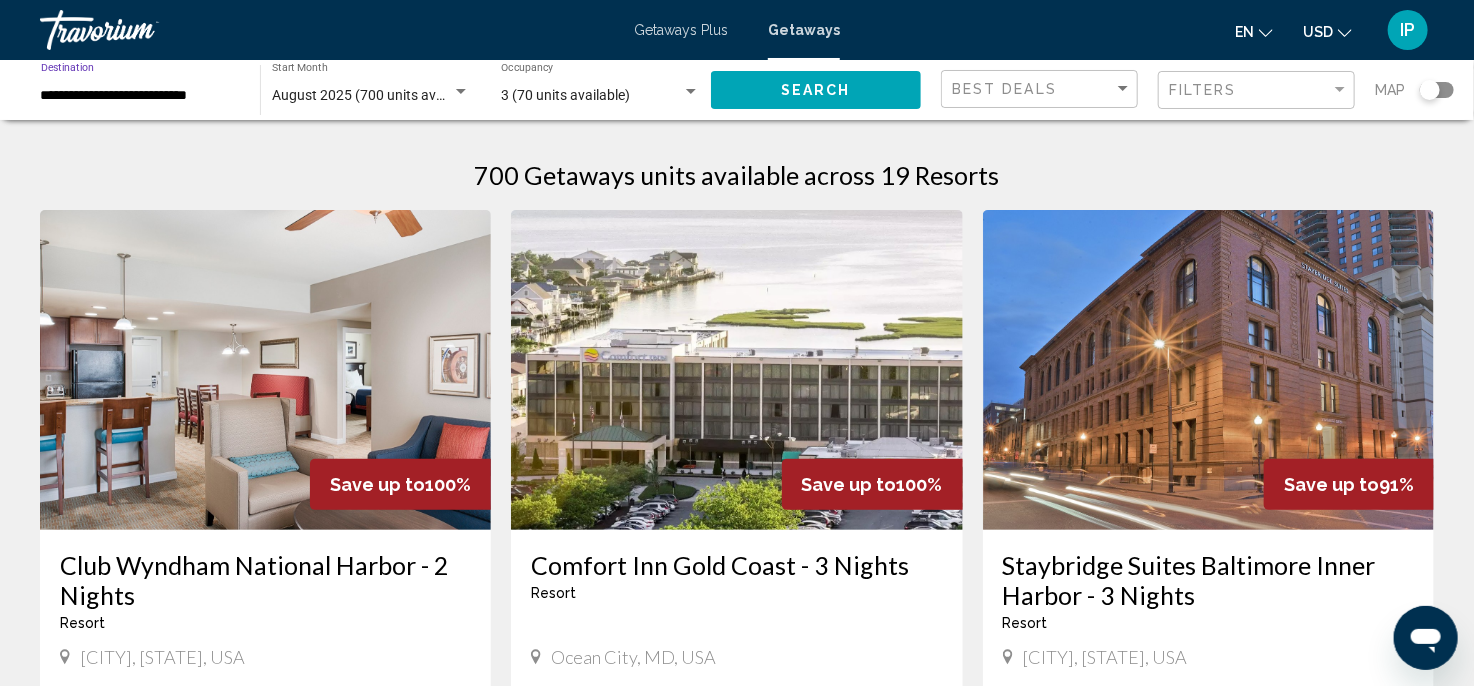 click on "Search" 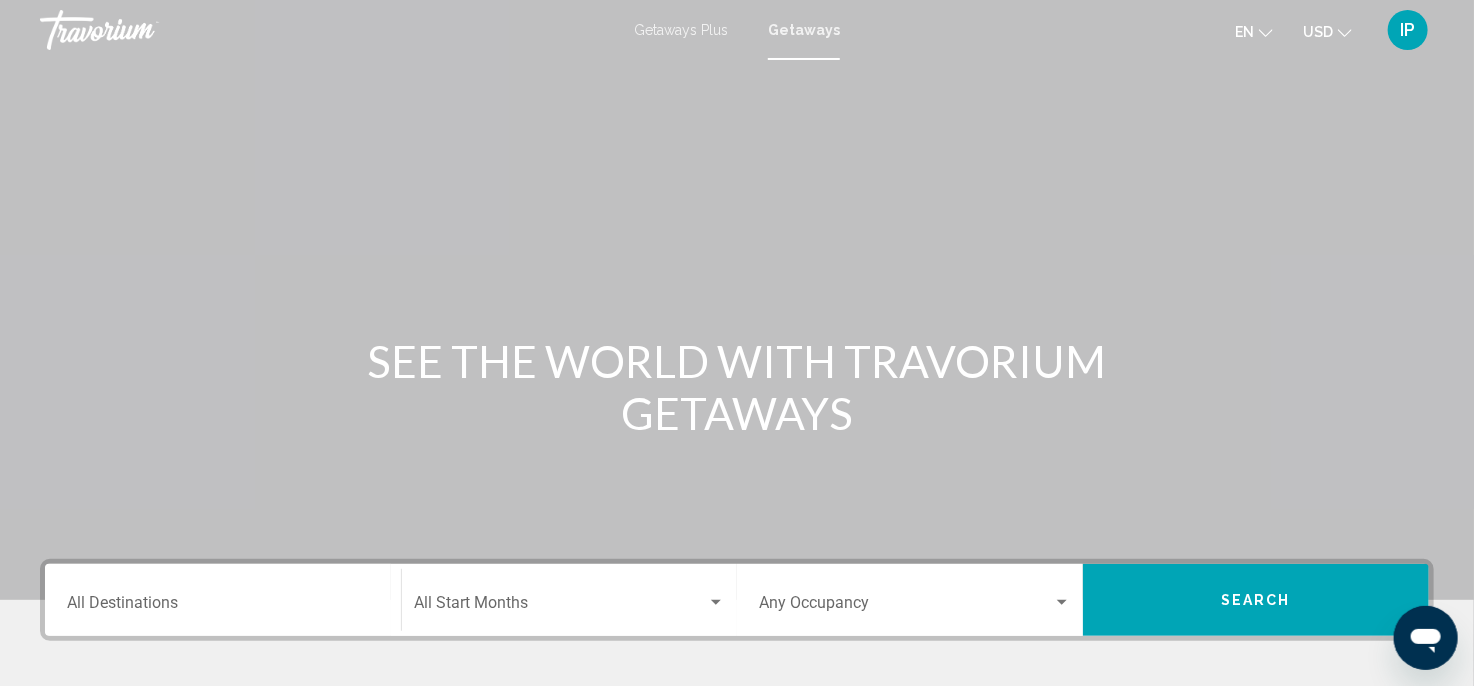 click on "Destination All Destinations" at bounding box center [223, 600] 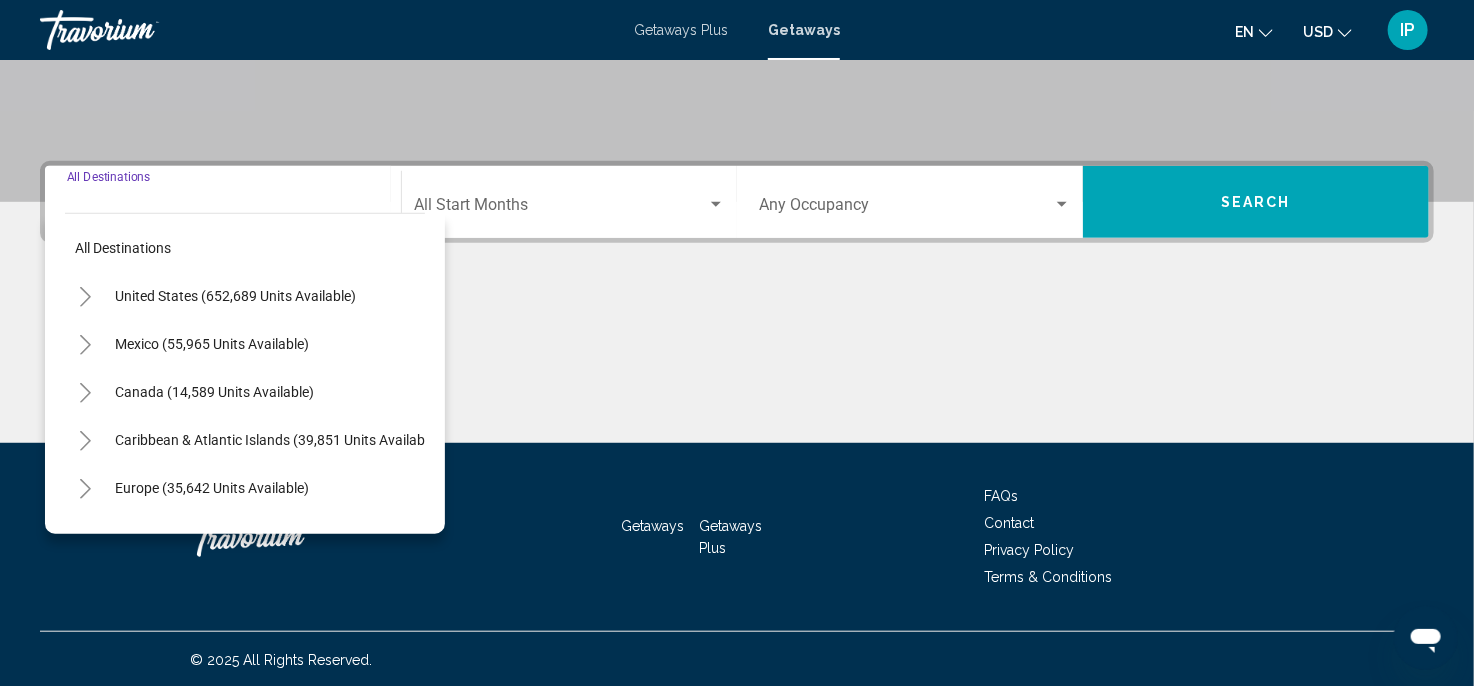 scroll, scrollTop: 399, scrollLeft: 0, axis: vertical 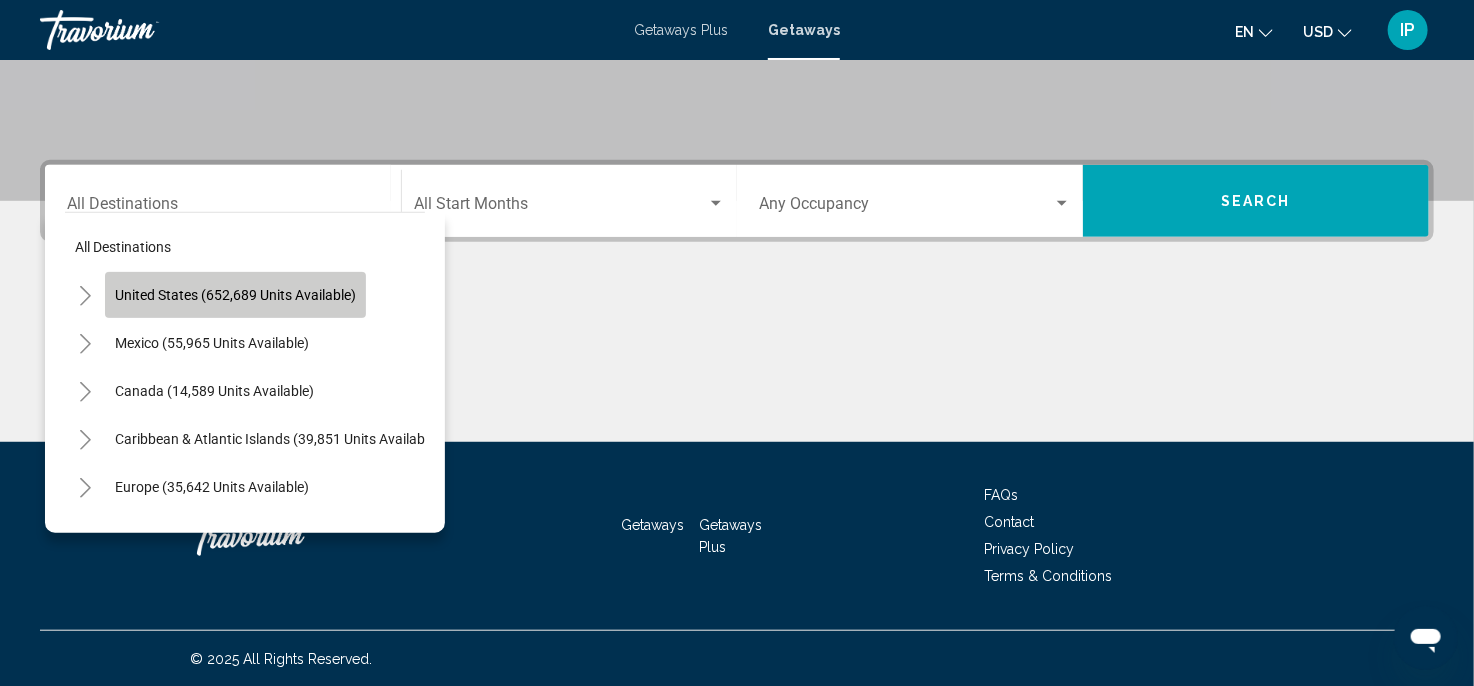 click on "United States (652,689 units available)" 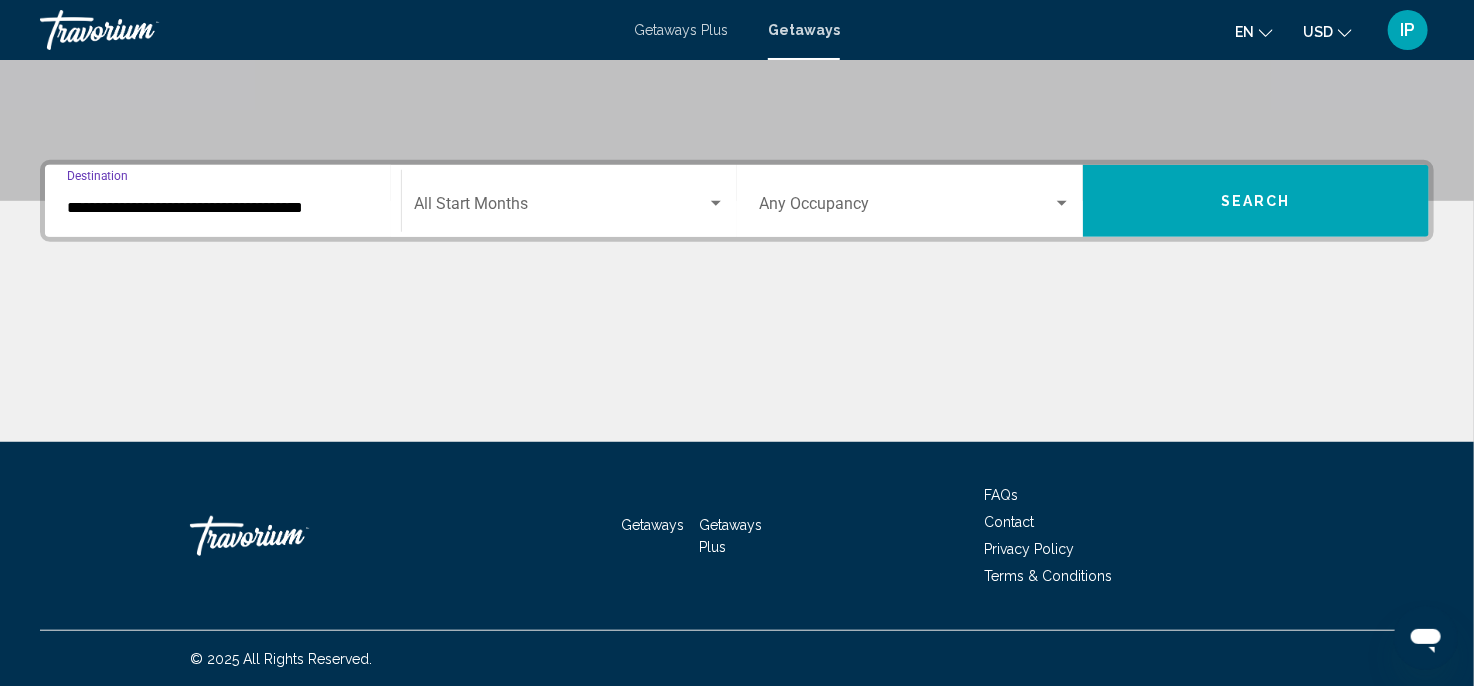 click at bounding box center (716, 204) 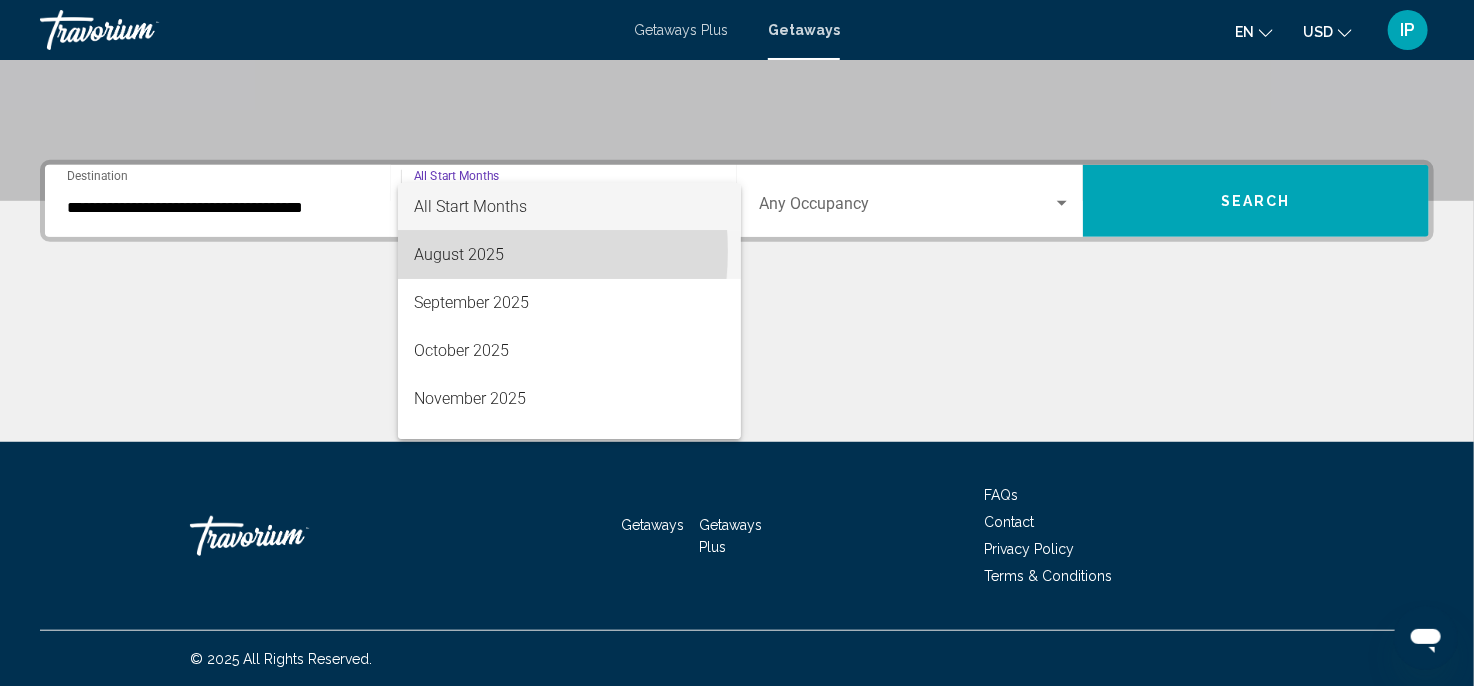 click on "August 2025" at bounding box center [570, 255] 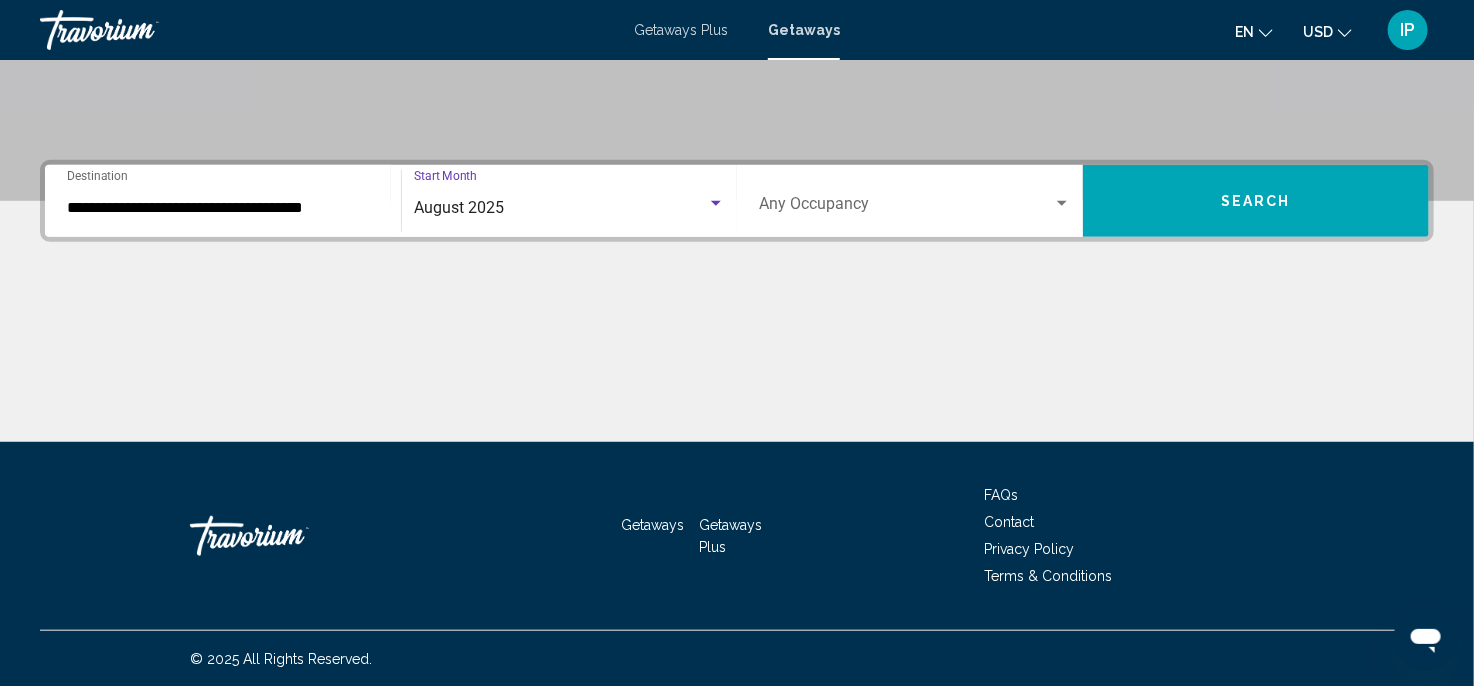 click at bounding box center (1062, 203) 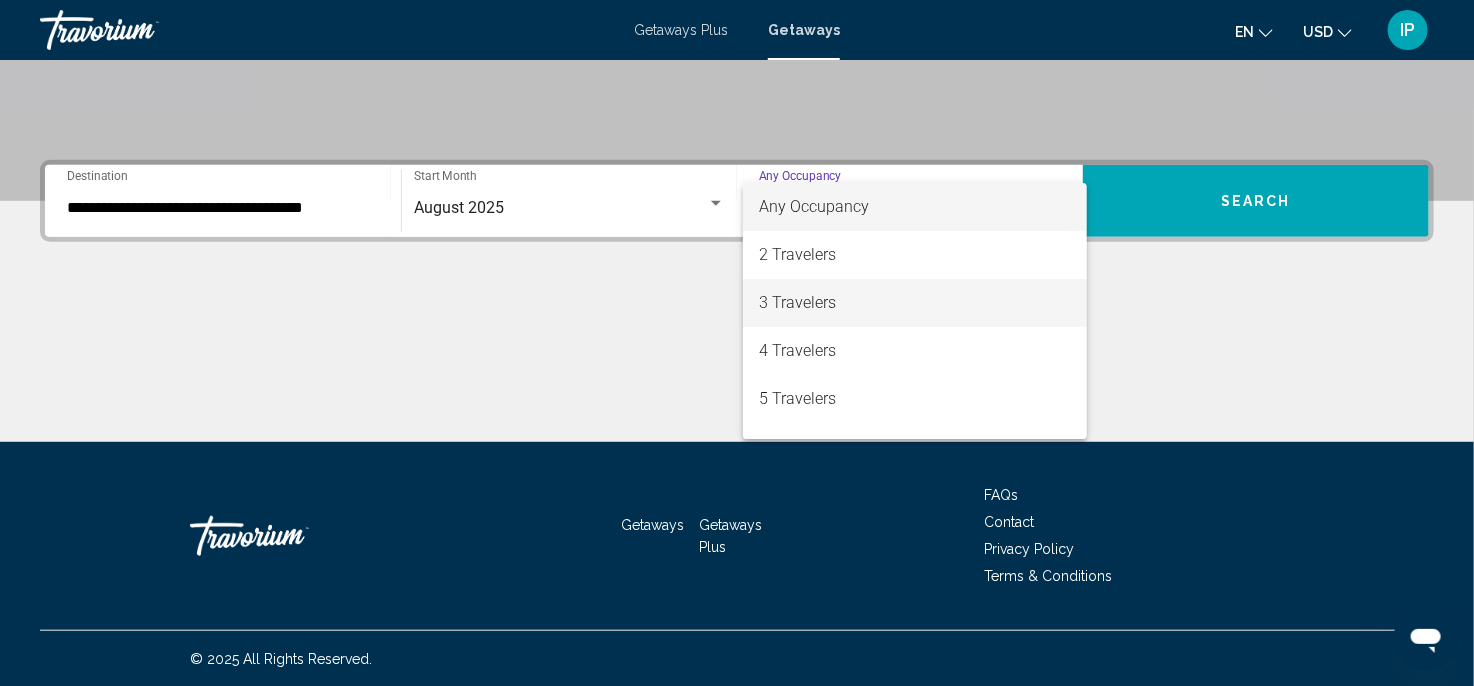 click on "3 Travelers" at bounding box center [915, 303] 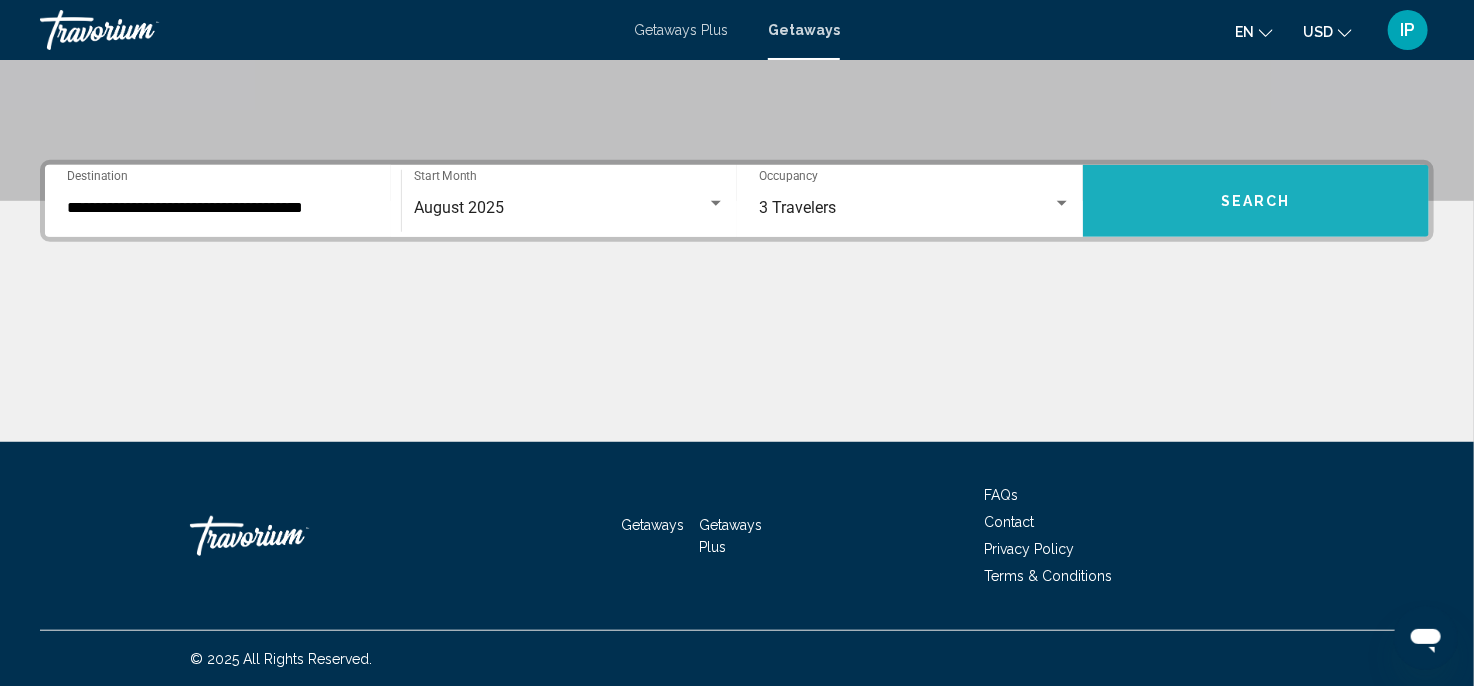 click on "Search" at bounding box center (1256, 201) 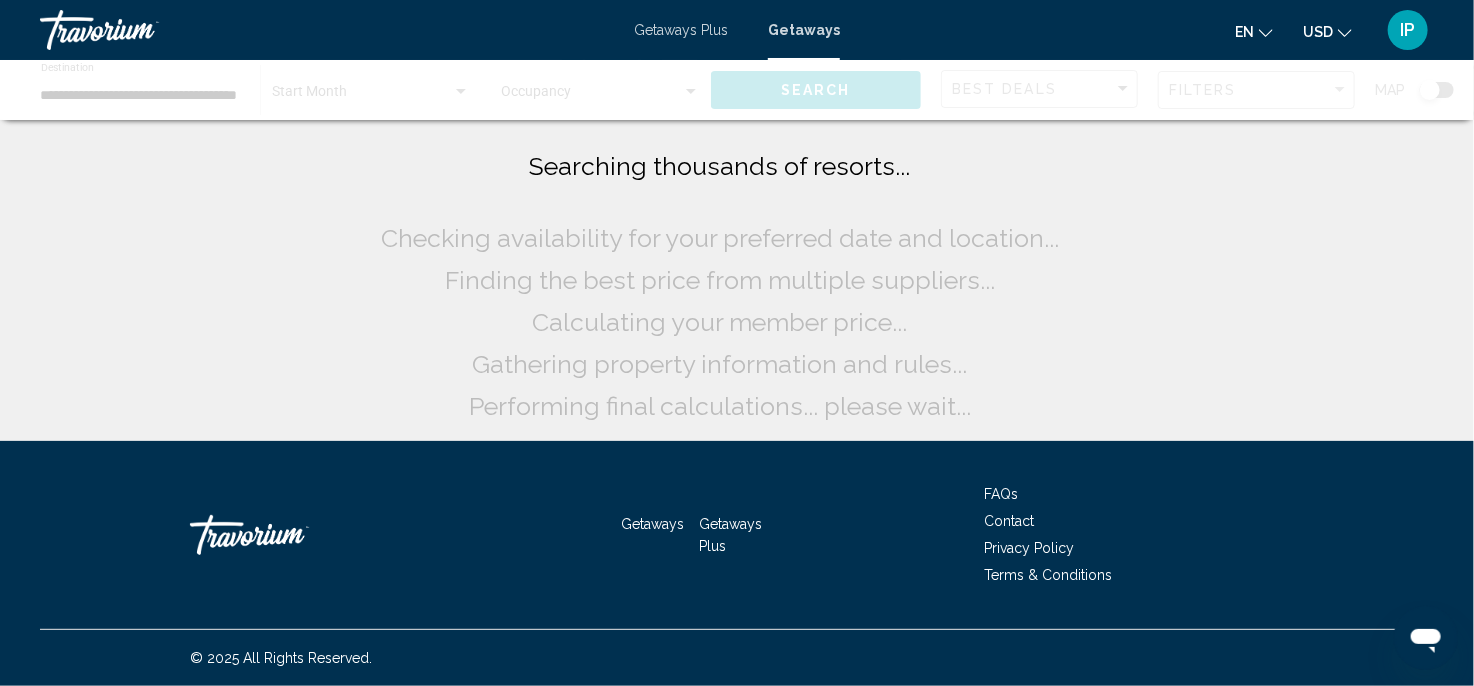 scroll, scrollTop: 0, scrollLeft: 0, axis: both 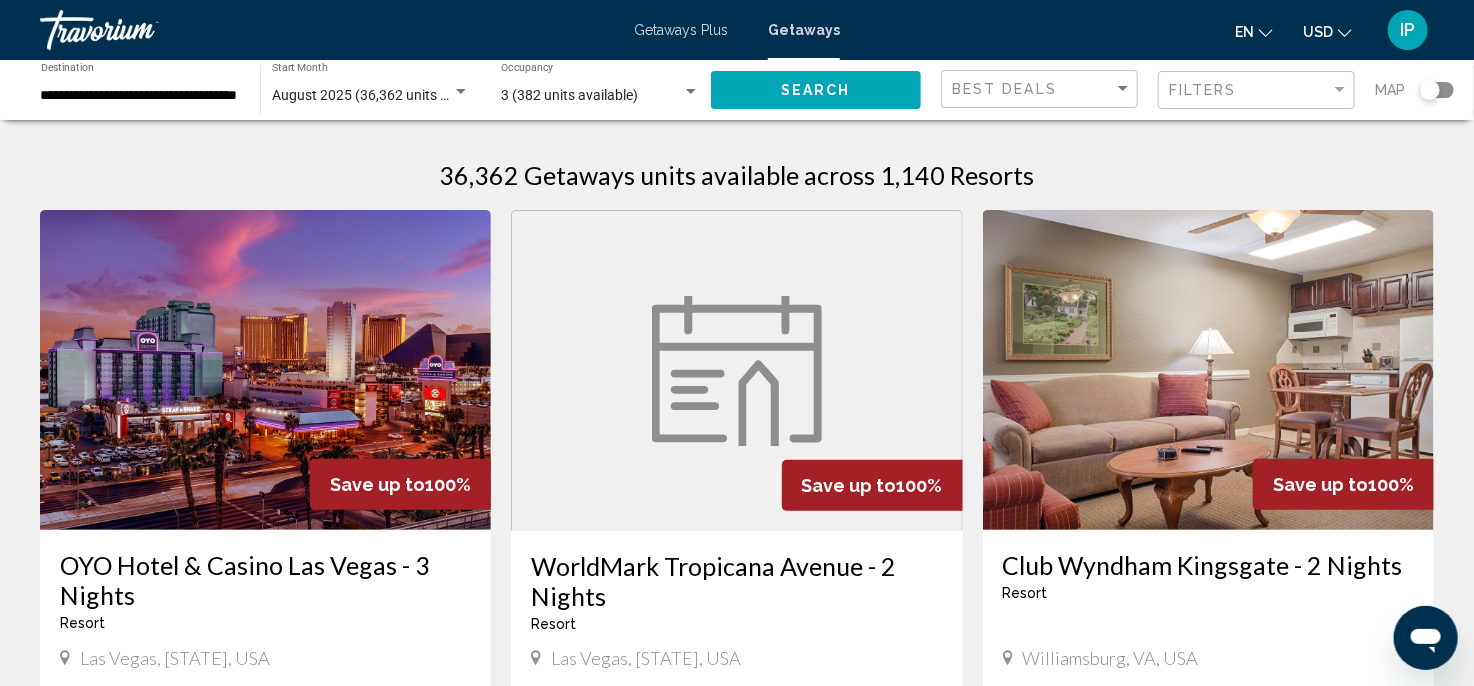 click on "**********" 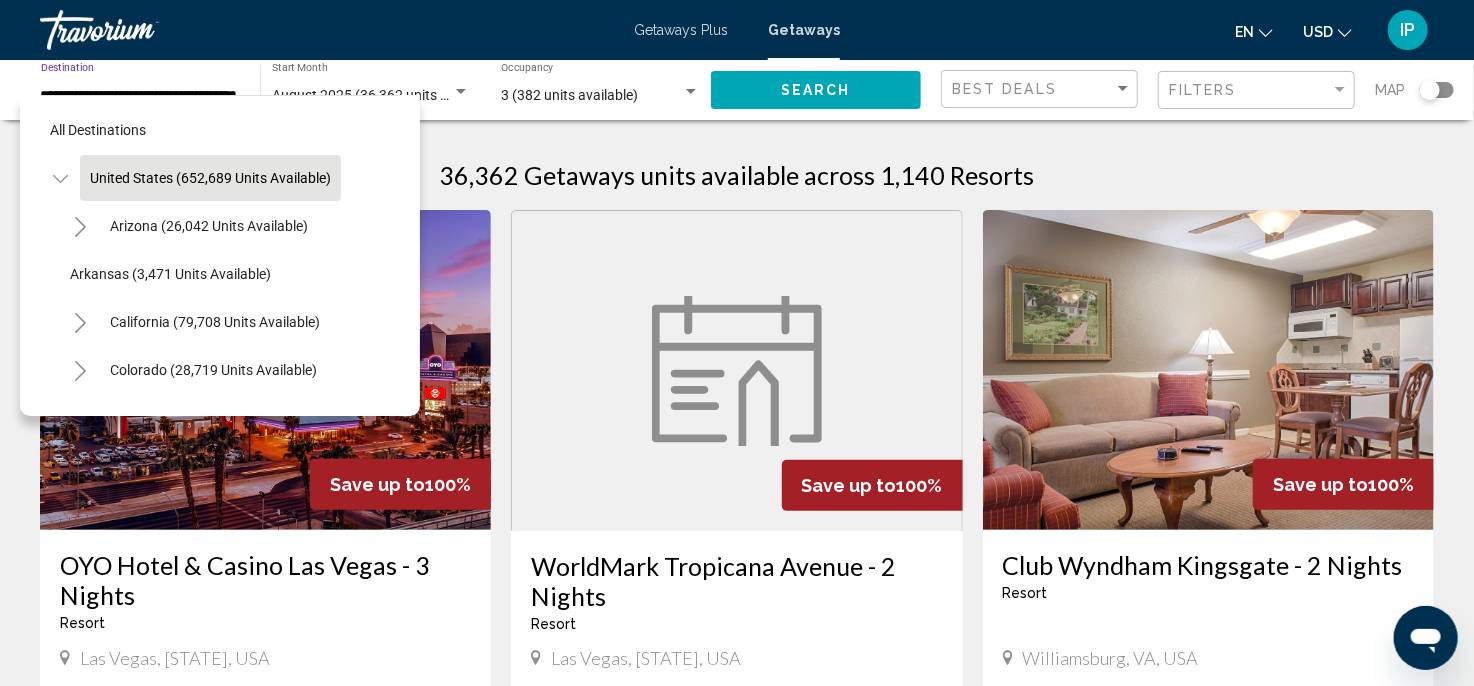 scroll, scrollTop: 0, scrollLeft: 39, axis: horizontal 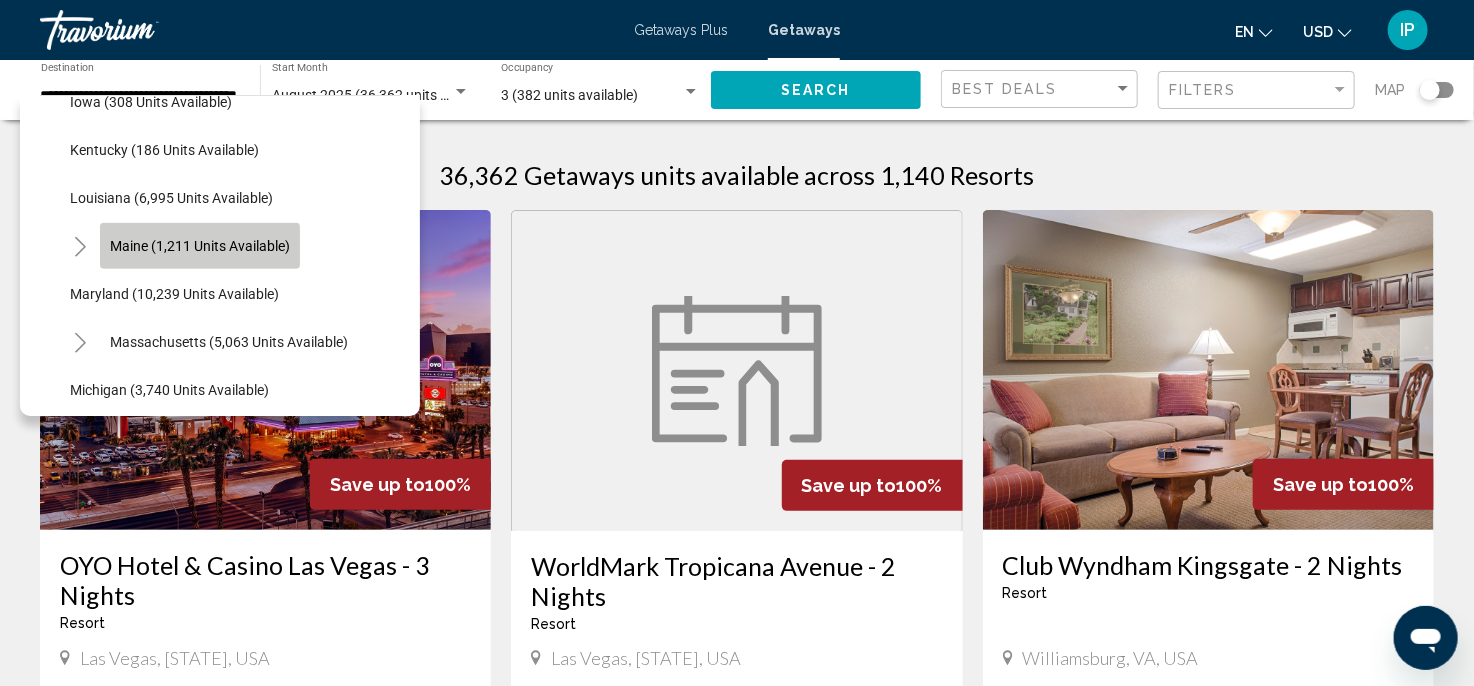 click on "Maine (1,211 units available)" 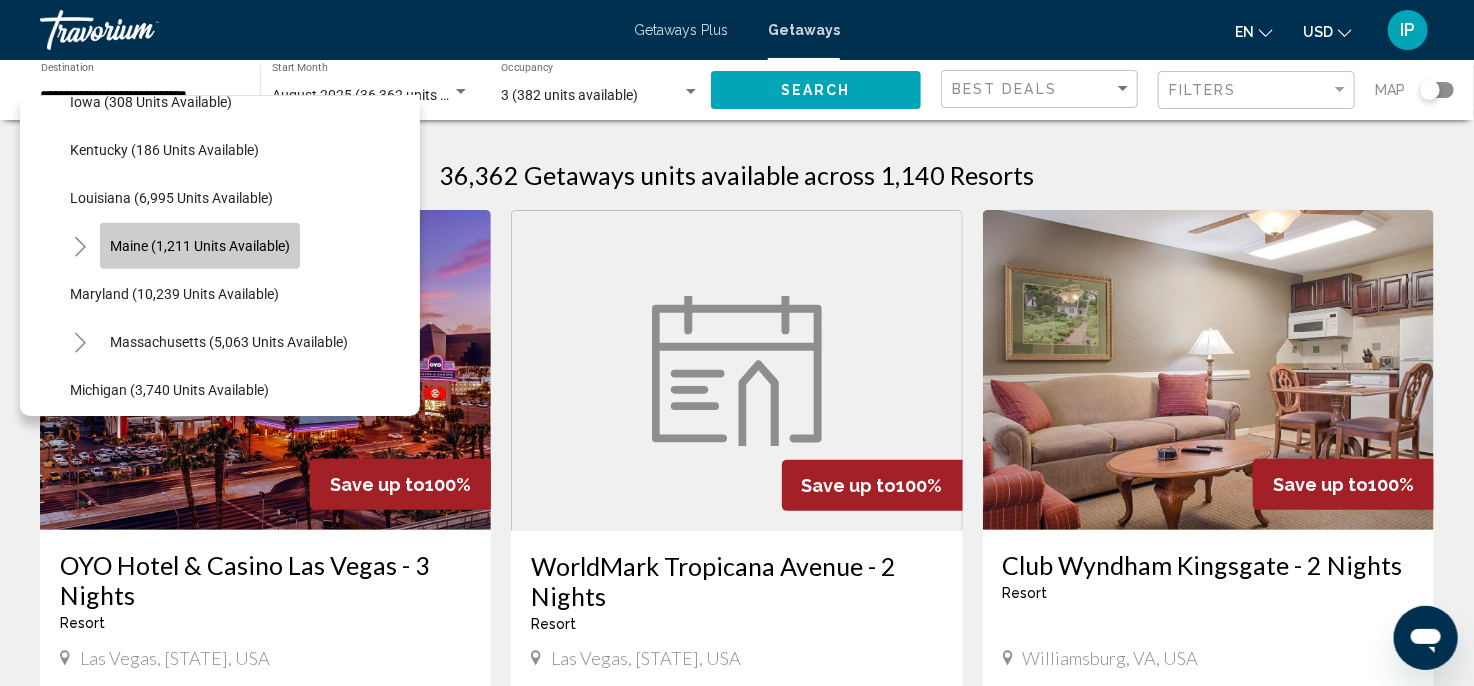 scroll, scrollTop: 0, scrollLeft: 0, axis: both 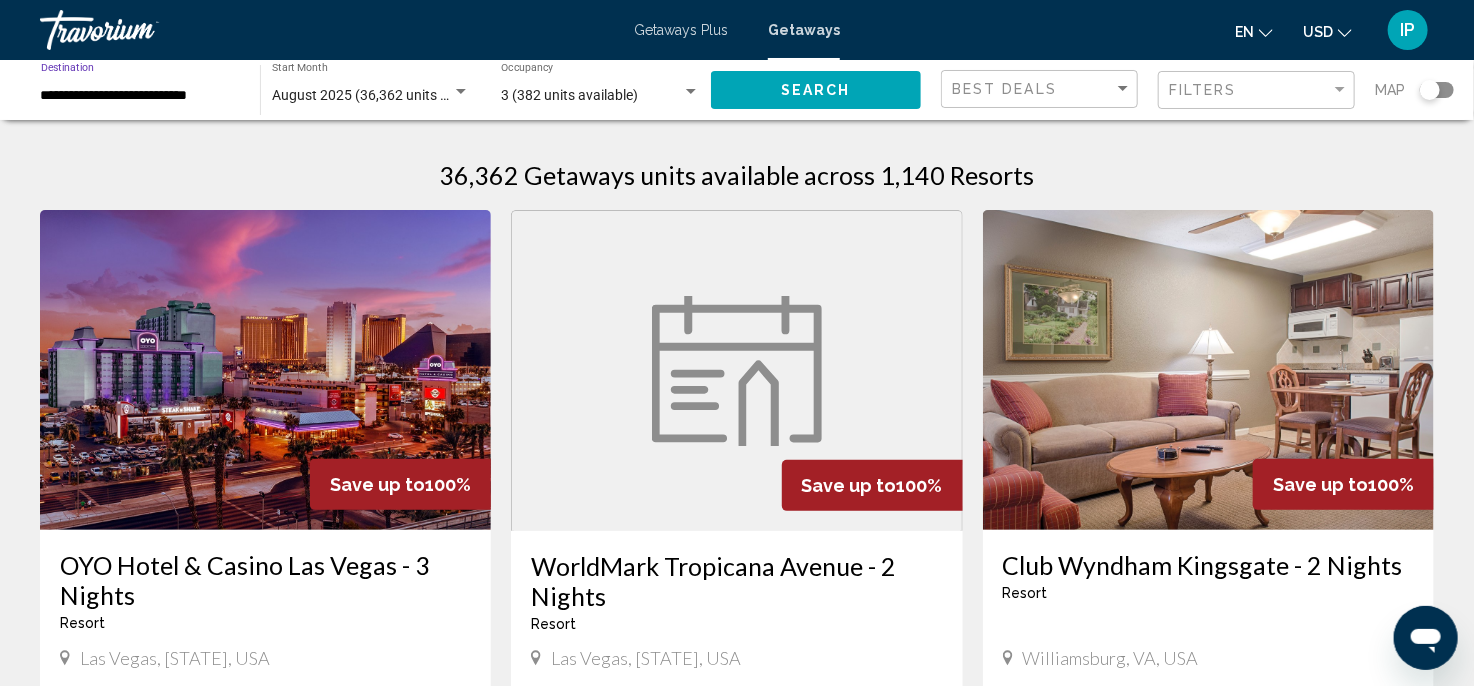 click on "Search" 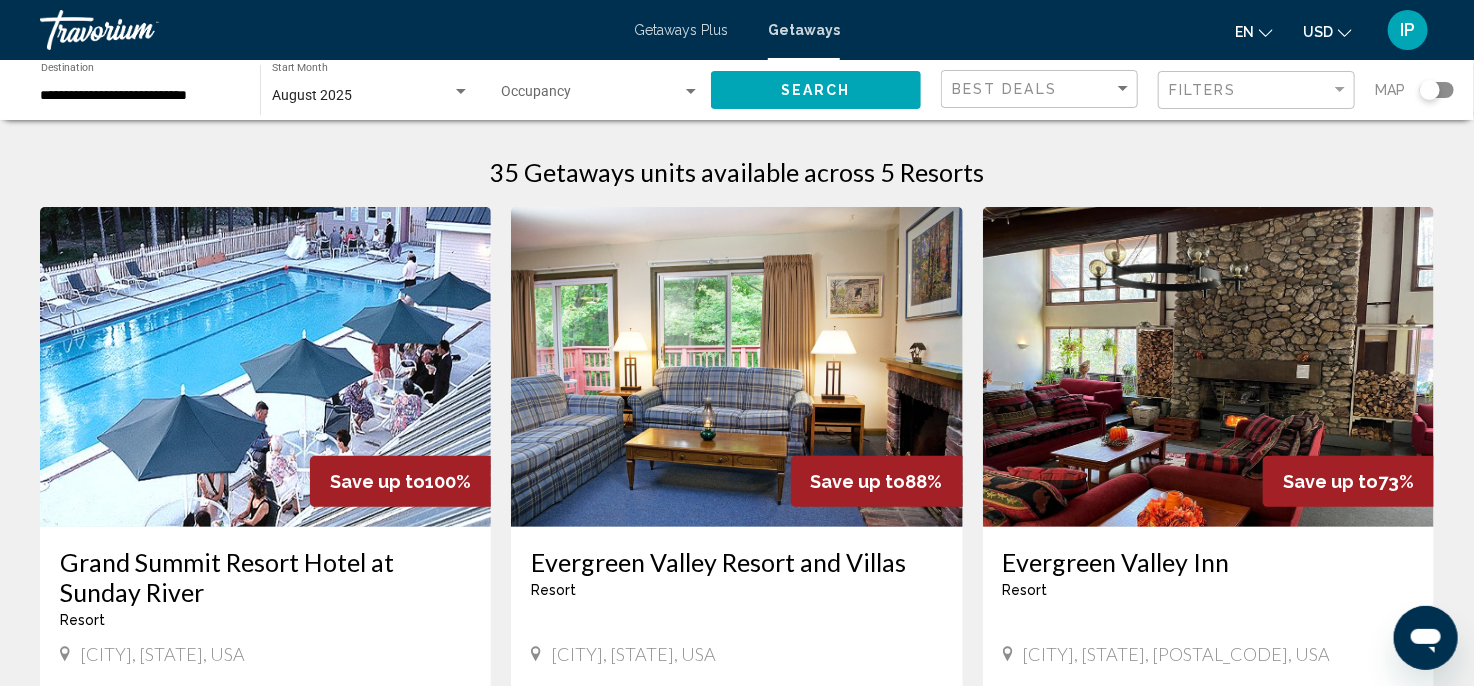 scroll, scrollTop: 0, scrollLeft: 0, axis: both 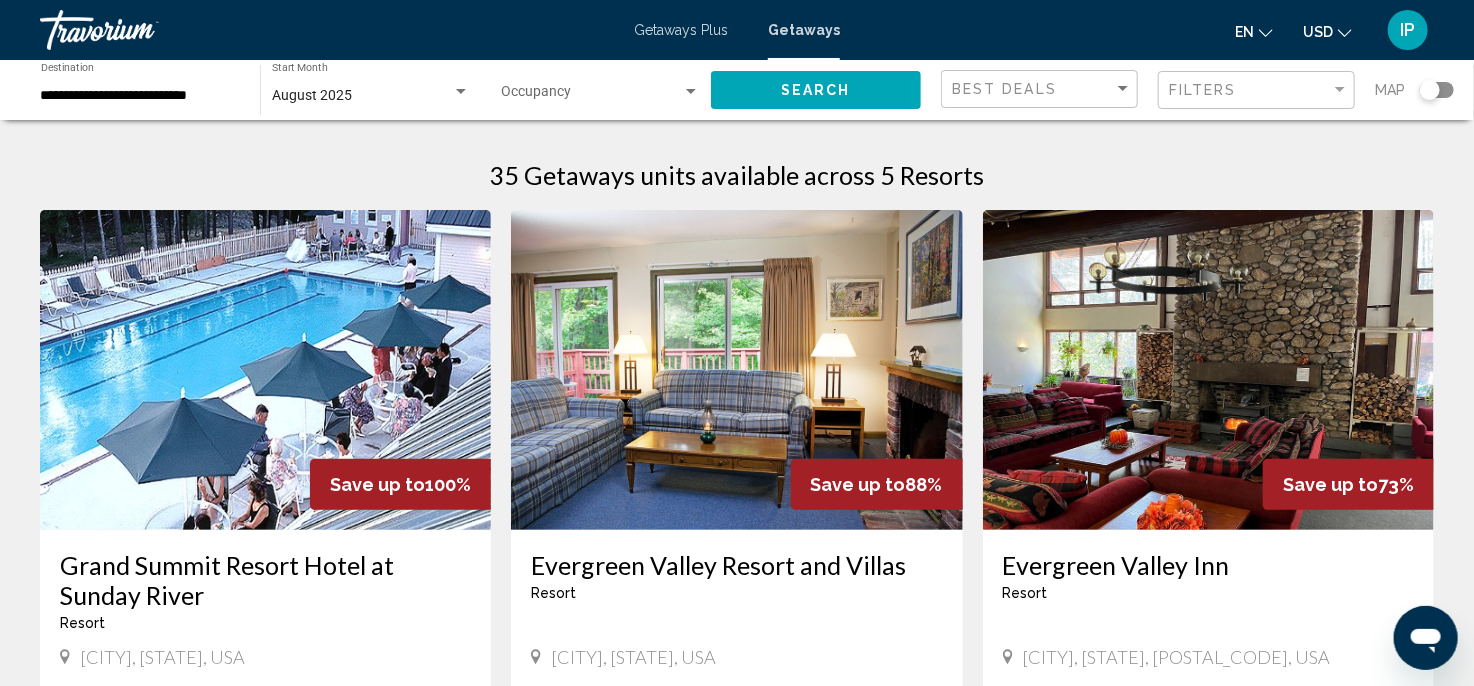 click at bounding box center [265, 370] 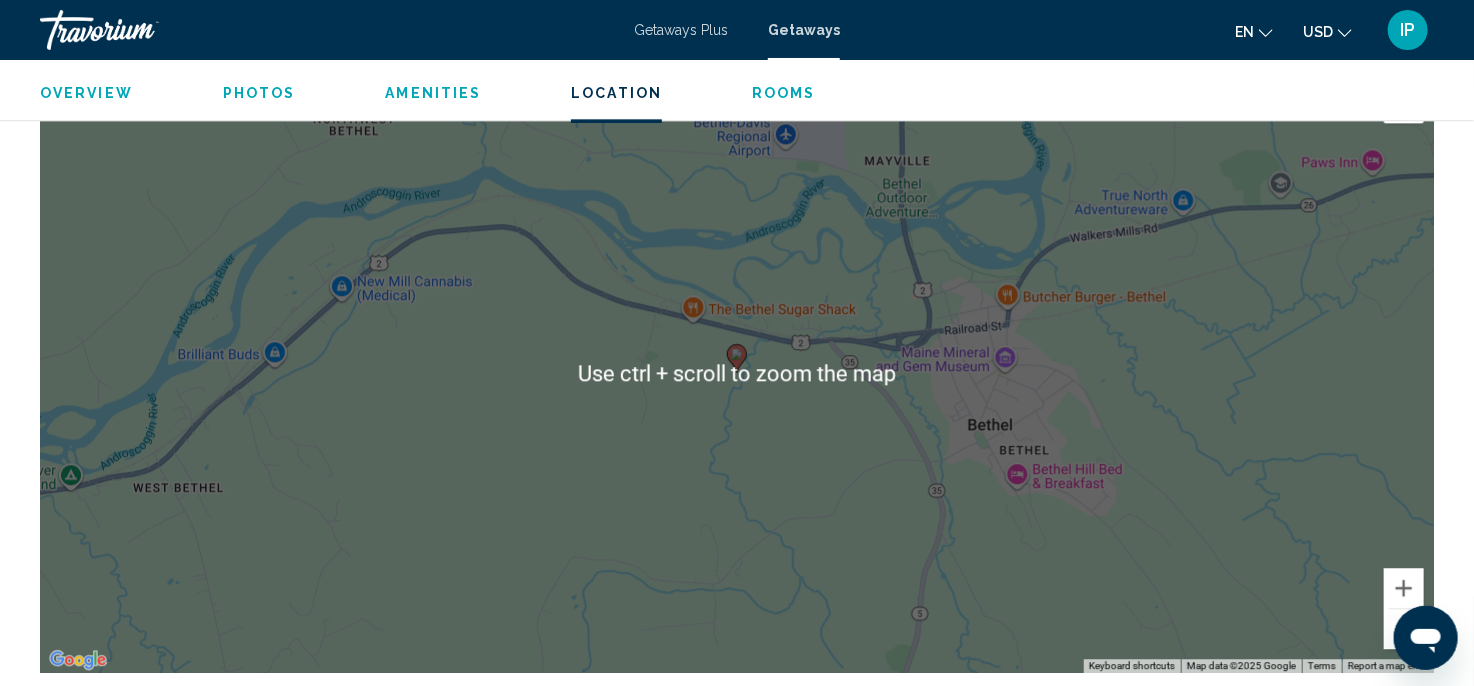 scroll, scrollTop: 2217, scrollLeft: 0, axis: vertical 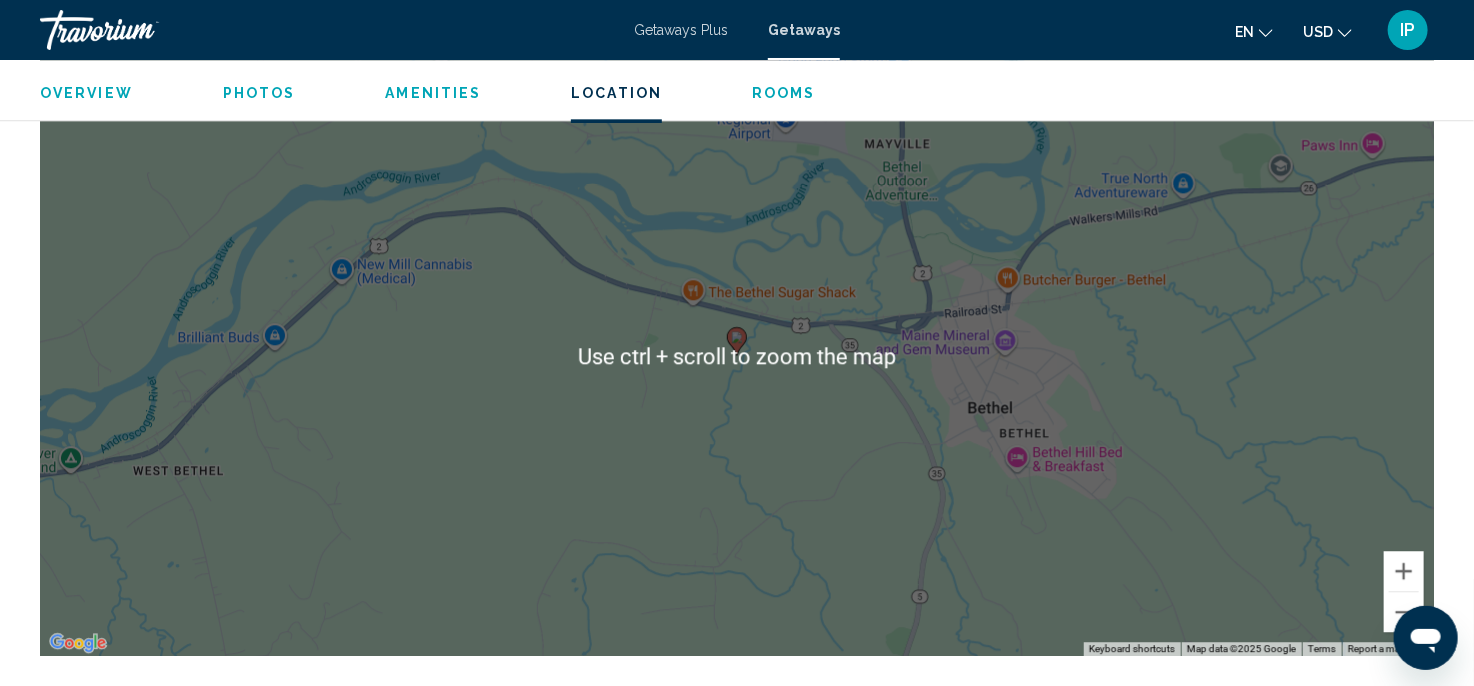 click on "To activate drag with keyboard, press Alt + Enter. Once in keyboard drag state, use the arrow keys to move the marker. To complete the drag, press the Enter key. To cancel, press Escape." at bounding box center [737, 356] 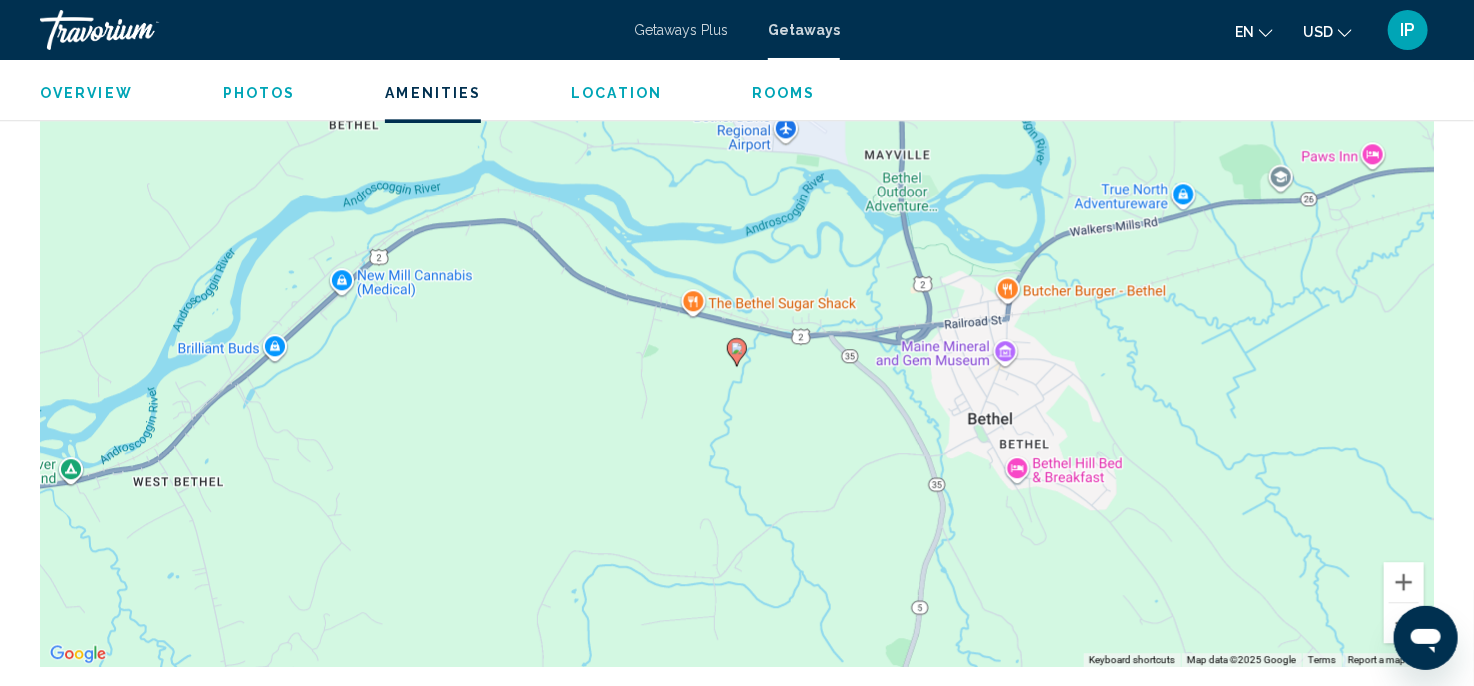 scroll, scrollTop: 2217, scrollLeft: 0, axis: vertical 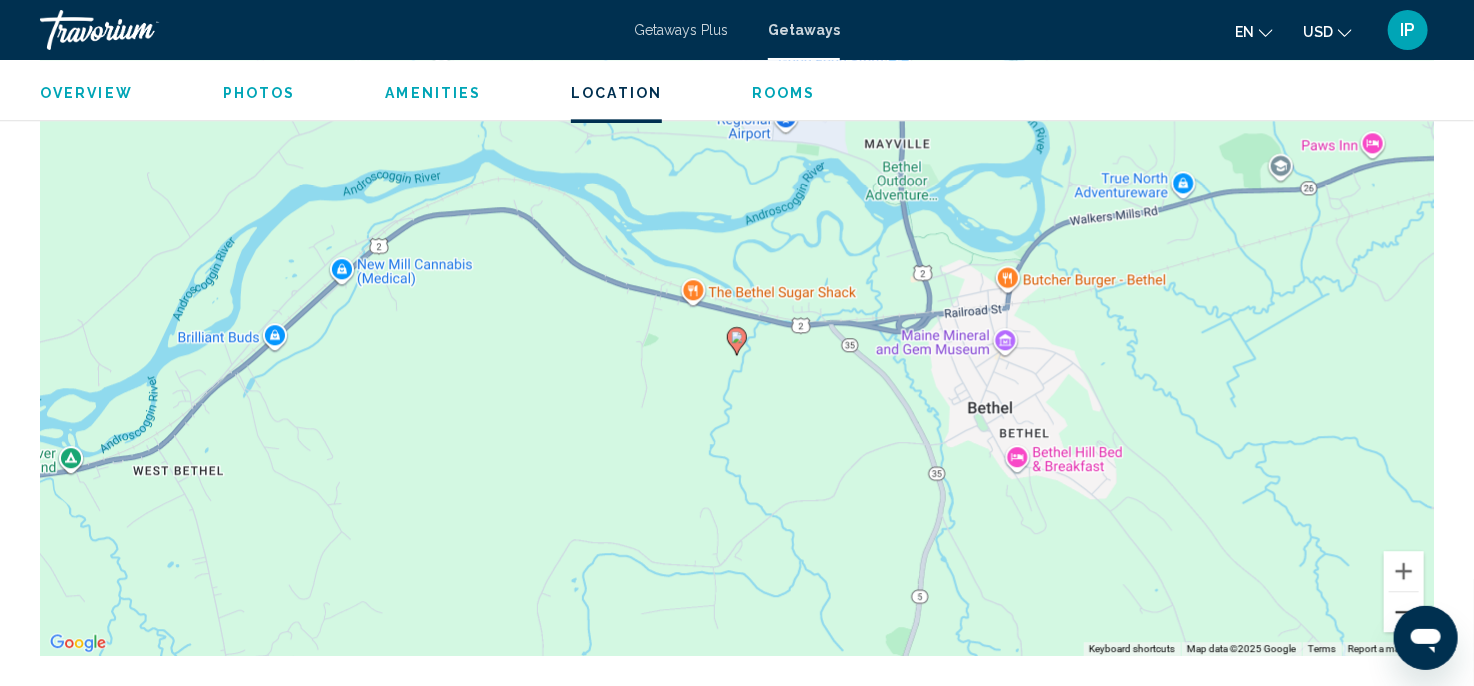 click at bounding box center [1404, 612] 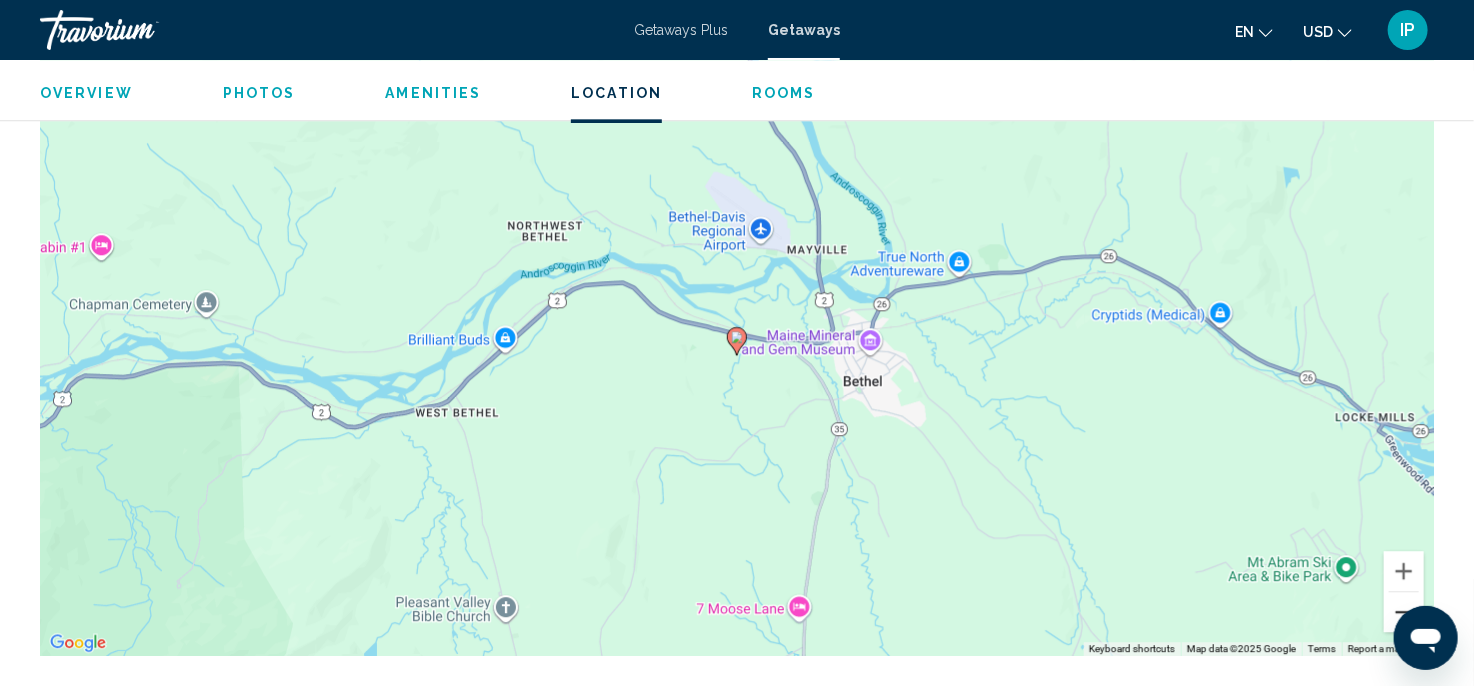 click at bounding box center (1404, 612) 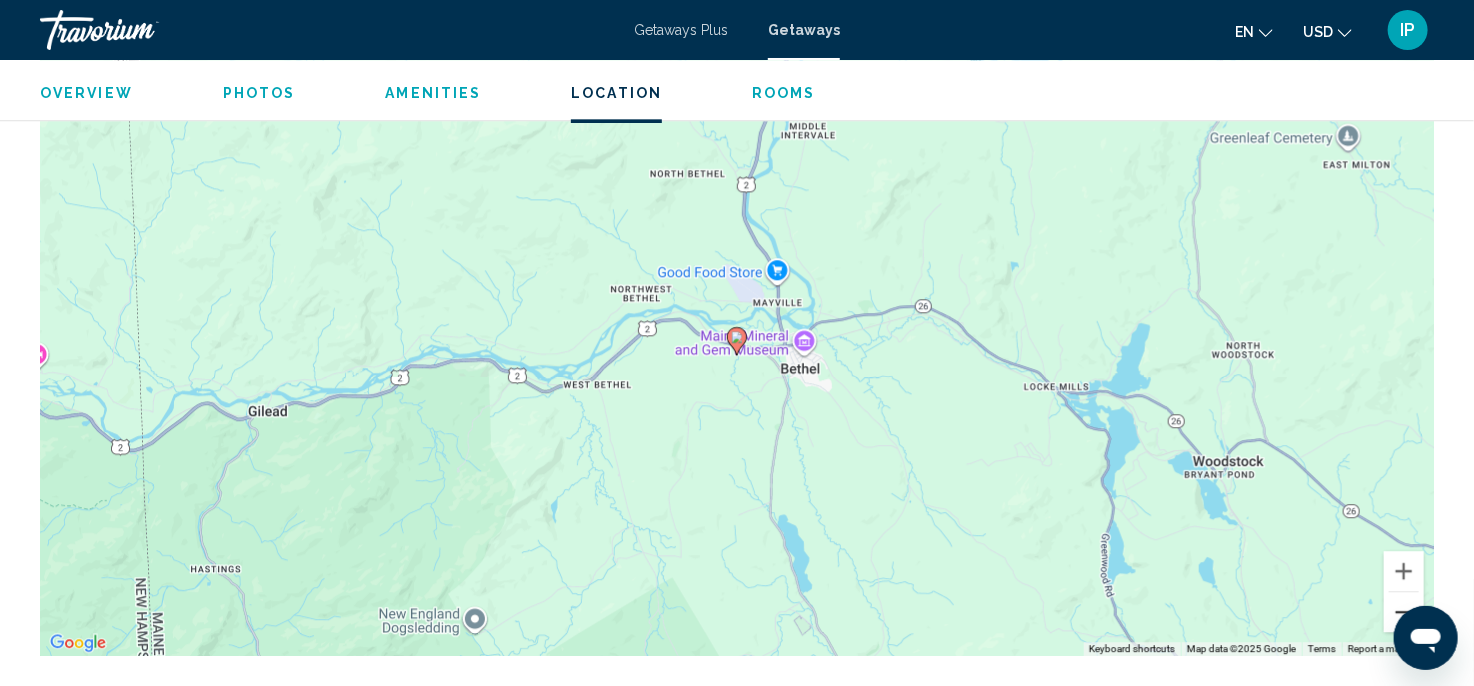 click at bounding box center (1404, 612) 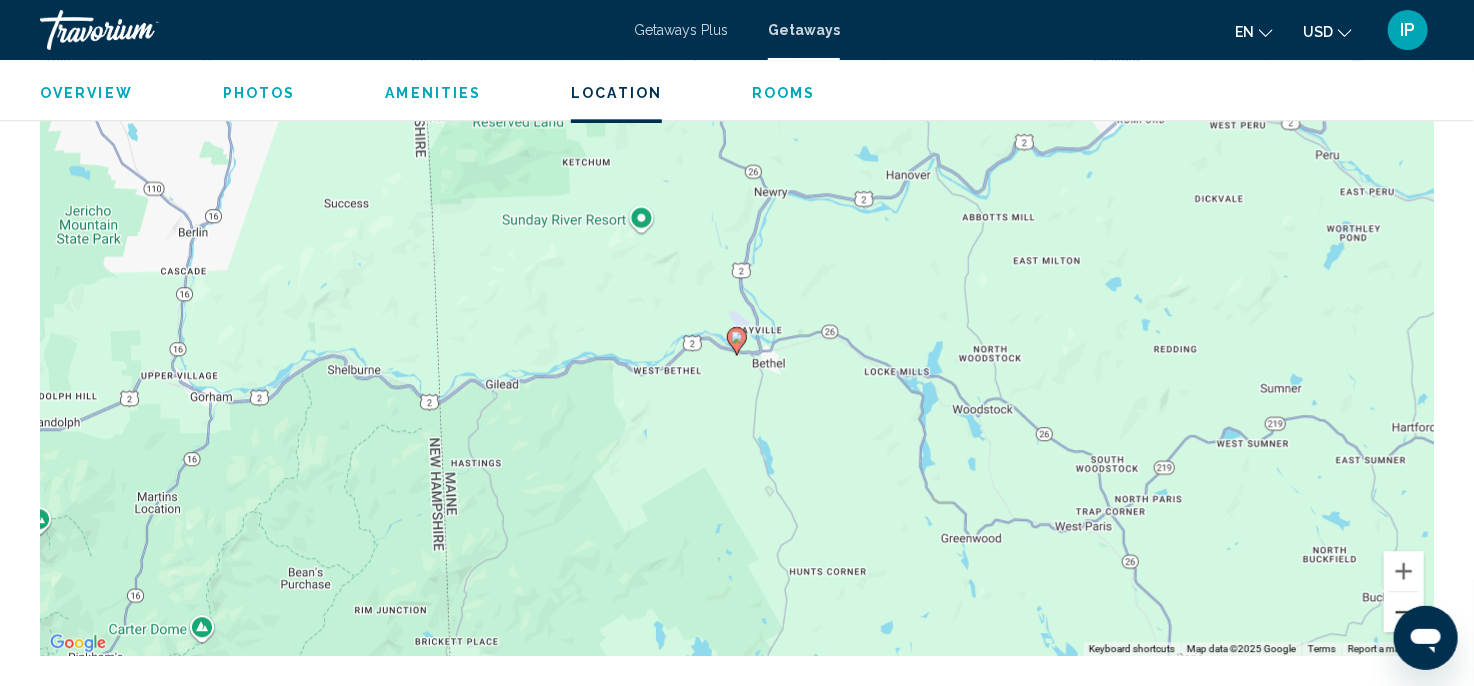 click at bounding box center [1404, 612] 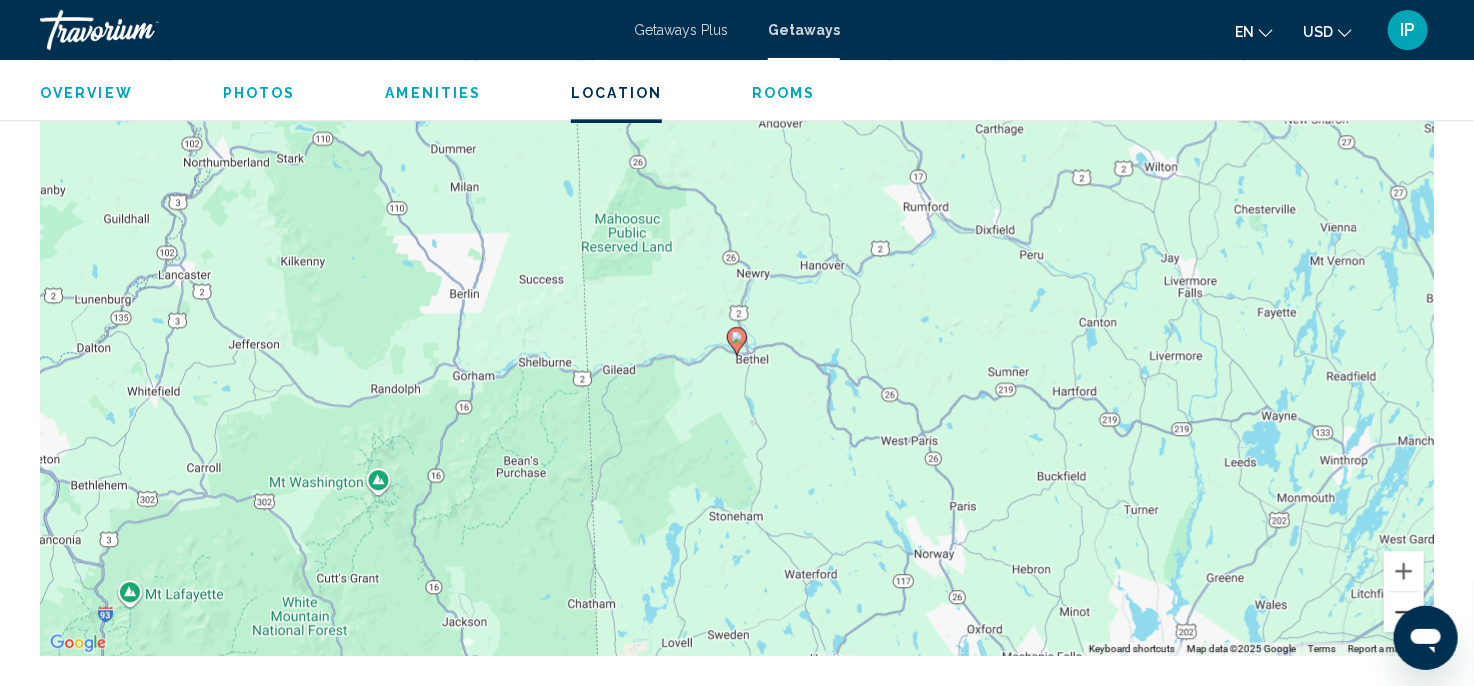 click at bounding box center (1404, 612) 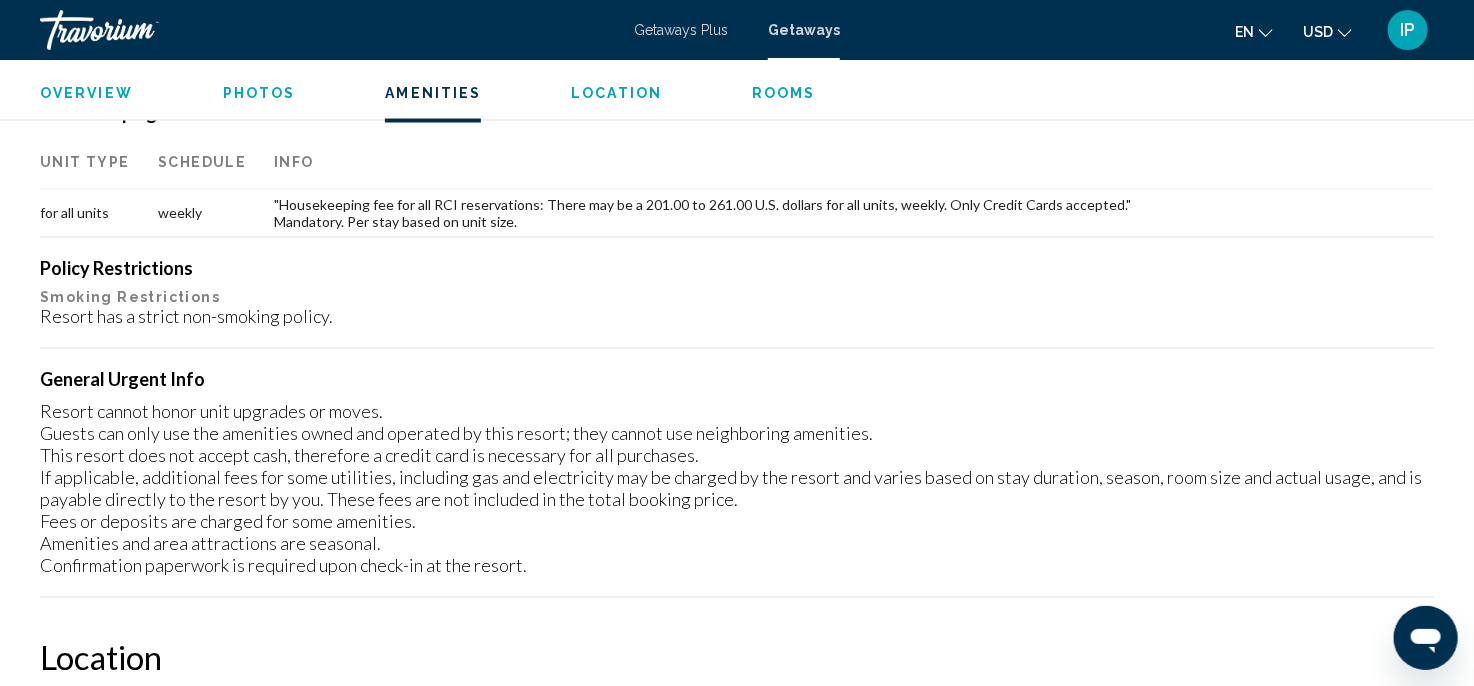scroll, scrollTop: 1417, scrollLeft: 0, axis: vertical 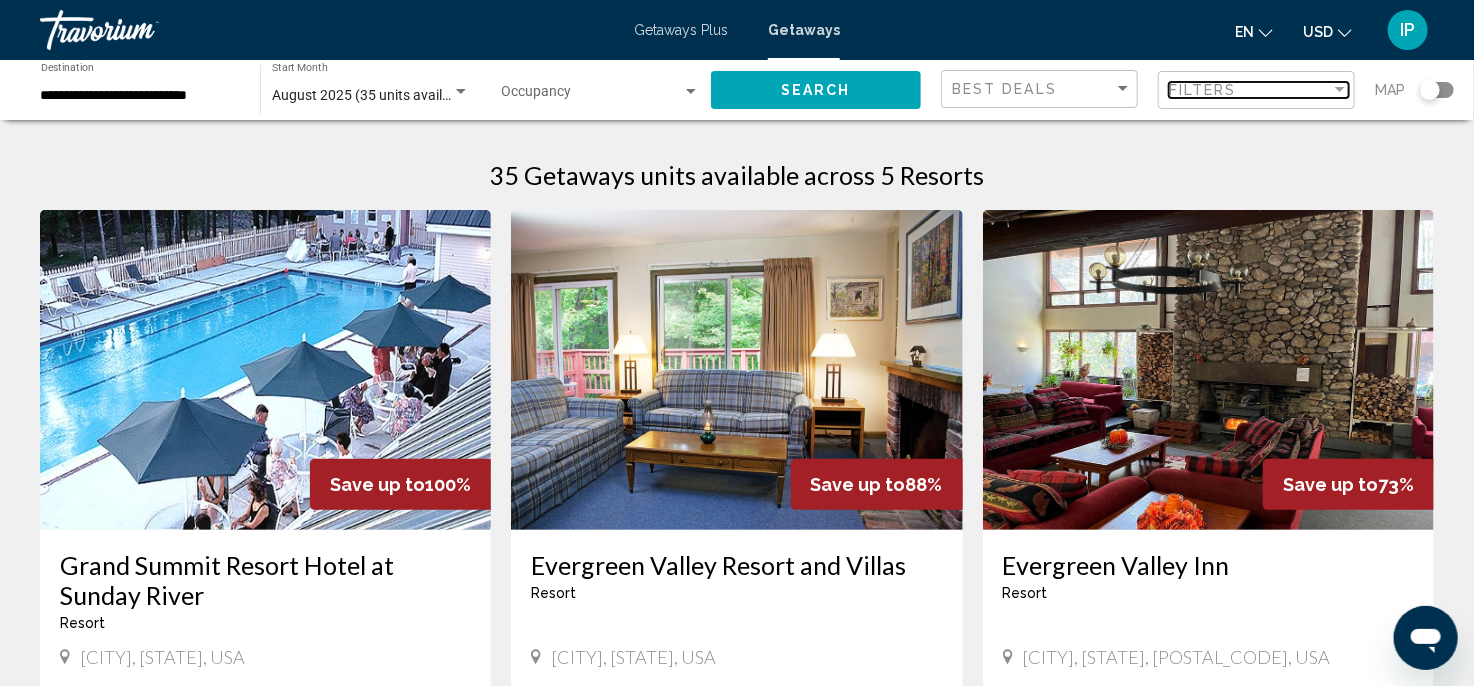 click at bounding box center [1340, 89] 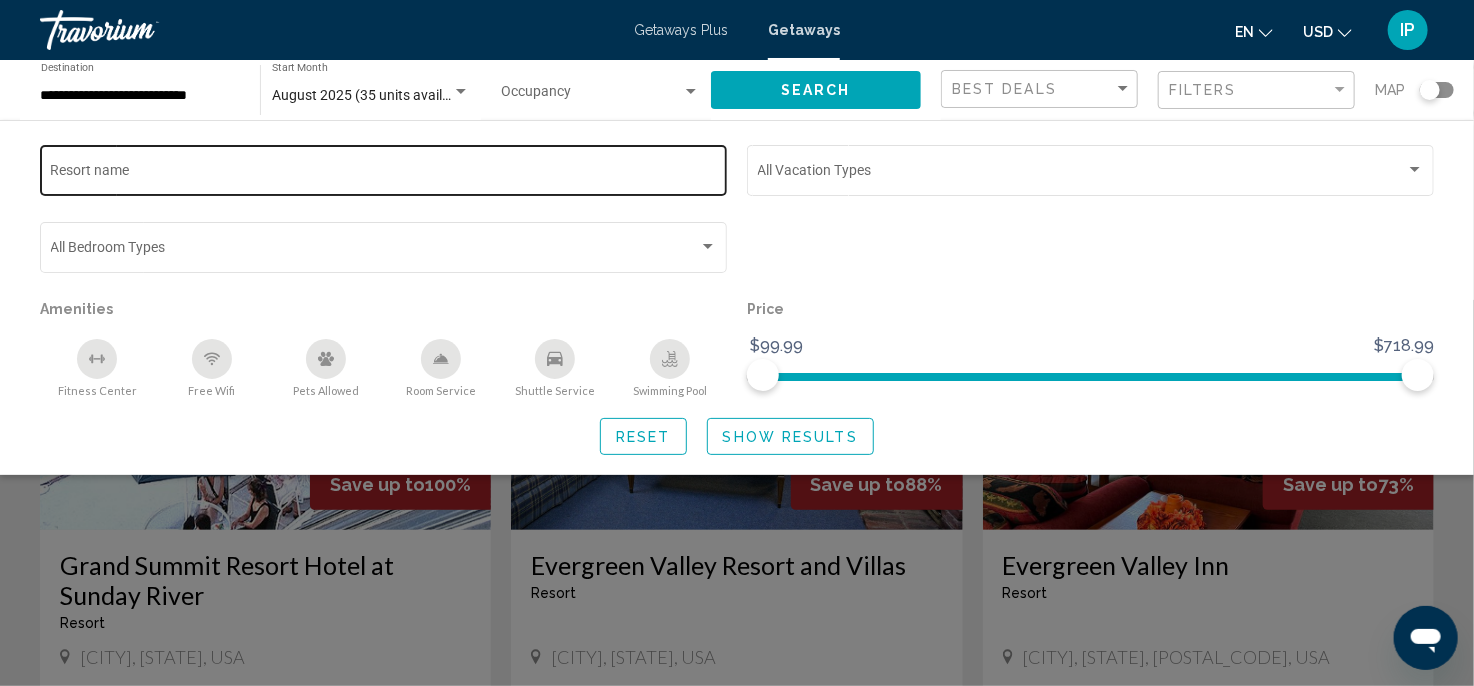 click on "Resort name" at bounding box center [384, 174] 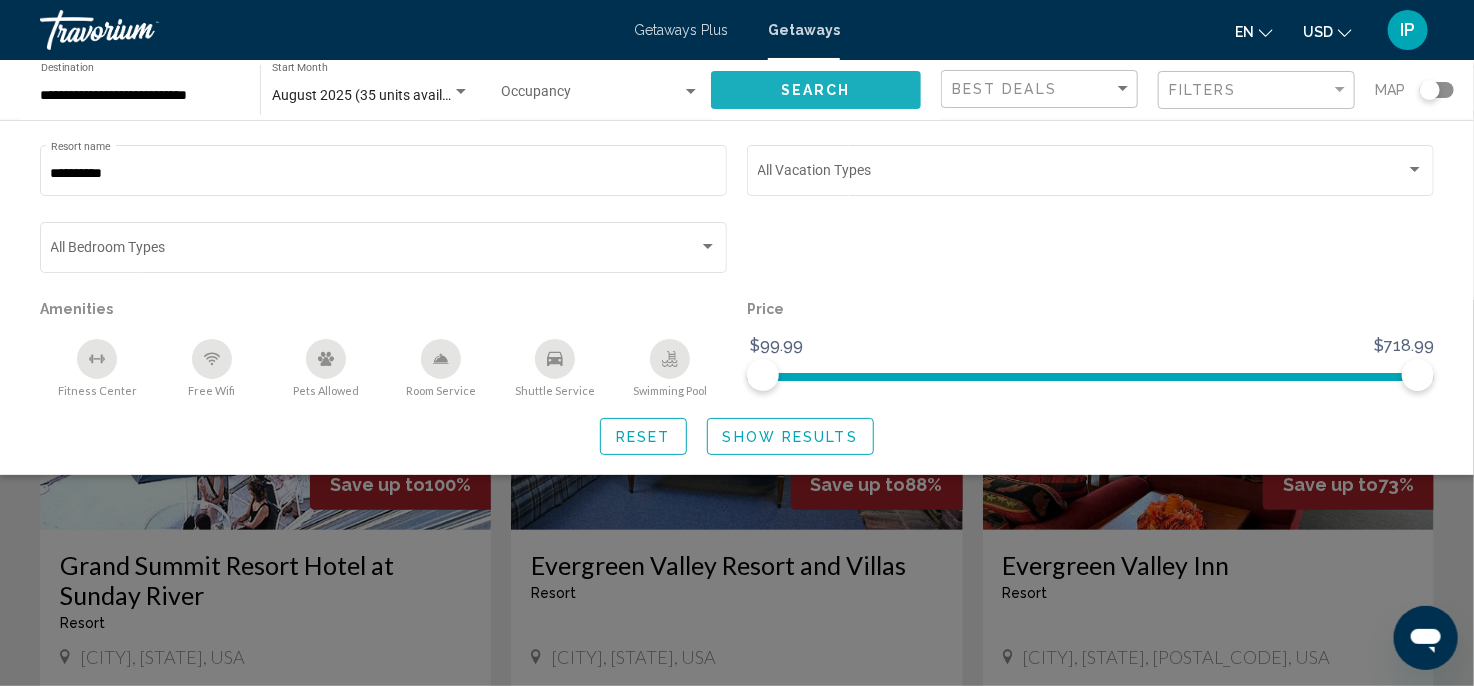 click on "Search" 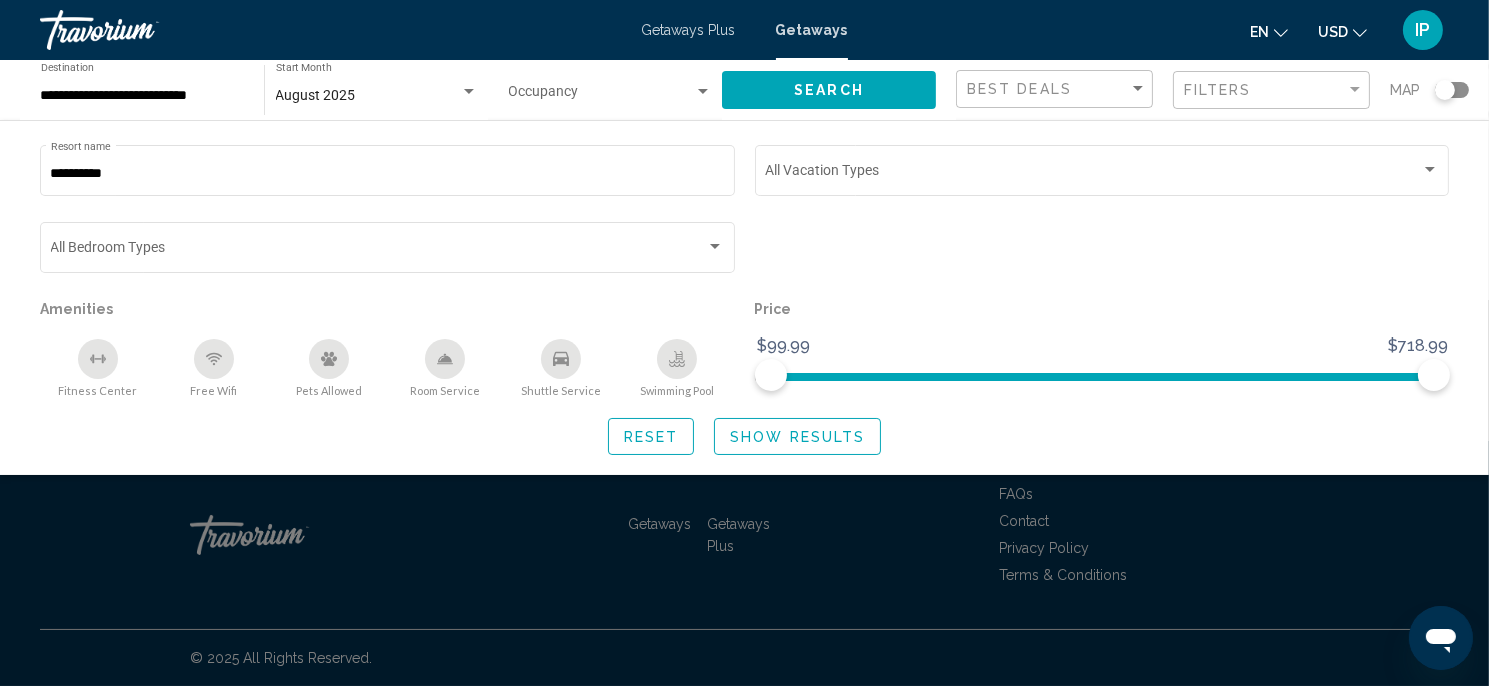 drag, startPoint x: 148, startPoint y: 165, endPoint x: 34, endPoint y: 175, distance: 114.43776 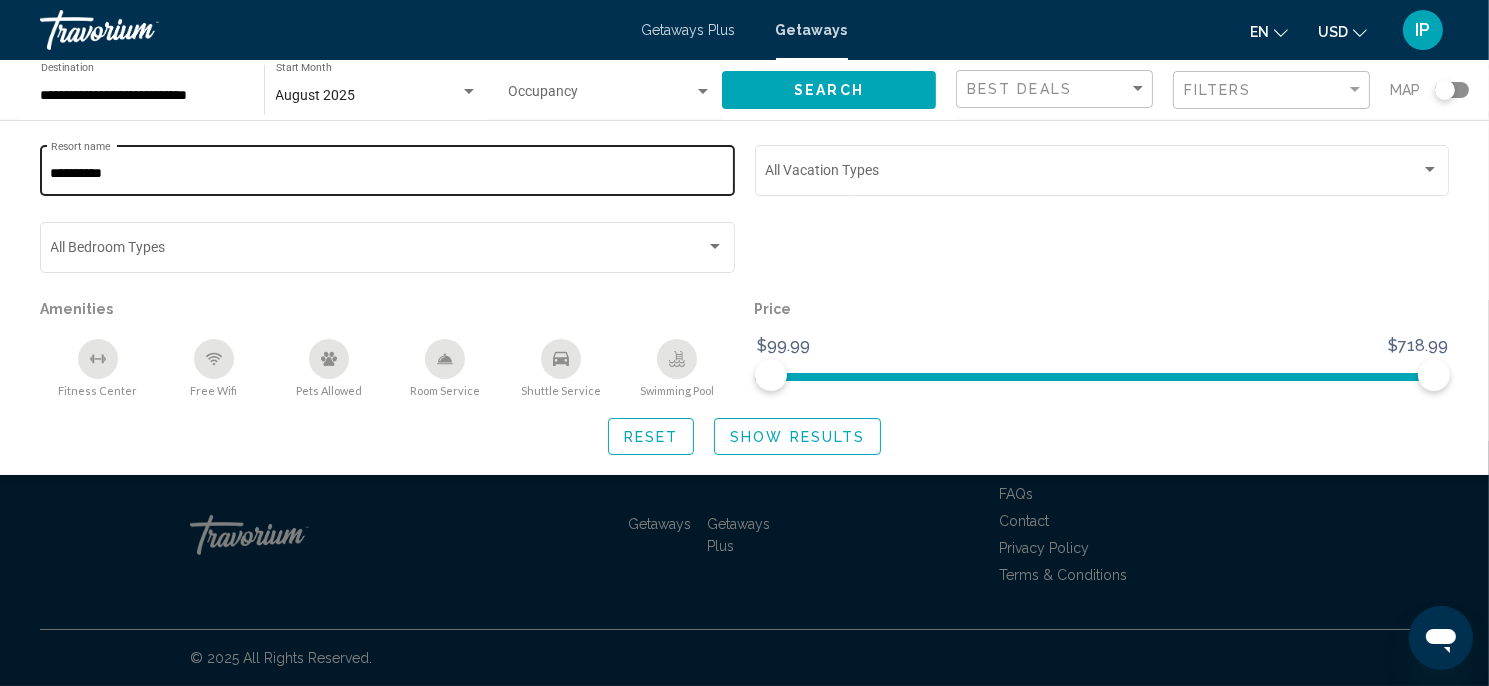 click on "**********" at bounding box center (388, 174) 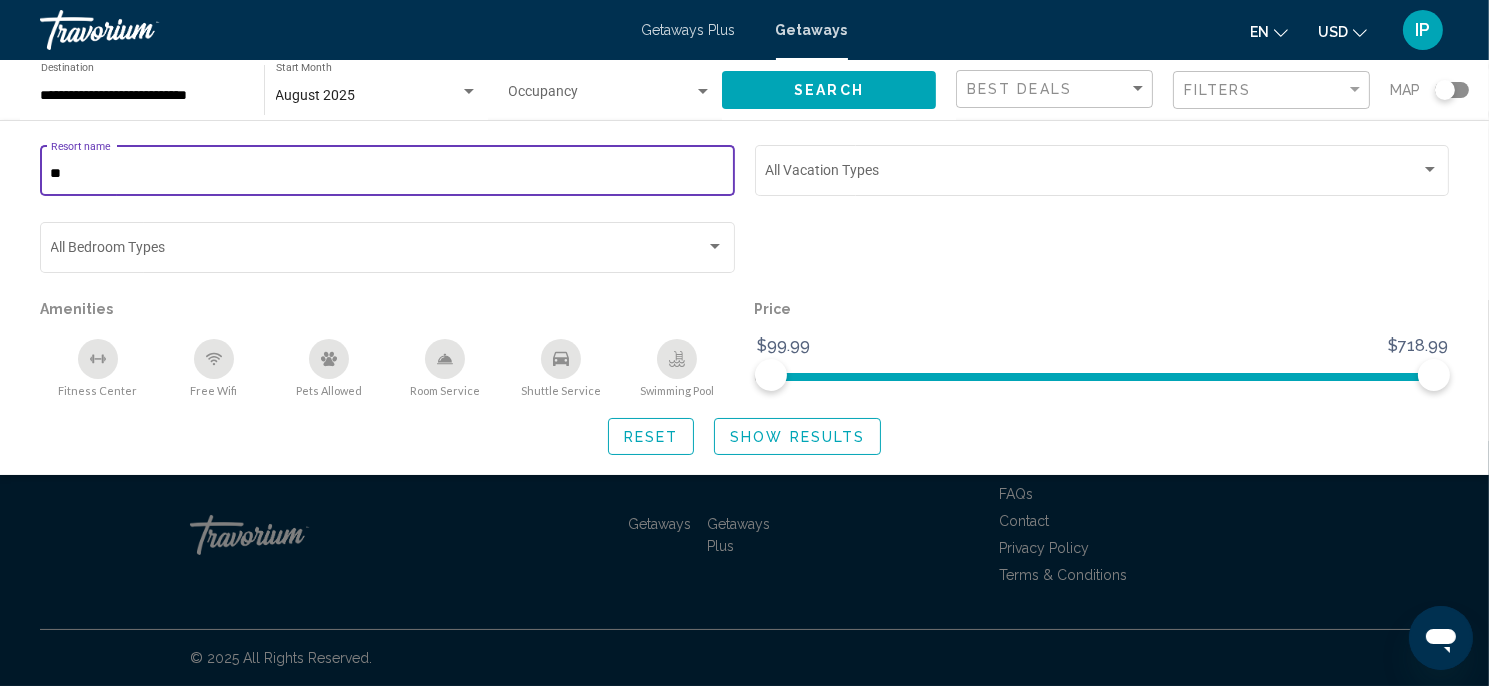 type on "*" 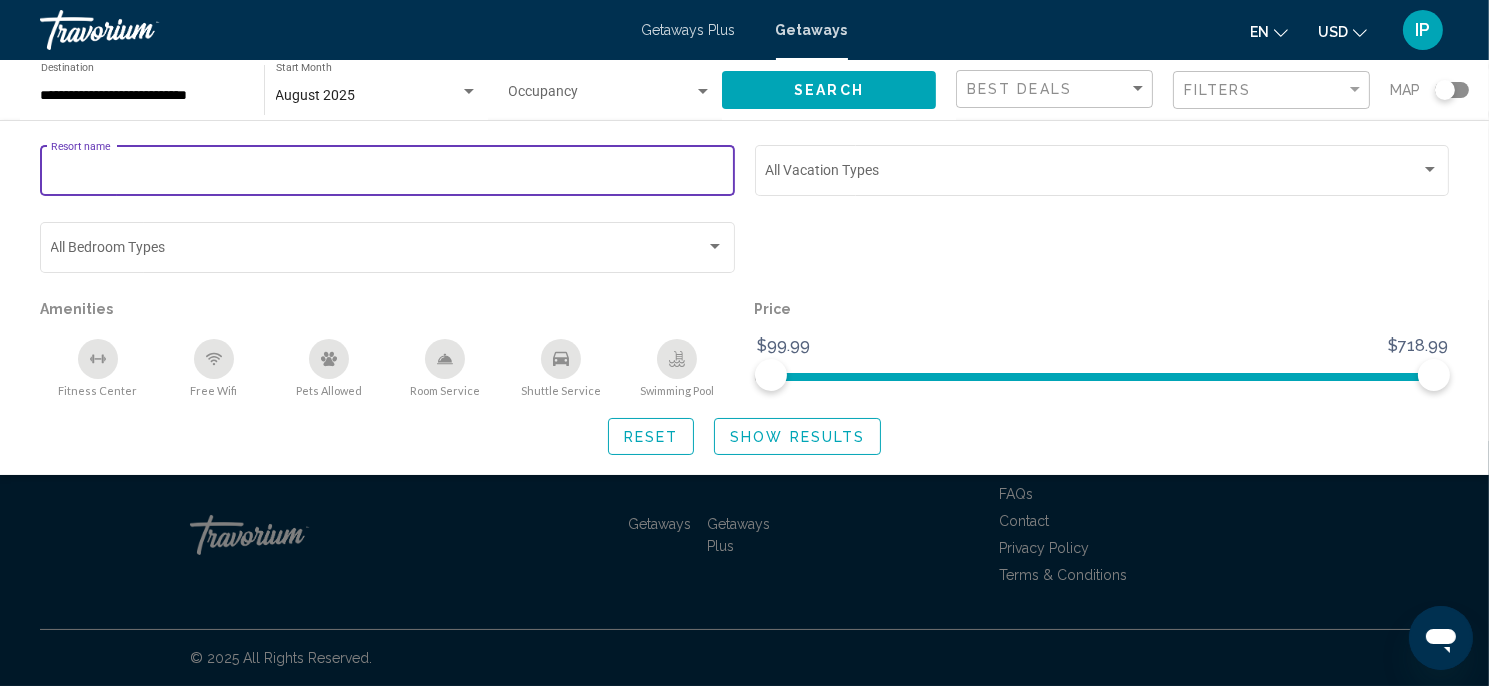 type 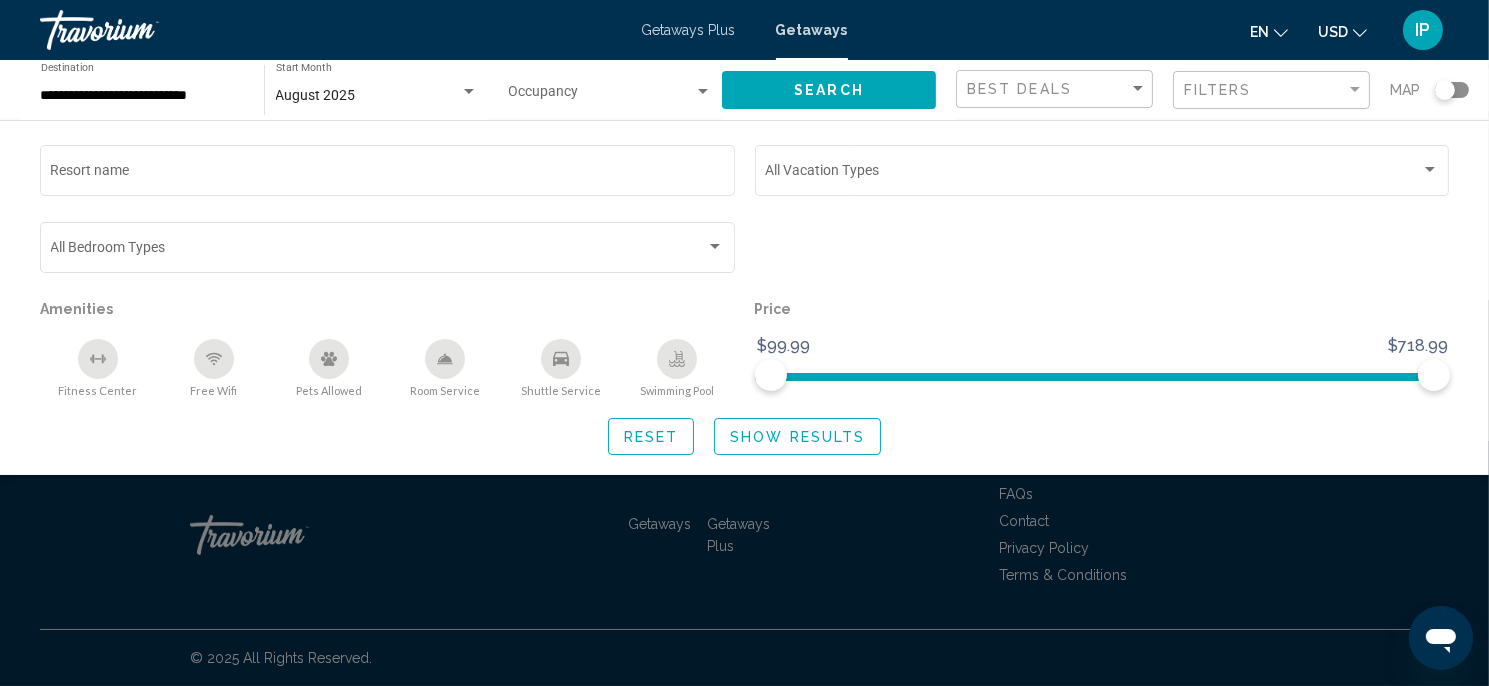 click on "**********" 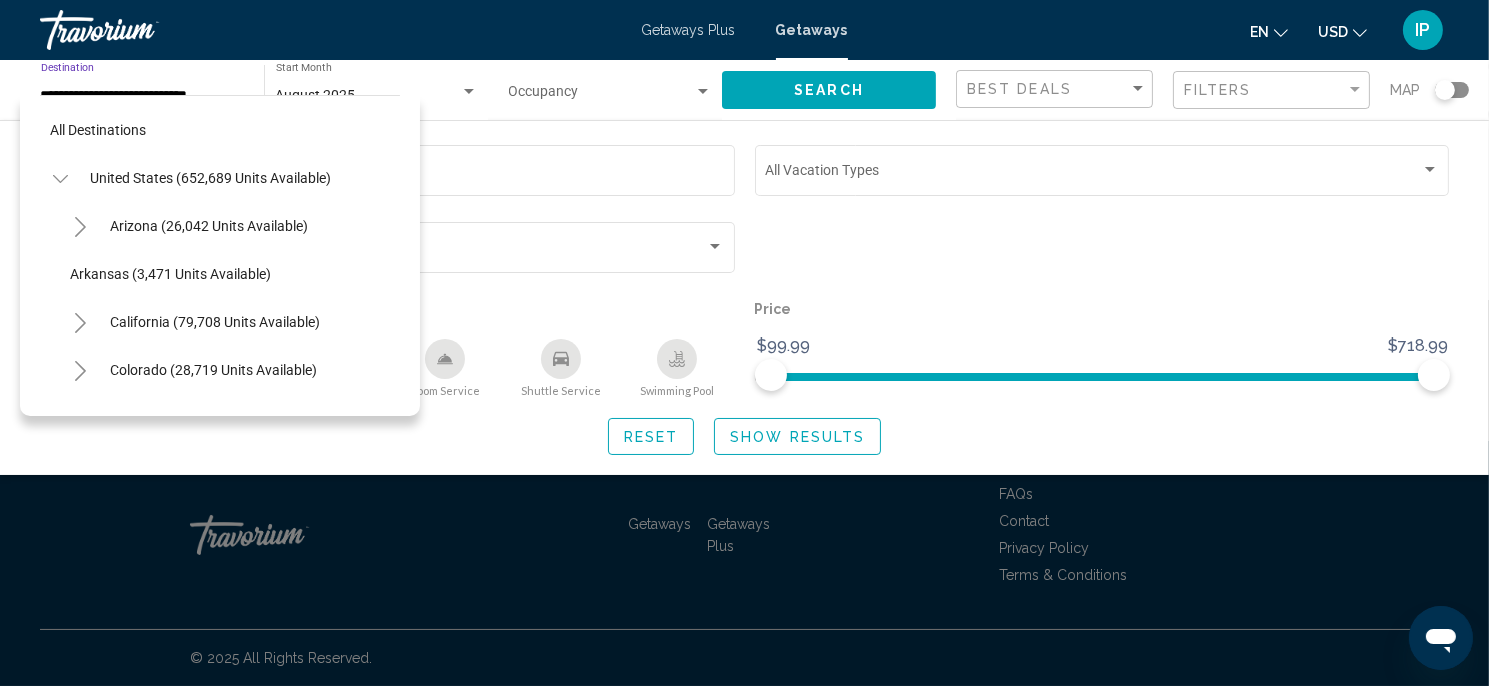 scroll, scrollTop: 702, scrollLeft: 0, axis: vertical 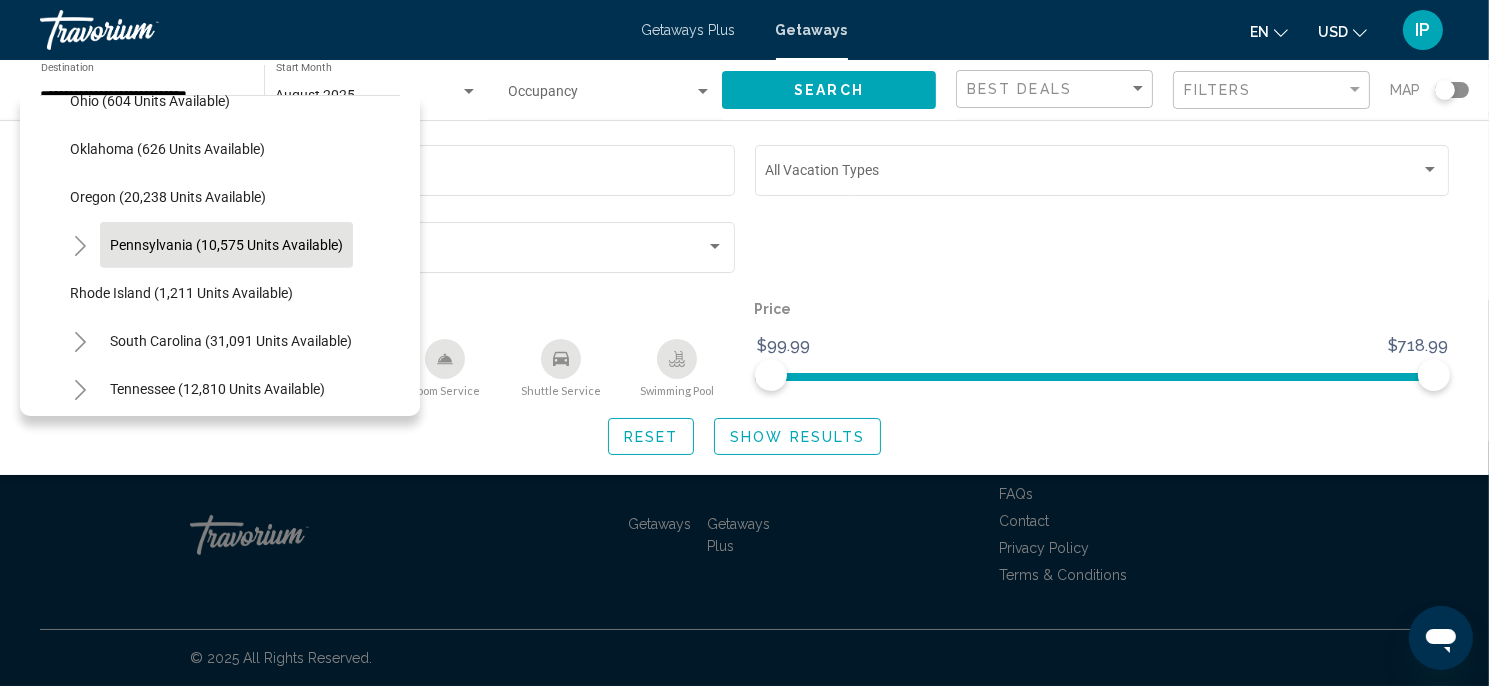 click on "Pennsylvania (10,575 units available)" 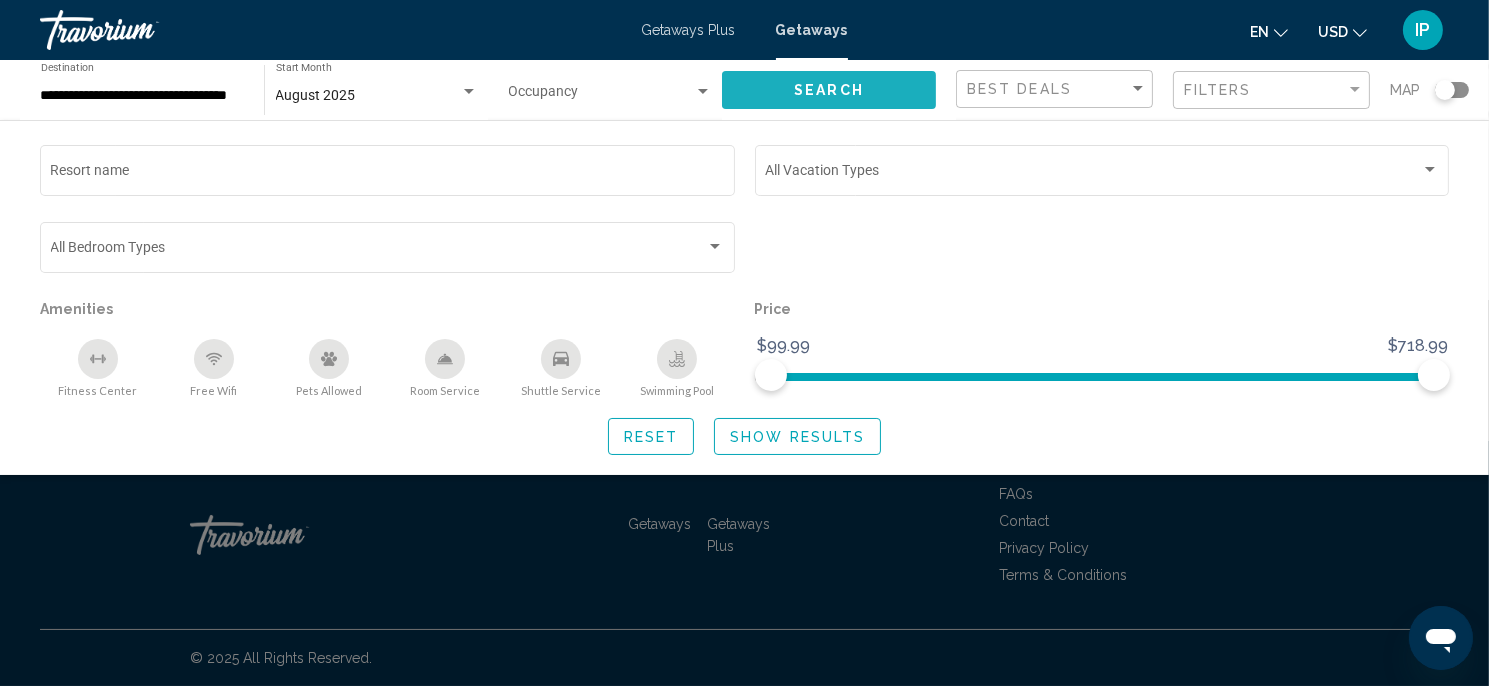 click on "Search" 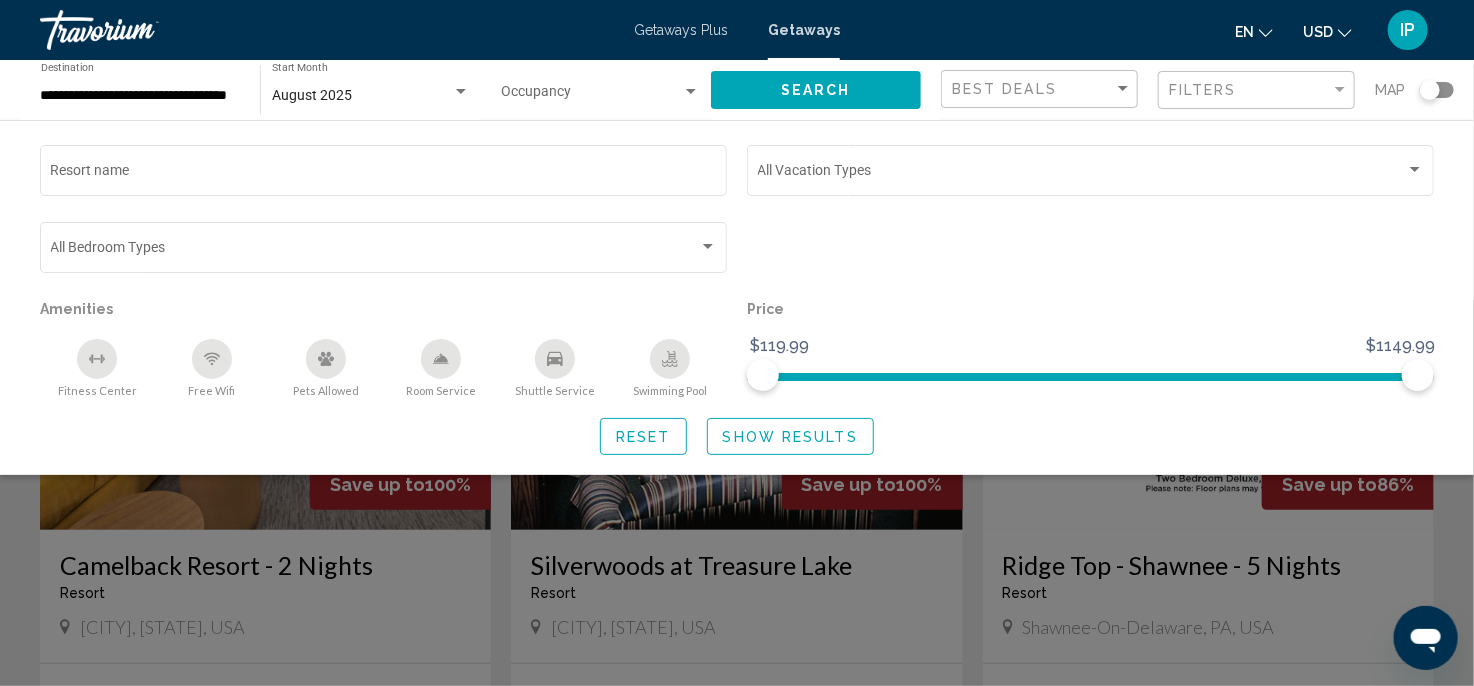 click 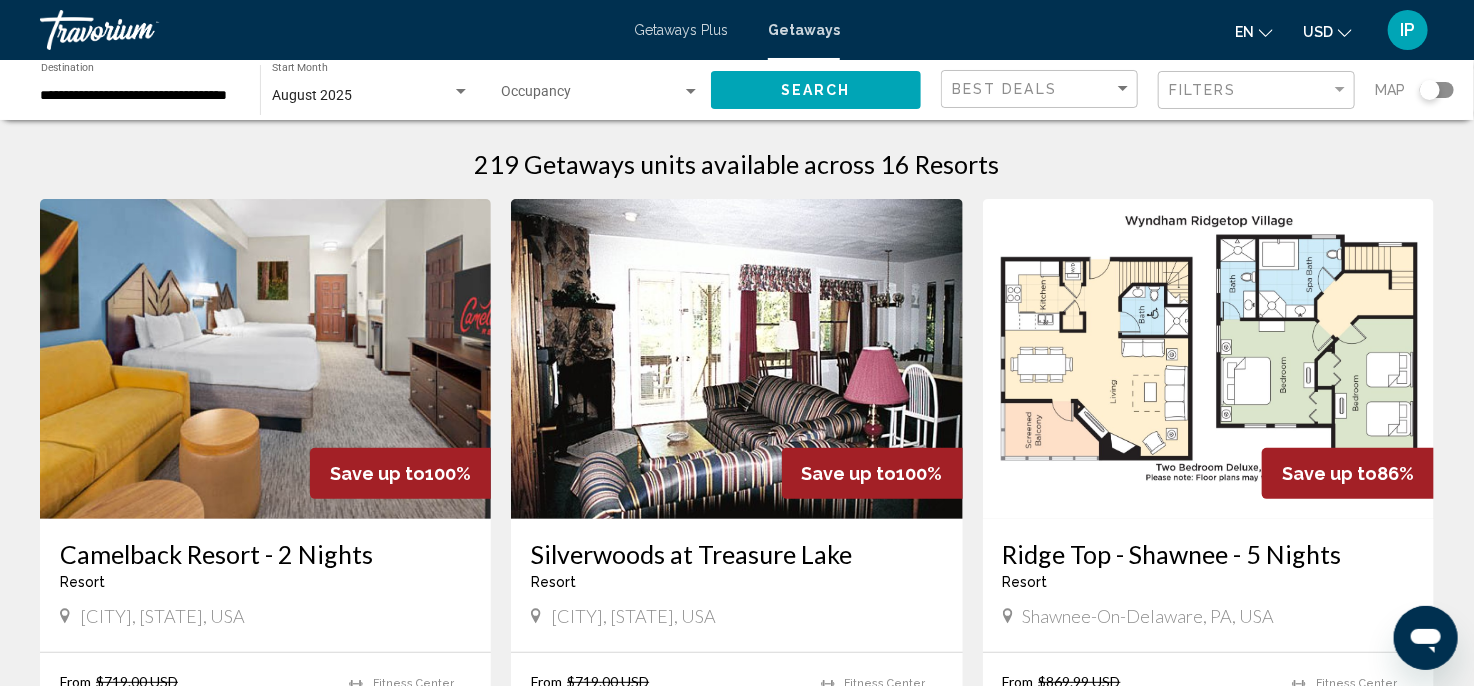 scroll, scrollTop: 0, scrollLeft: 0, axis: both 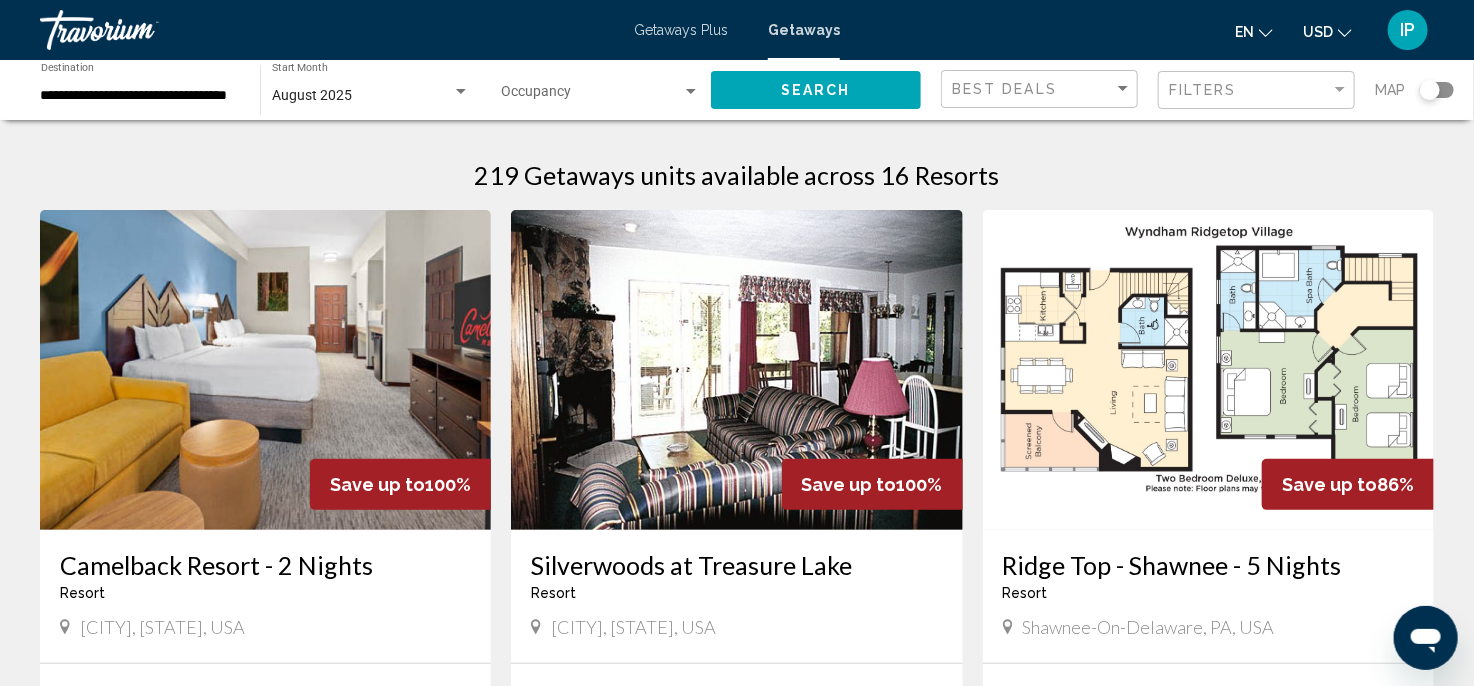 click at bounding box center (265, 370) 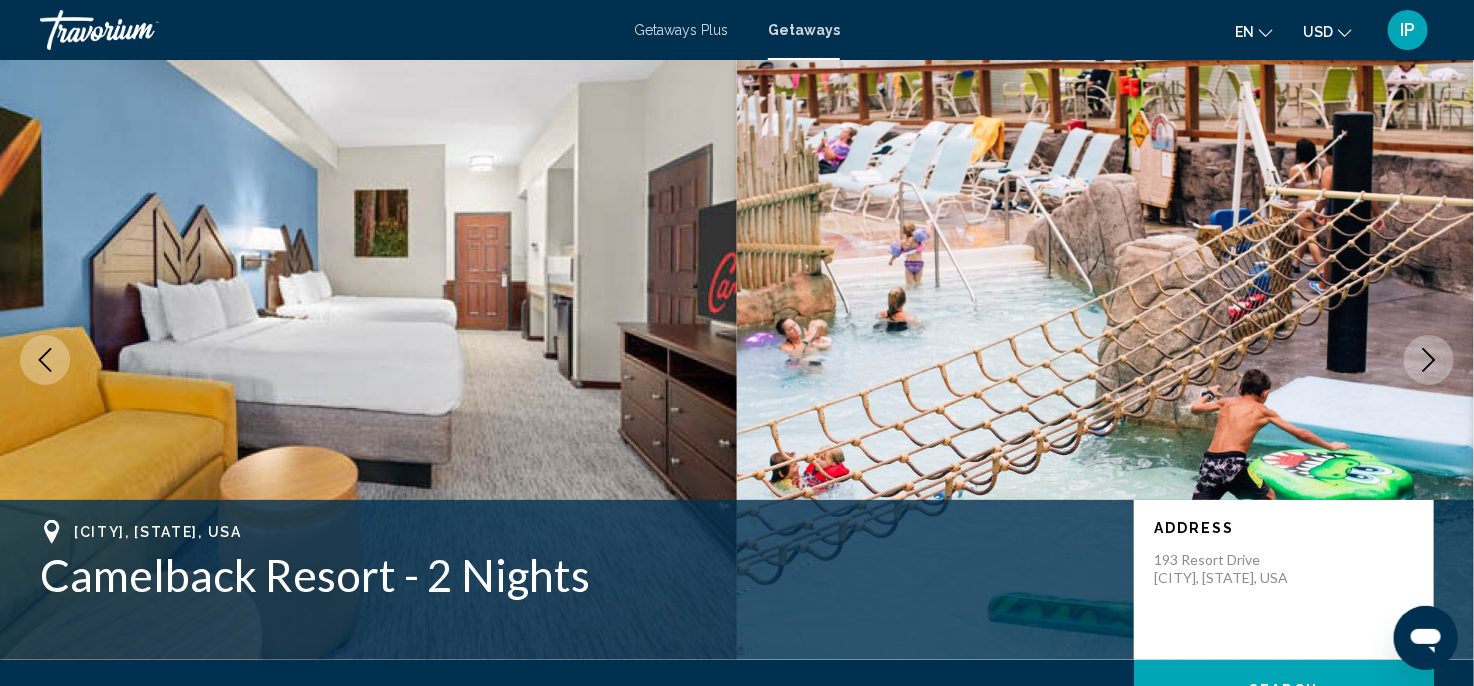 scroll, scrollTop: 17, scrollLeft: 0, axis: vertical 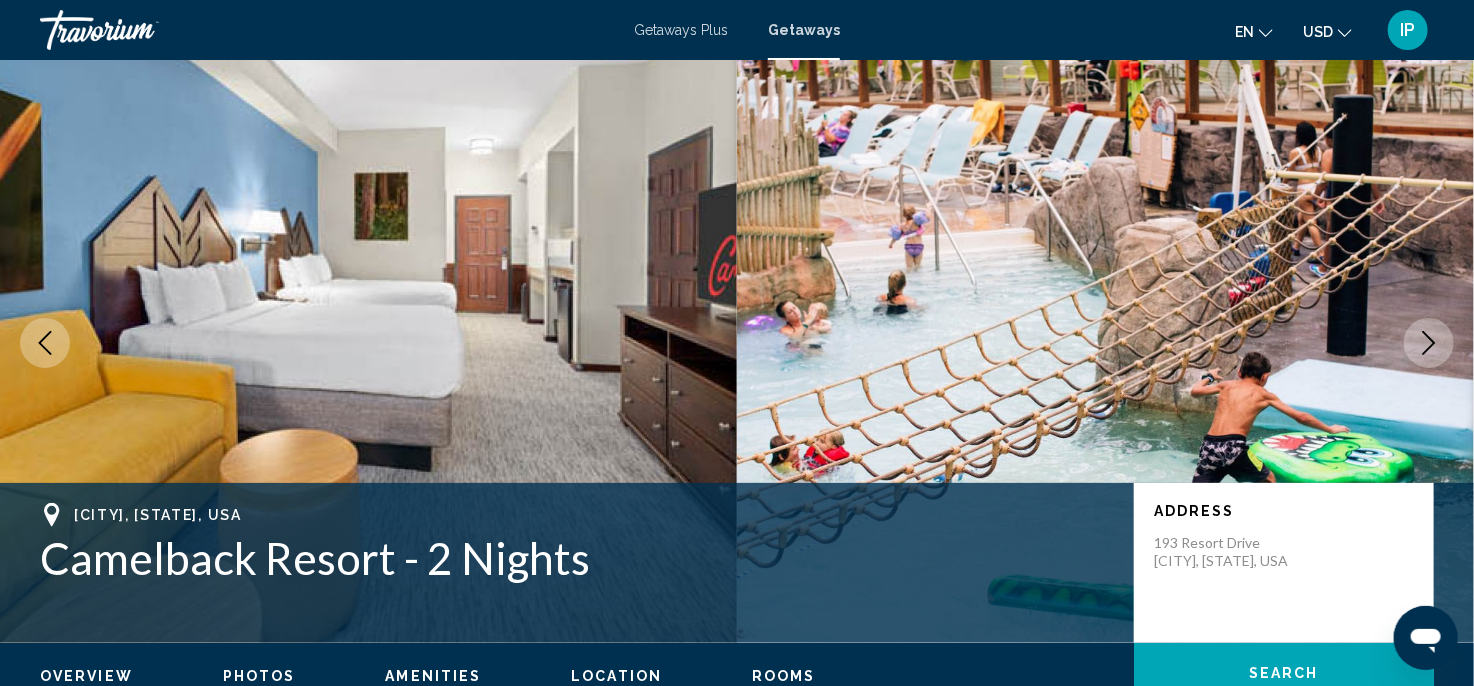 click on "[CITY], [STATE], USA Camelback Resort - 2 Nights Address 193 Resort Drive [CITY], [STATE], USA" at bounding box center [737, 563] 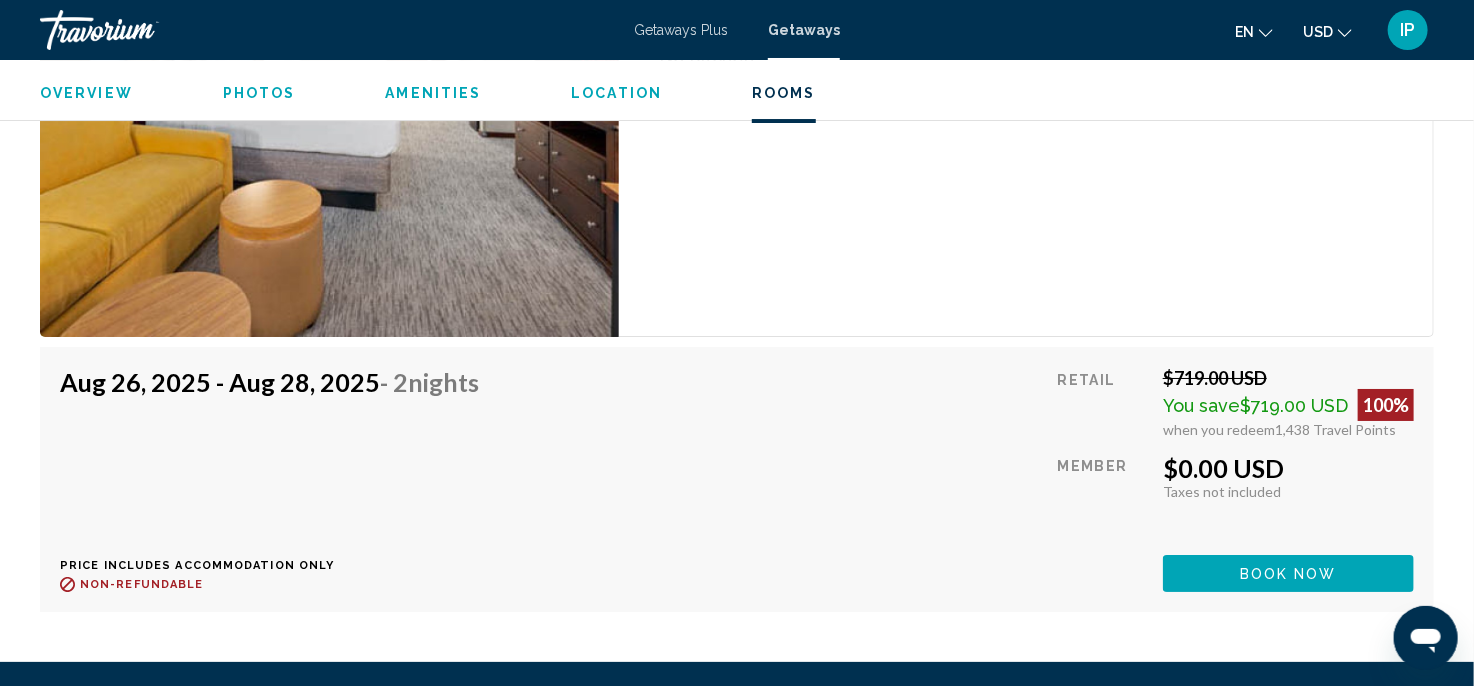 scroll, scrollTop: 3117, scrollLeft: 0, axis: vertical 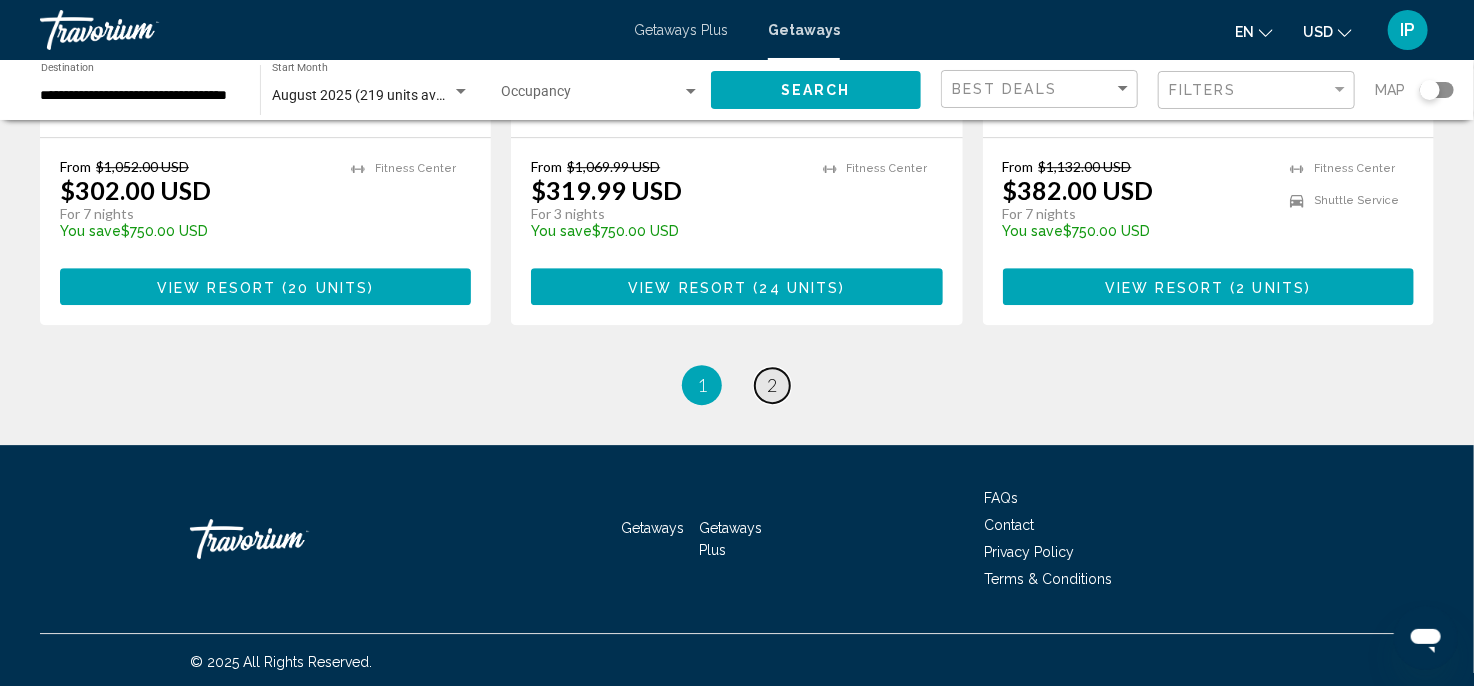 click on "2" at bounding box center (772, 385) 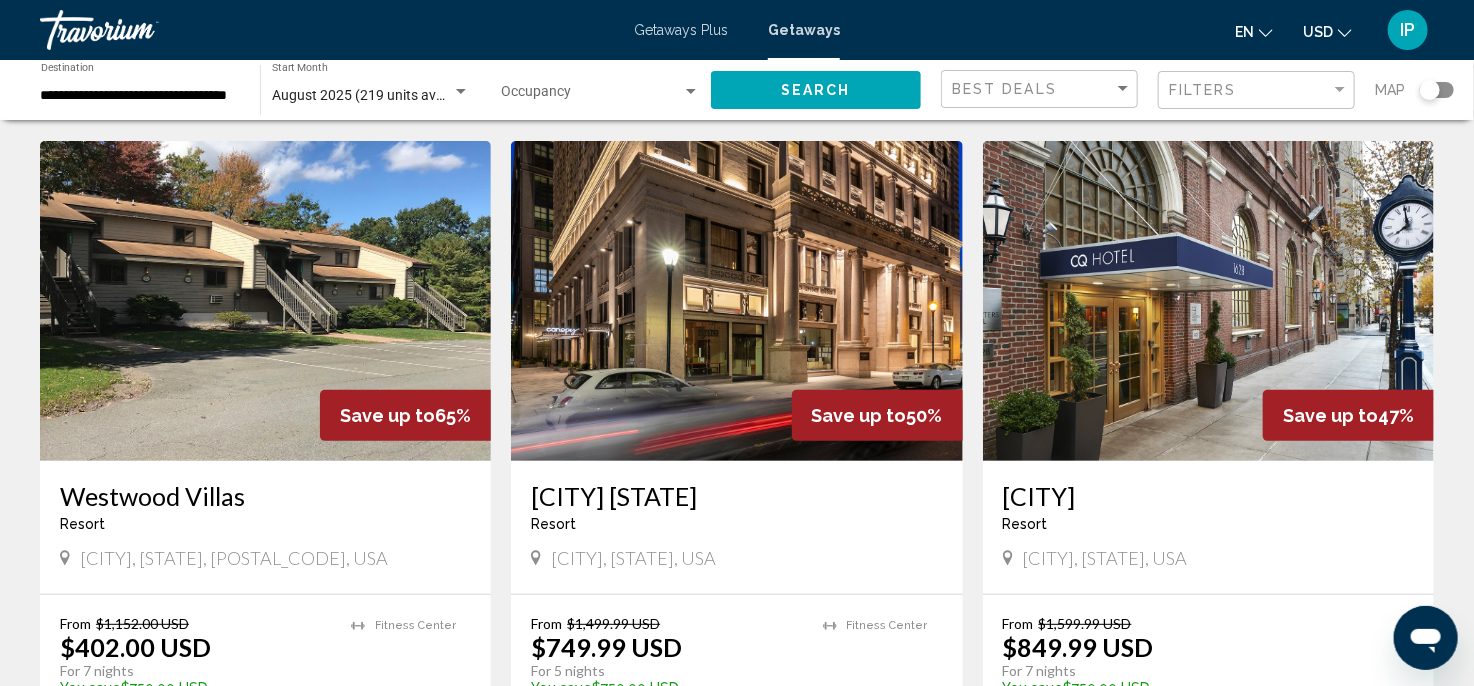 scroll, scrollTop: 0, scrollLeft: 0, axis: both 